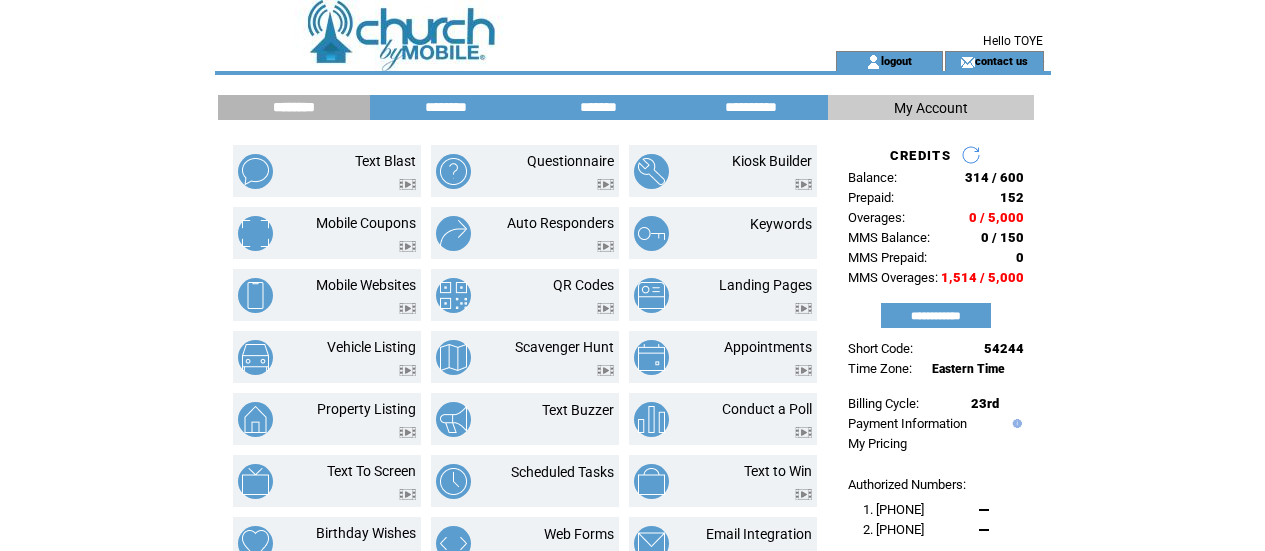 scroll, scrollTop: 0, scrollLeft: 0, axis: both 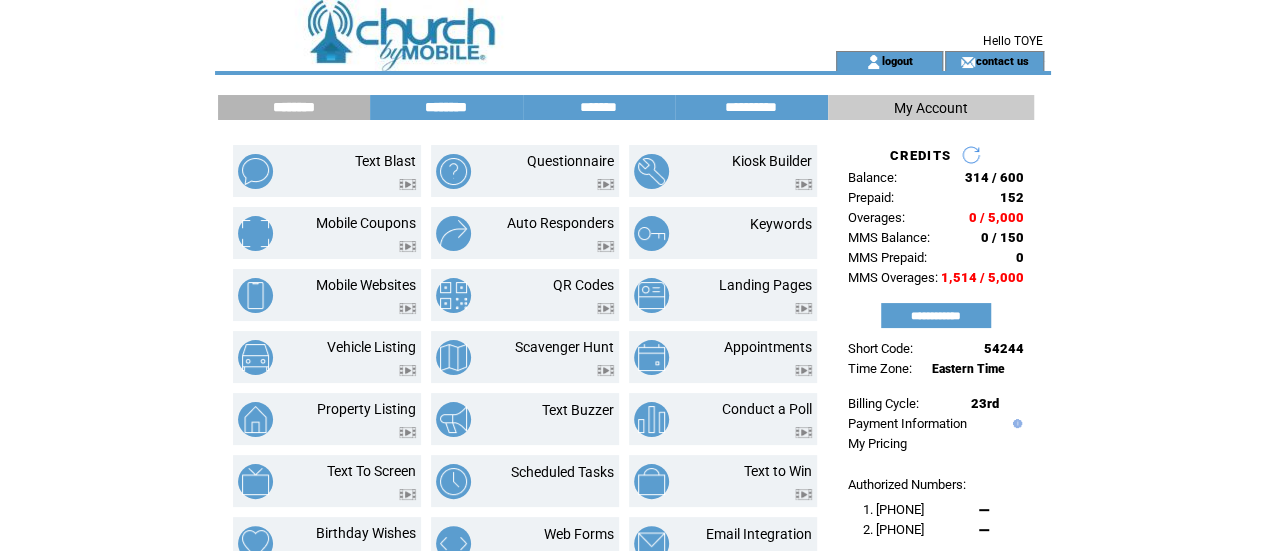 click on "********" at bounding box center (446, 107) 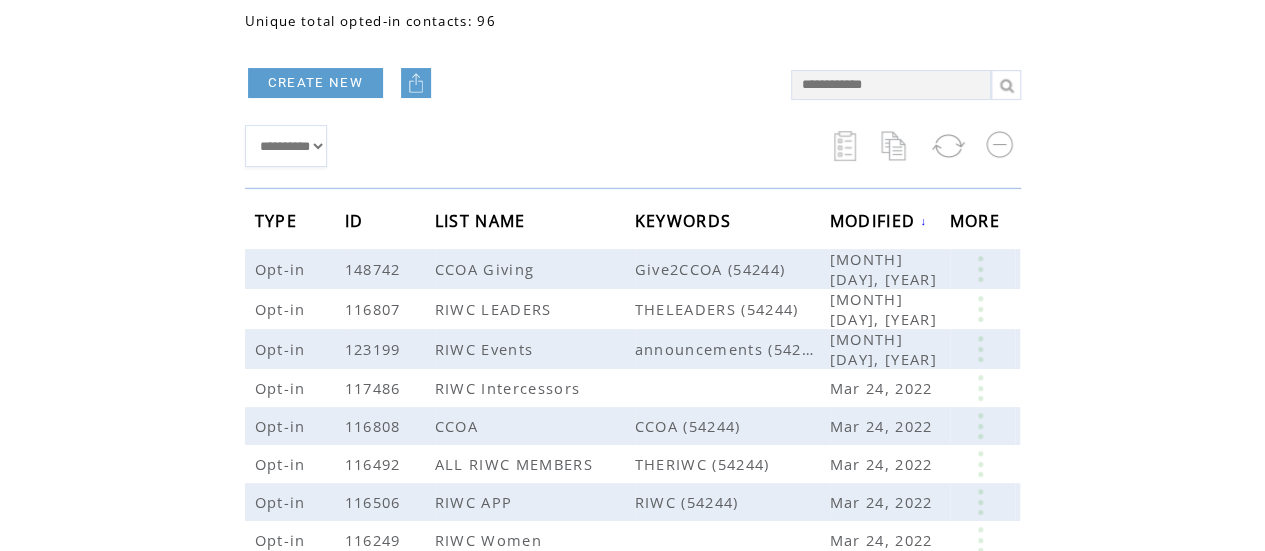 scroll, scrollTop: 150, scrollLeft: 0, axis: vertical 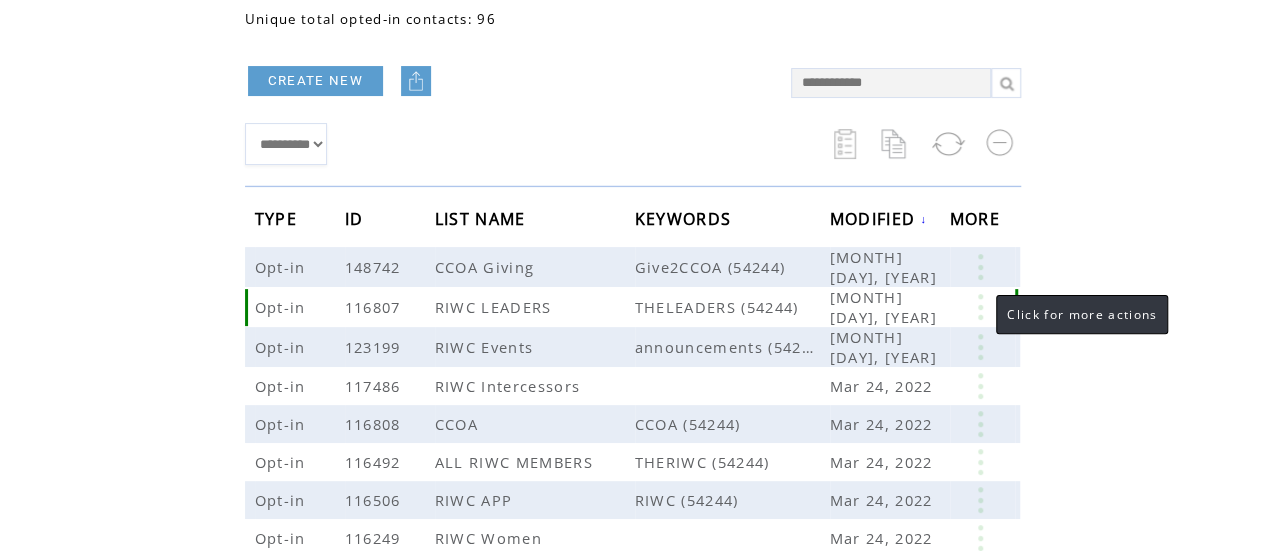 click at bounding box center [980, 307] 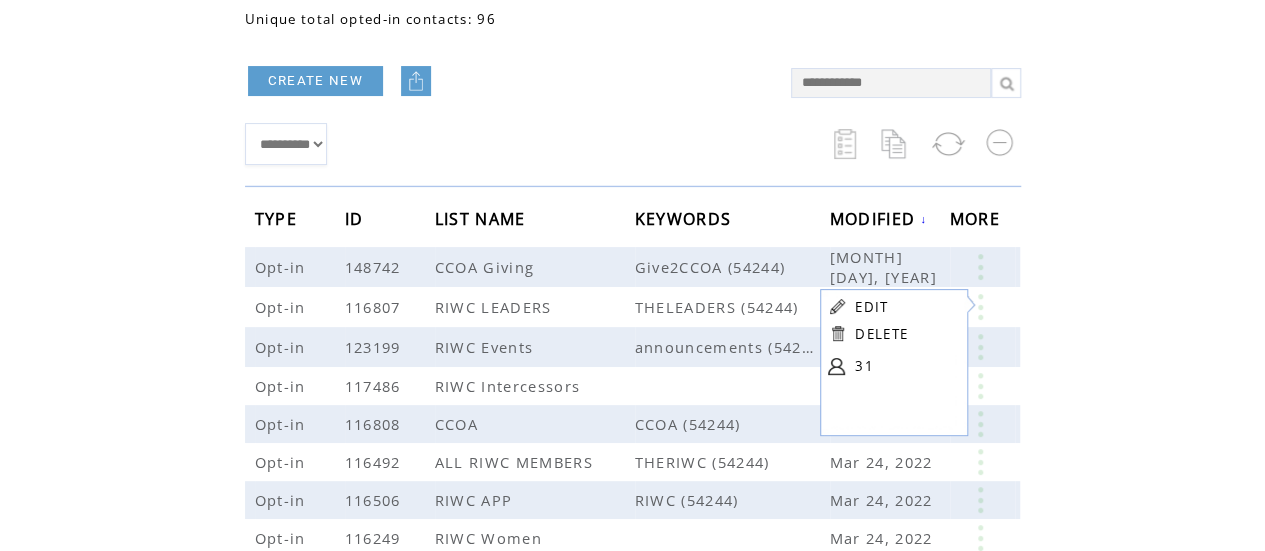 click at bounding box center (836, 366) 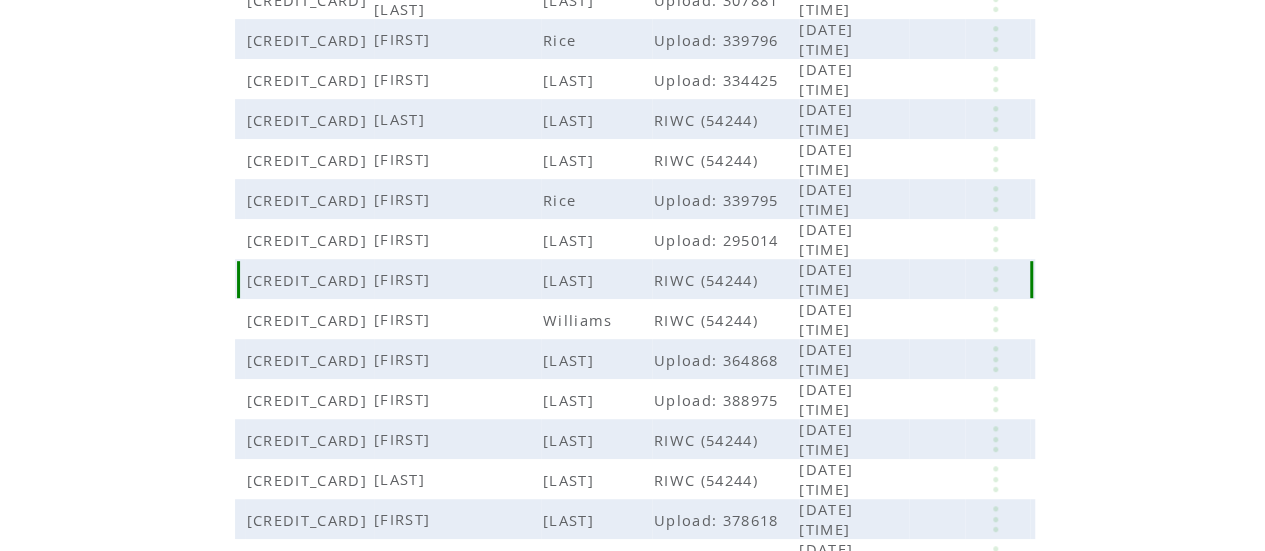 scroll, scrollTop: 411, scrollLeft: 0, axis: vertical 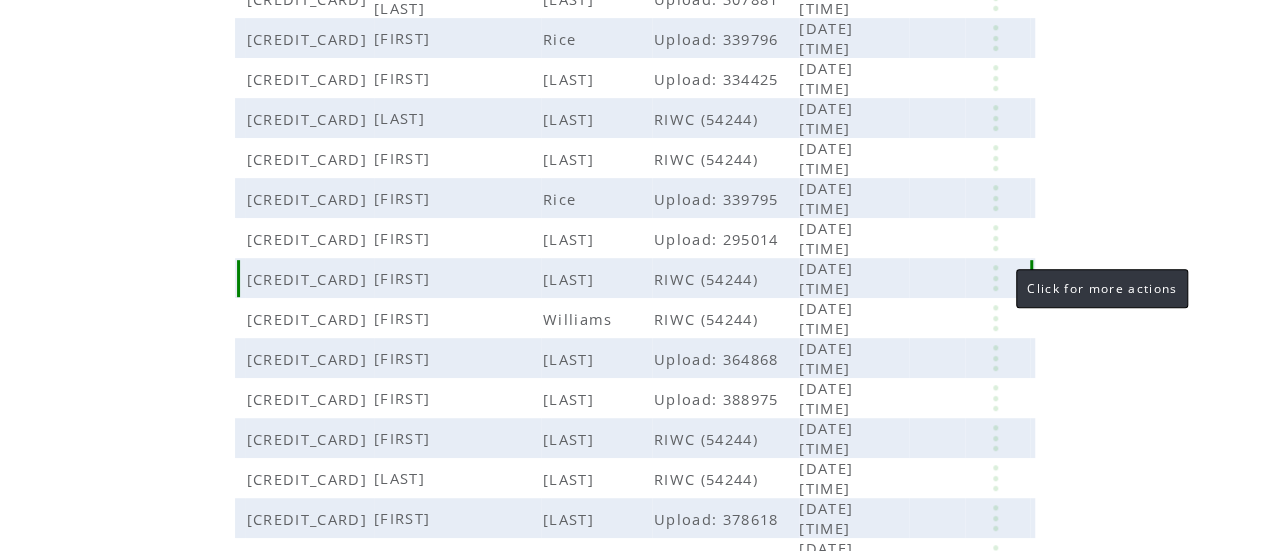 click at bounding box center (995, 278) 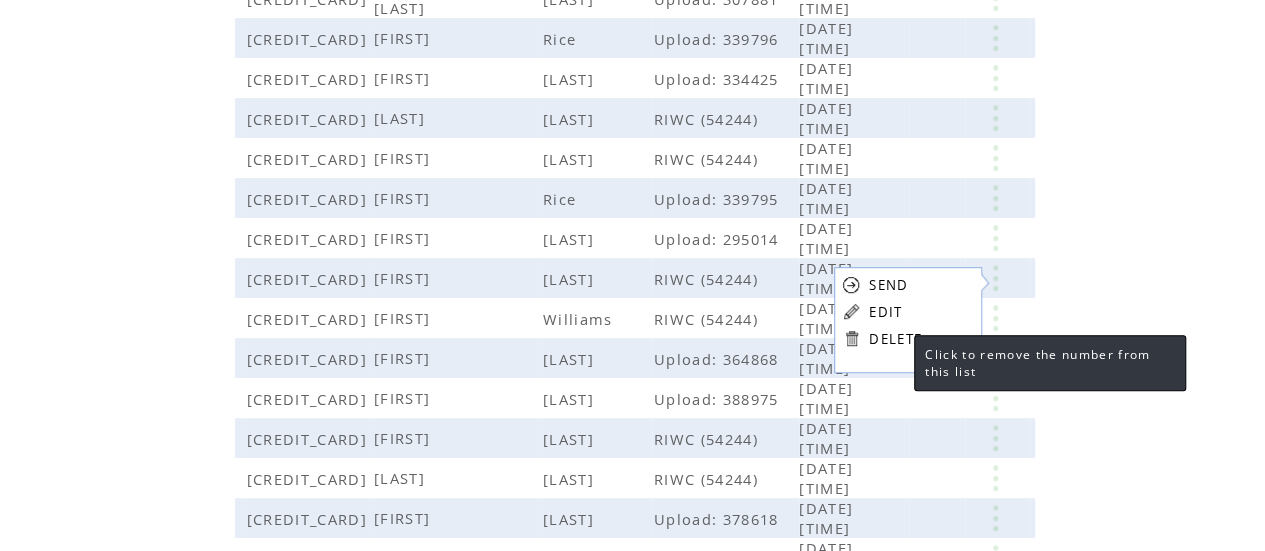 click on "DELETE" at bounding box center (895, 339) 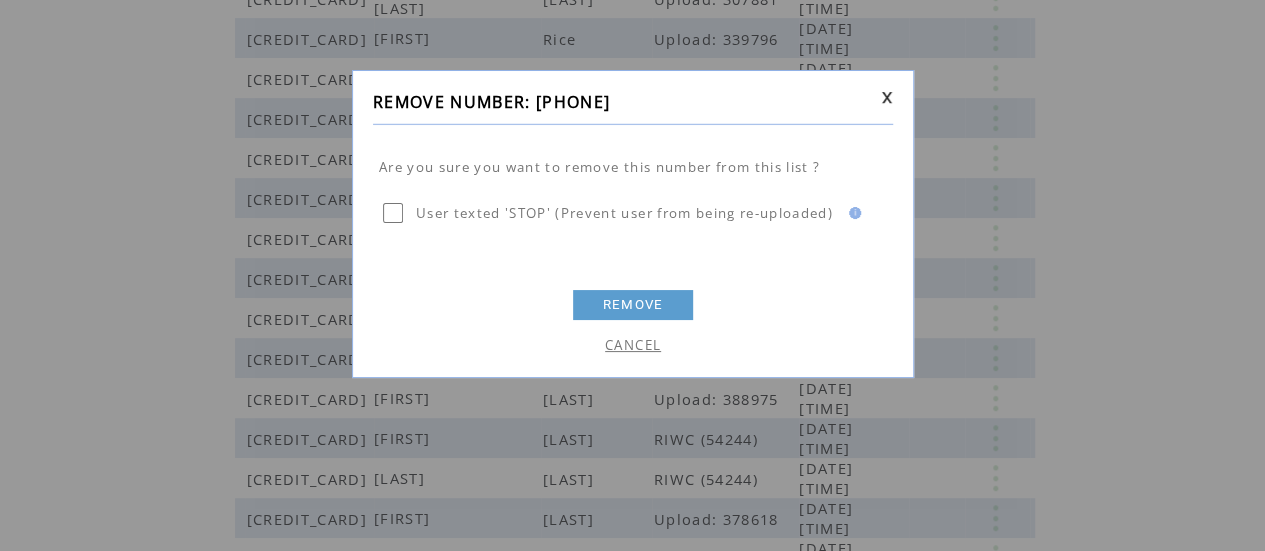 click on "REMOVE" at bounding box center (633, 305) 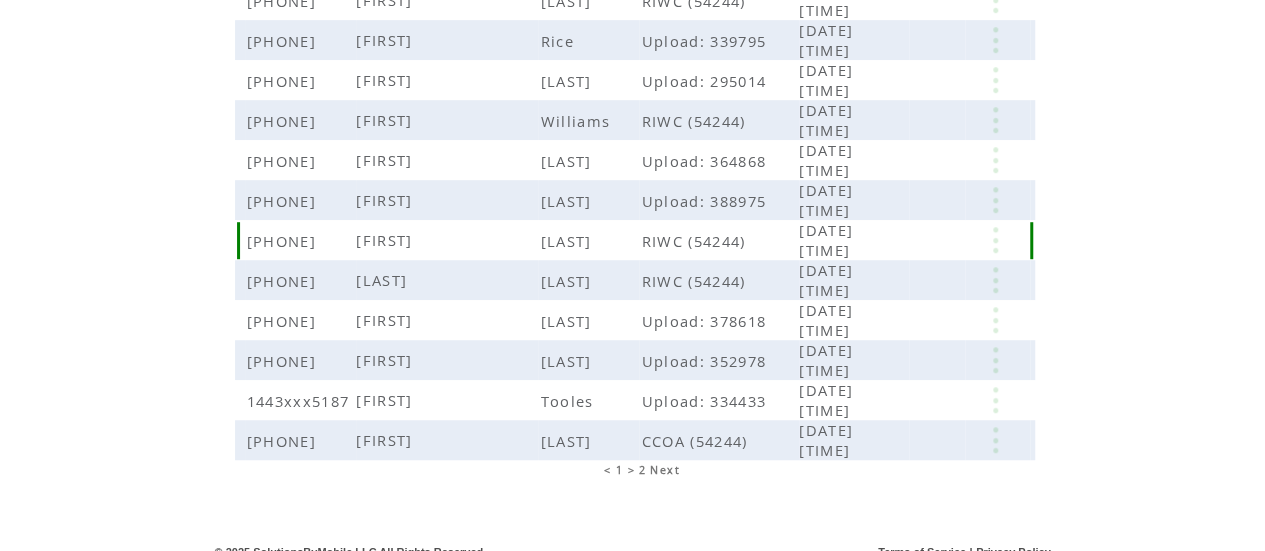 scroll, scrollTop: 585, scrollLeft: 0, axis: vertical 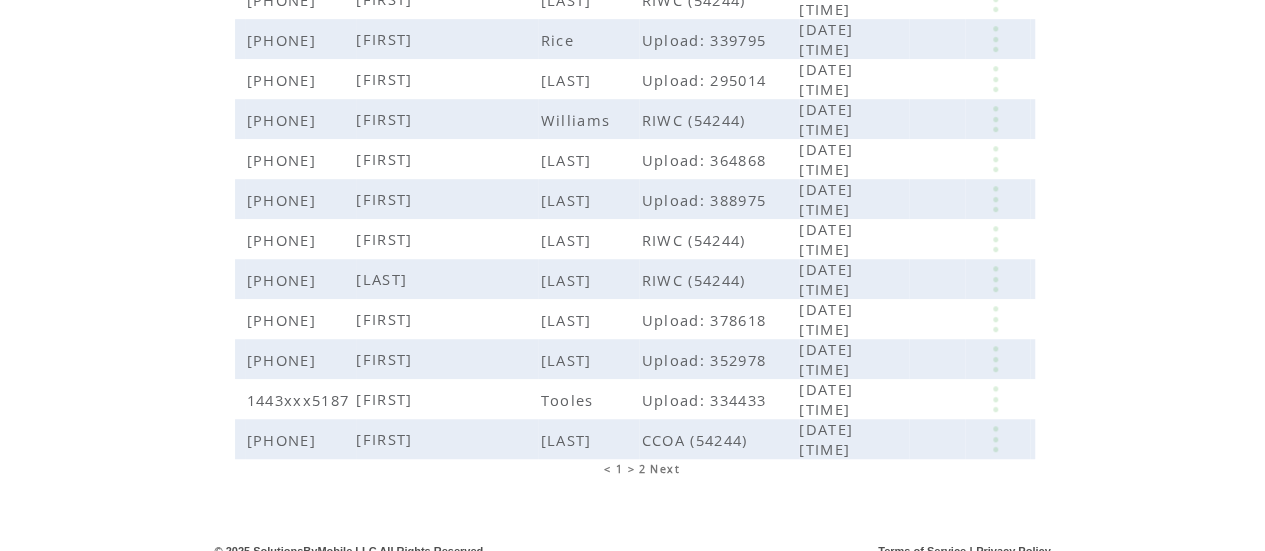 click on "< 1 >  2 Next" at bounding box center [639, 469] 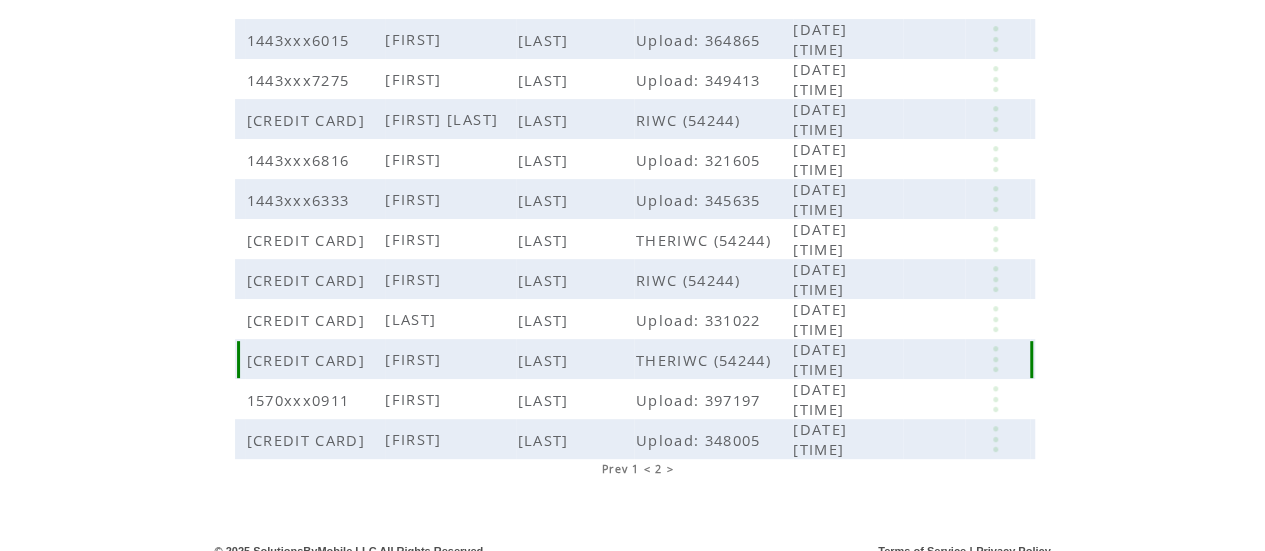 scroll, scrollTop: 265, scrollLeft: 0, axis: vertical 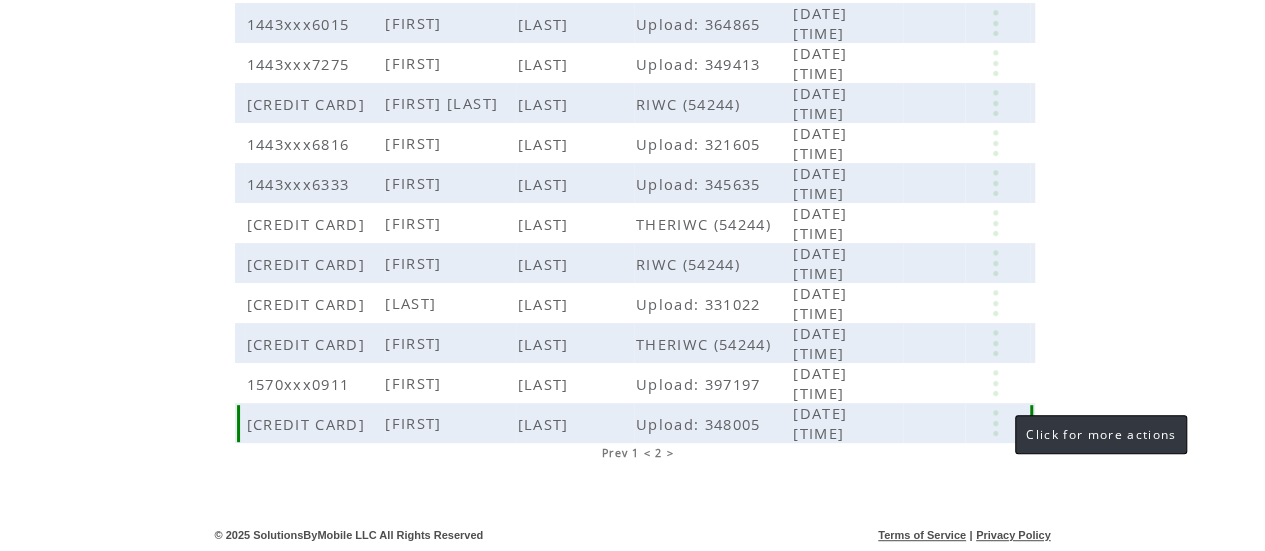 click at bounding box center [995, 423] 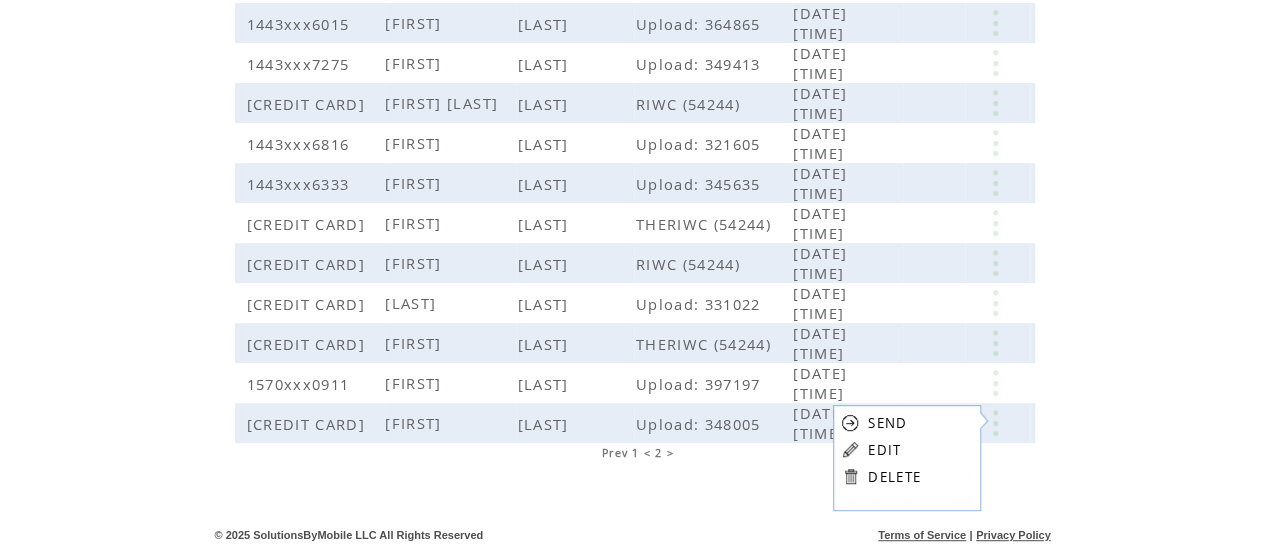 click on "DELETE" at bounding box center (894, 477) 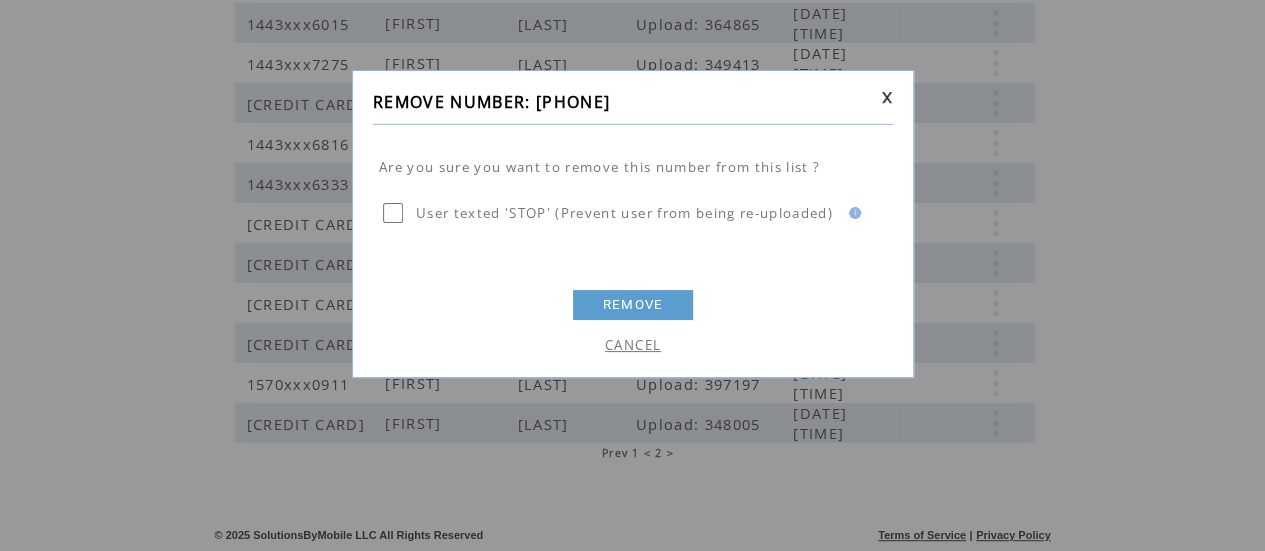 click on "REMOVE" at bounding box center [633, 305] 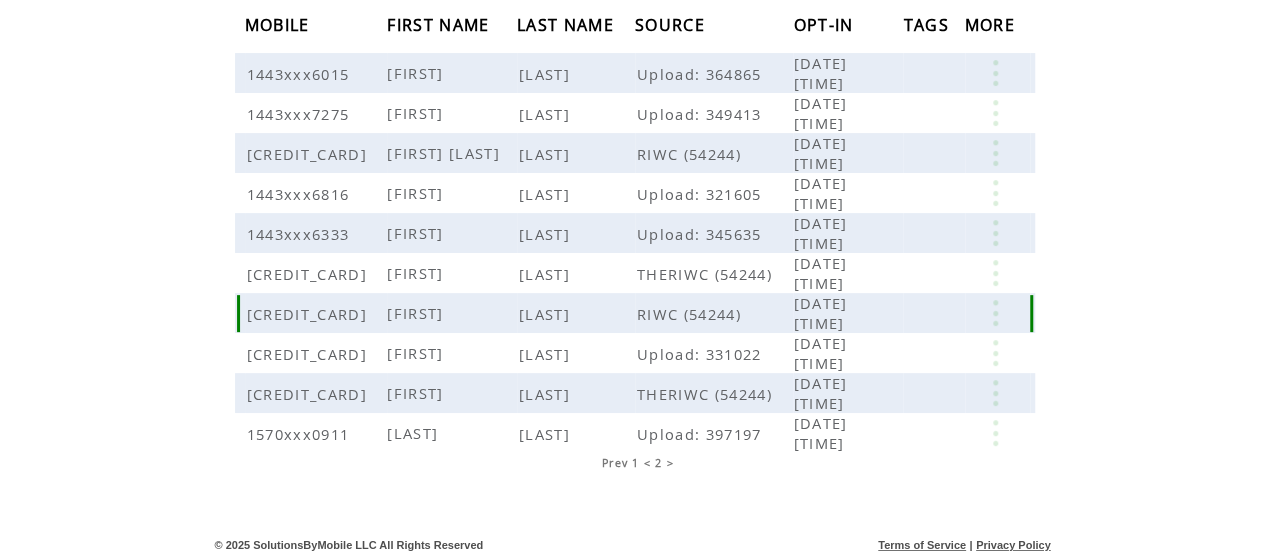 scroll, scrollTop: 225, scrollLeft: 0, axis: vertical 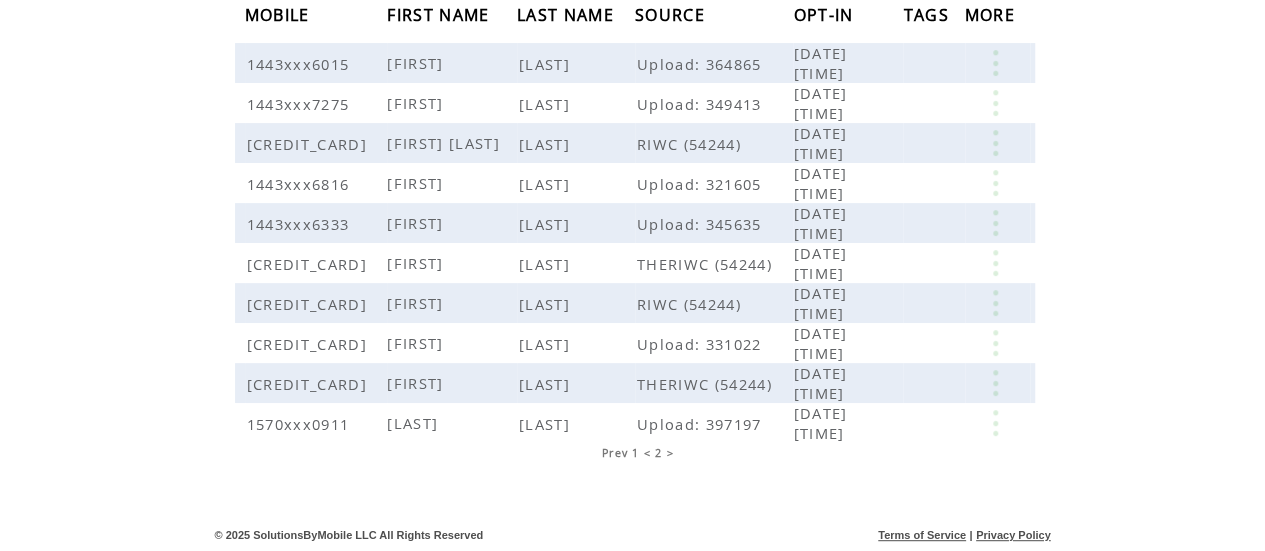 click on "Prev" at bounding box center [615, 453] 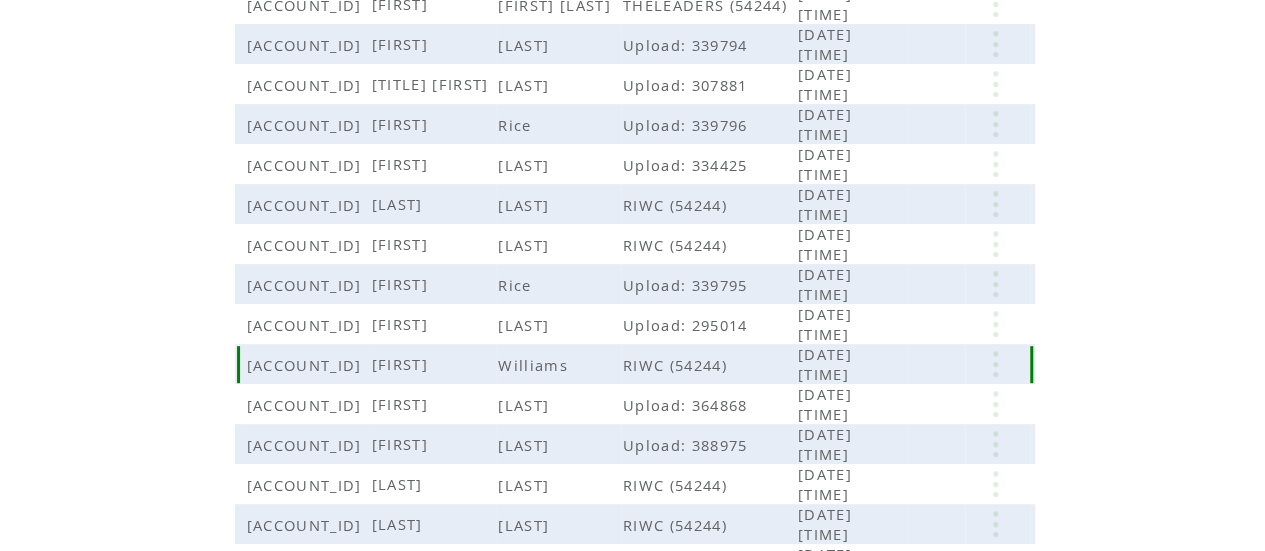 scroll, scrollTop: 325, scrollLeft: 0, axis: vertical 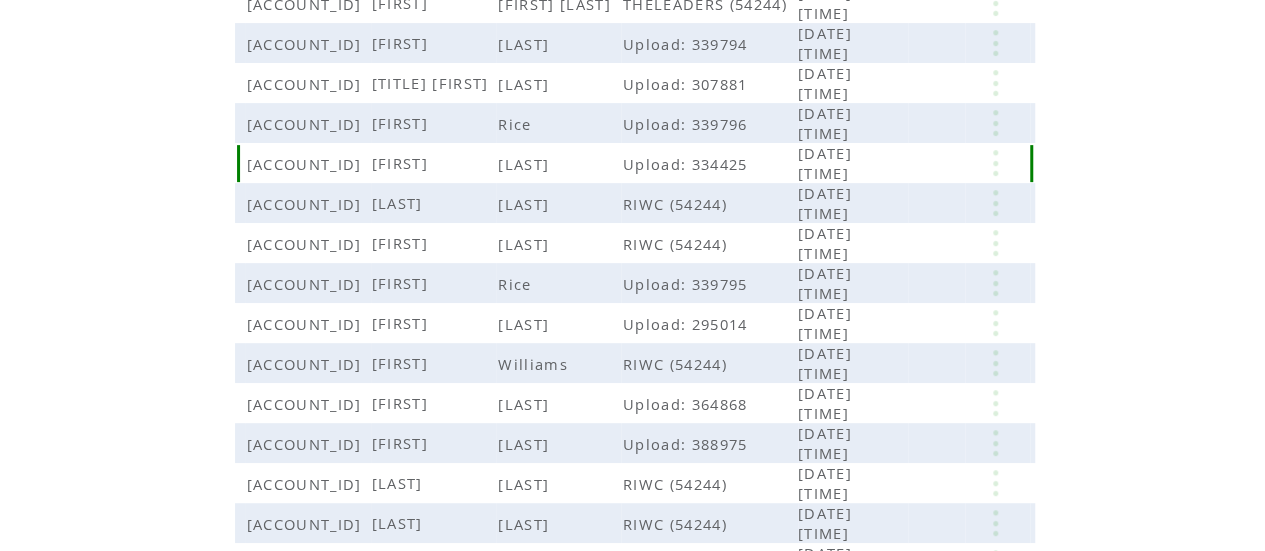 click at bounding box center (995, 163) 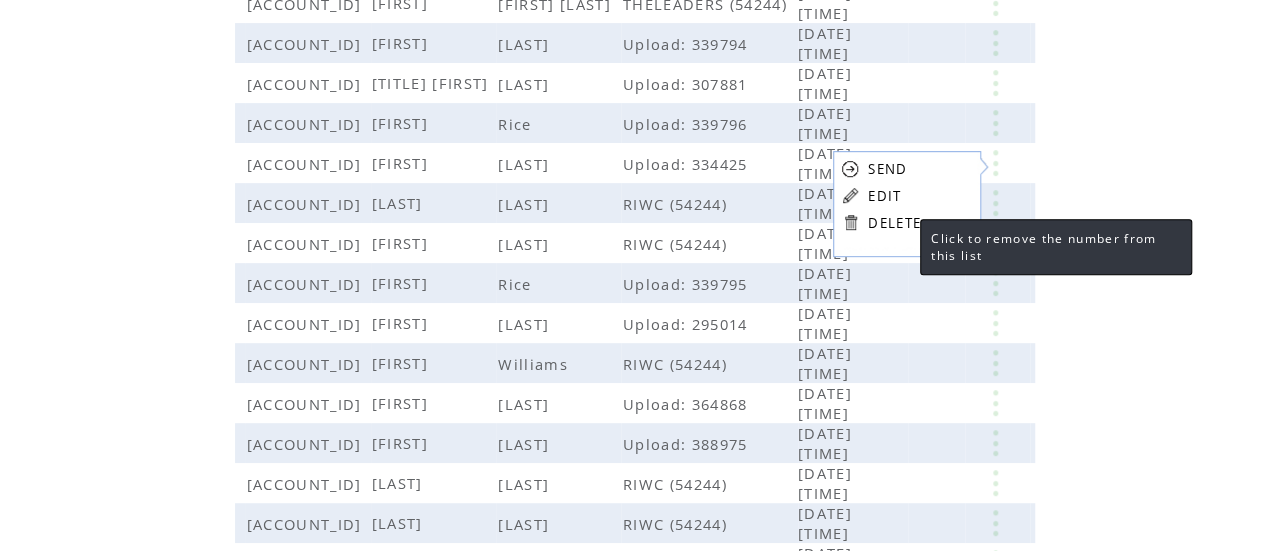 click on "DELETE" at bounding box center [894, 223] 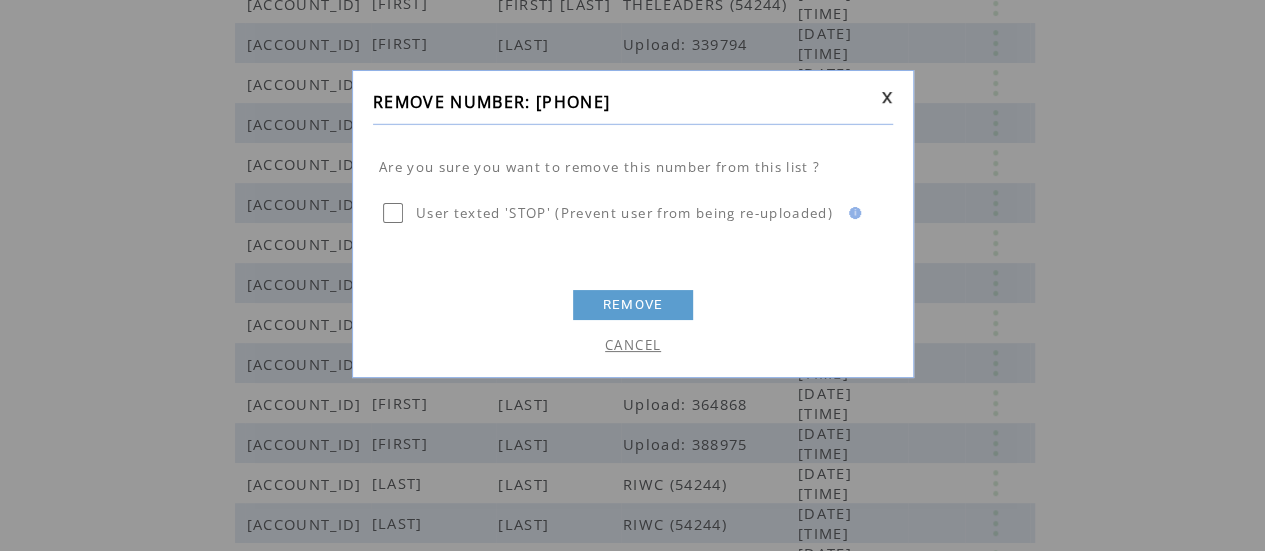 click on "REMOVE" at bounding box center [633, 305] 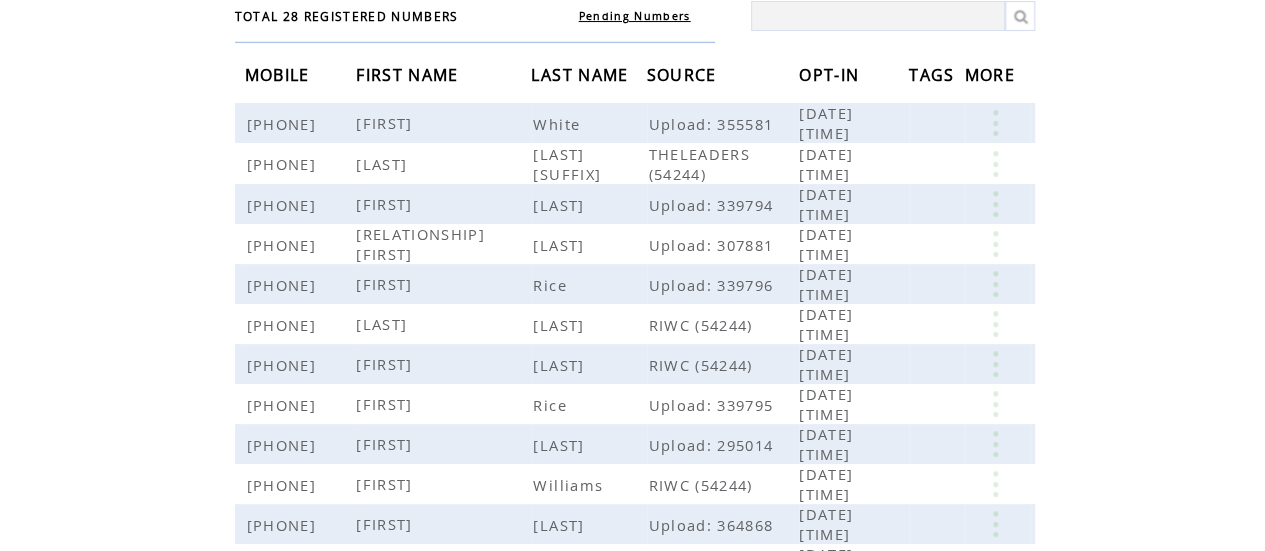 scroll, scrollTop: 0, scrollLeft: 0, axis: both 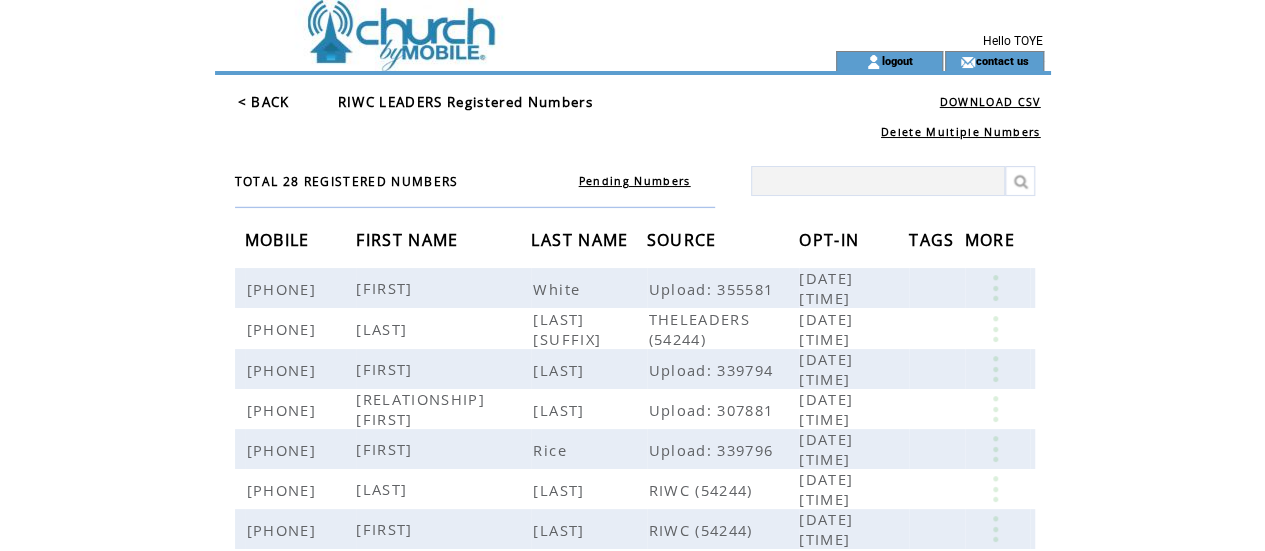 click on "Pending Numbers" at bounding box center [635, 181] 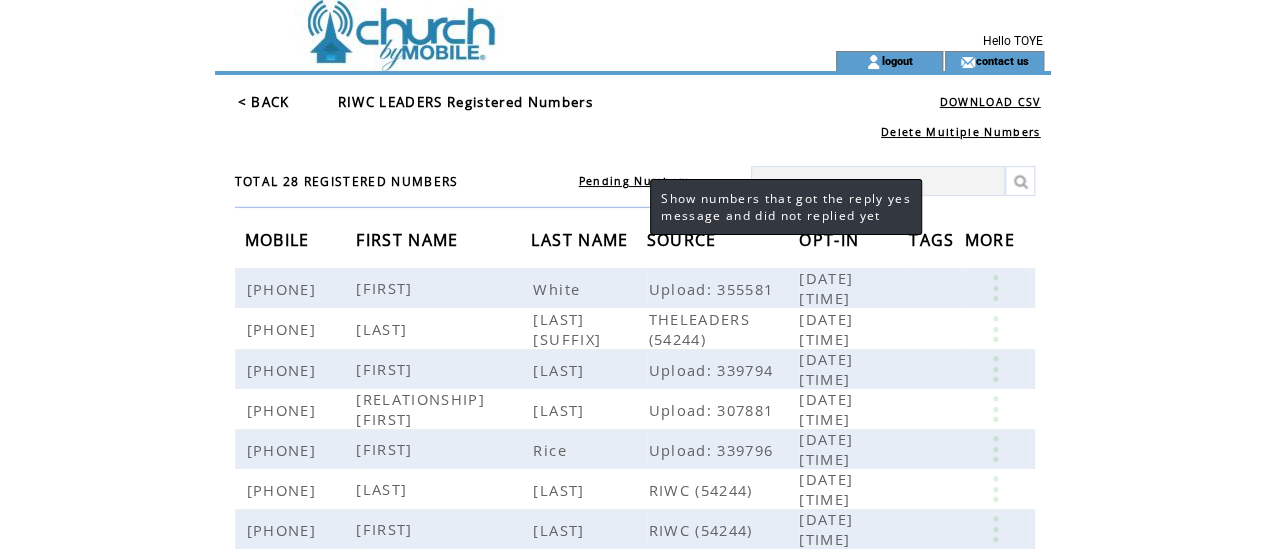 click on "Pending Numbers" at bounding box center (635, 181) 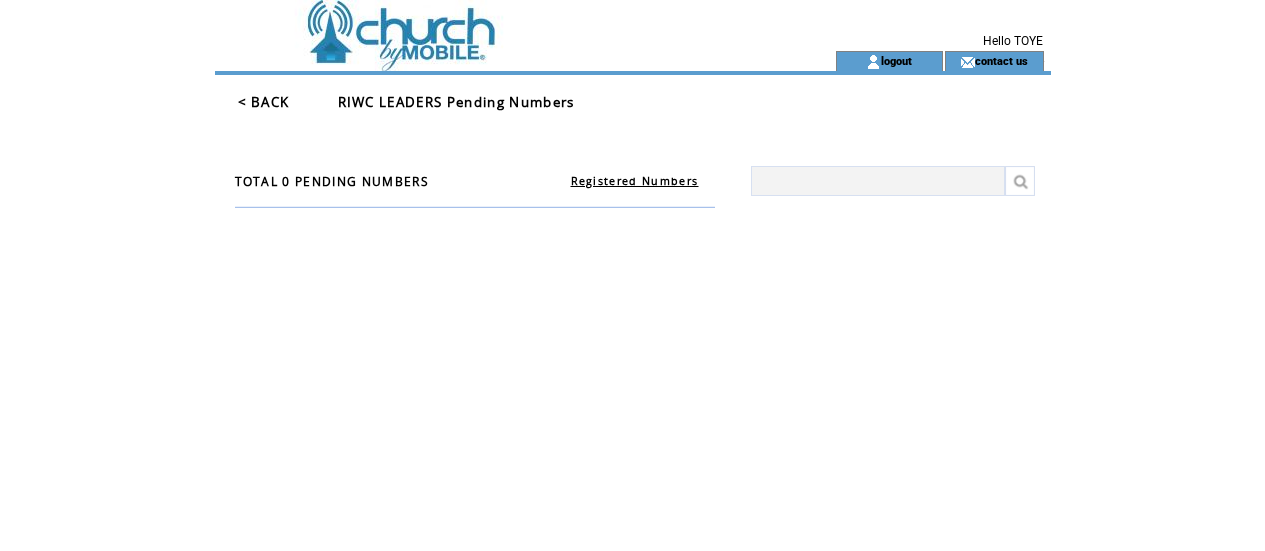 scroll, scrollTop: 0, scrollLeft: 0, axis: both 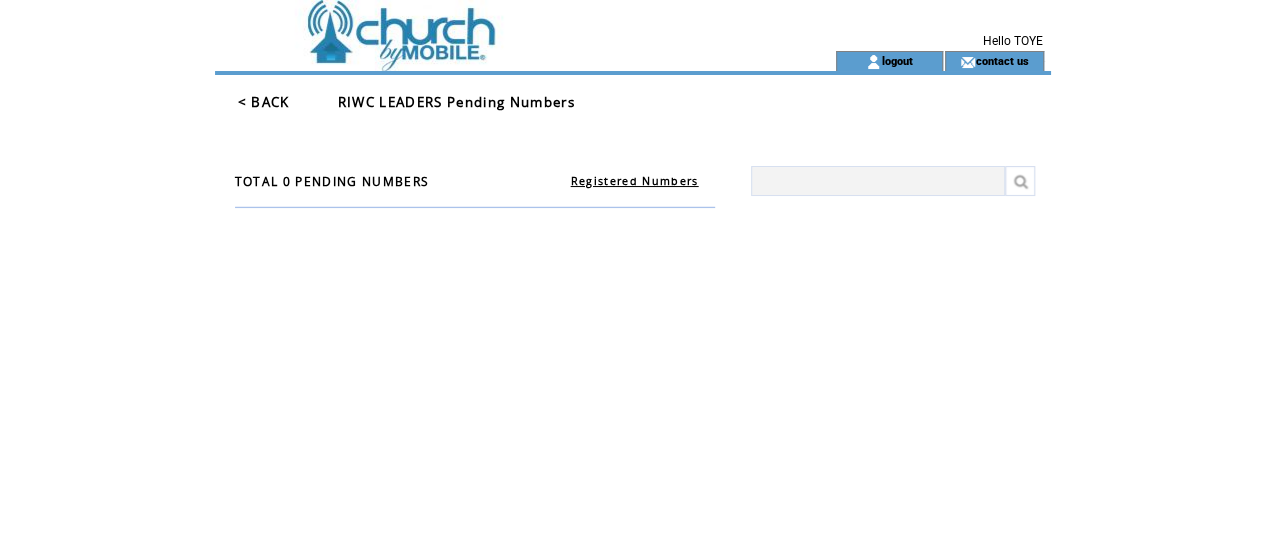 click on "< BACK" at bounding box center (264, 102) 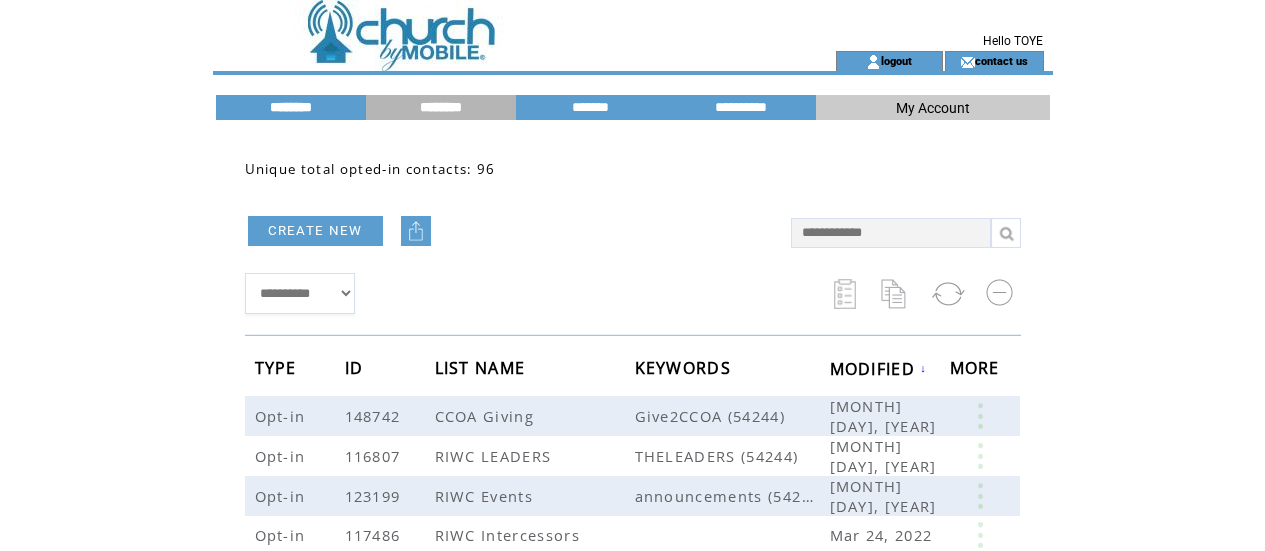 scroll, scrollTop: 0, scrollLeft: 0, axis: both 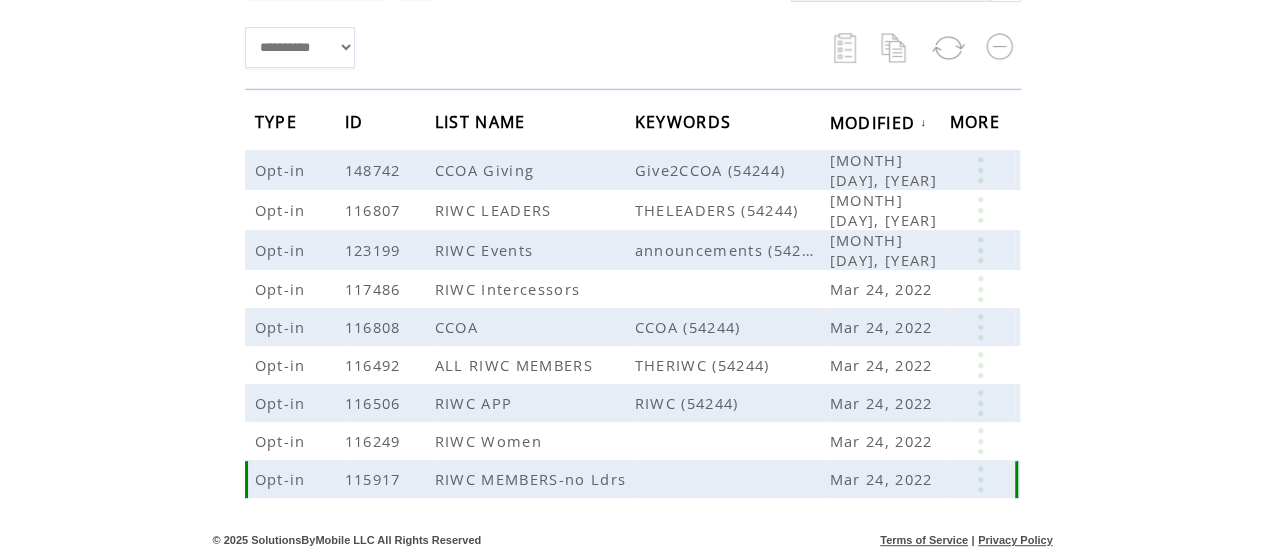 click at bounding box center (980, 479) 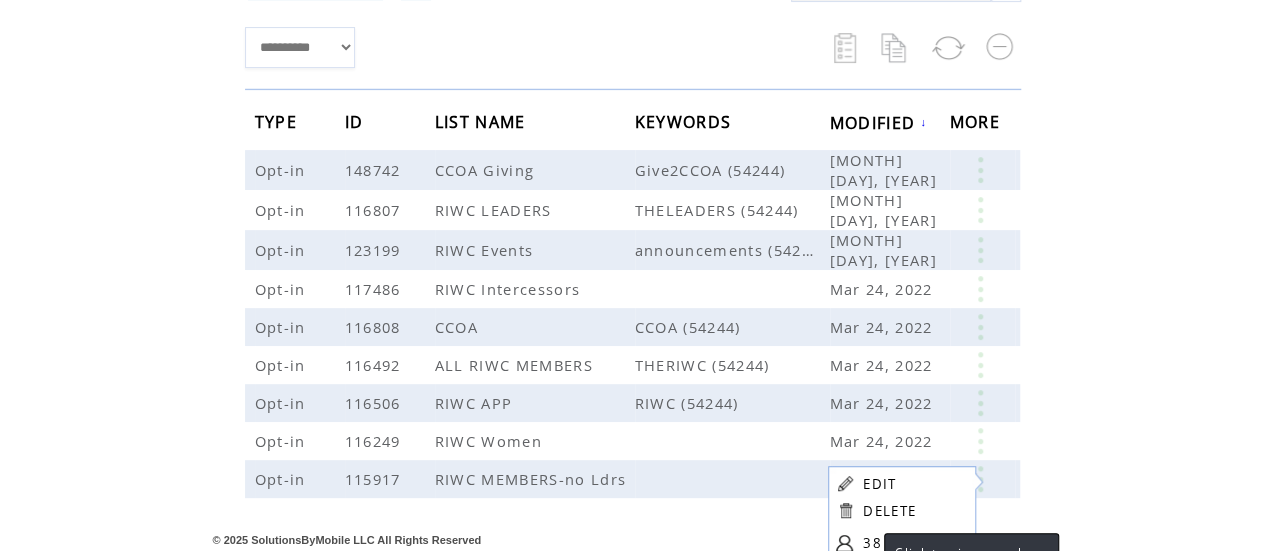 click on "38" at bounding box center (913, 543) 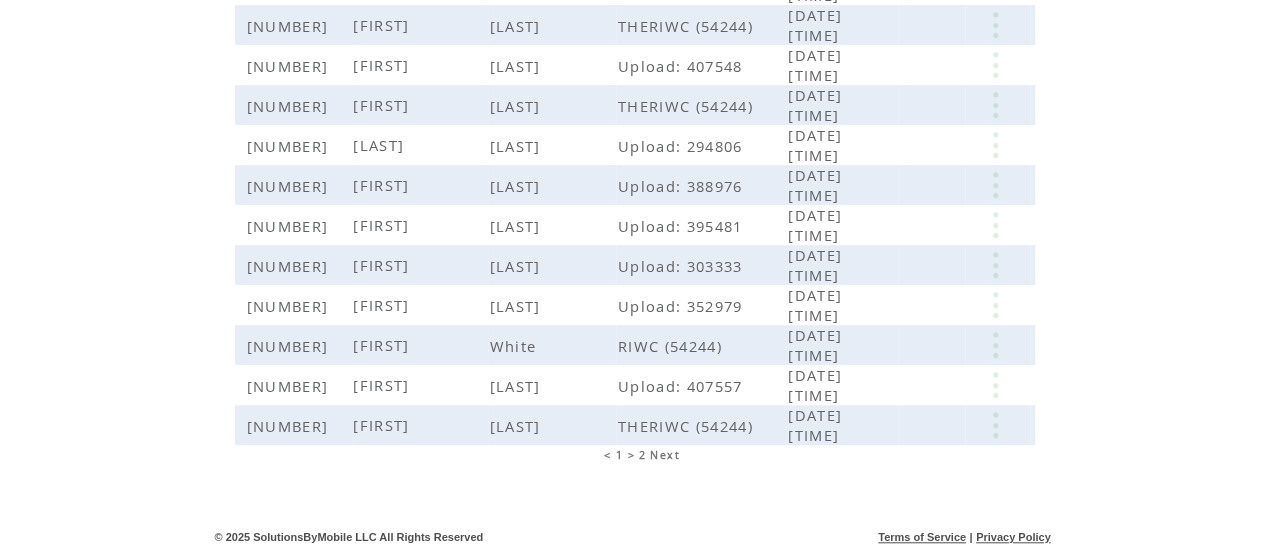 scroll, scrollTop: 585, scrollLeft: 0, axis: vertical 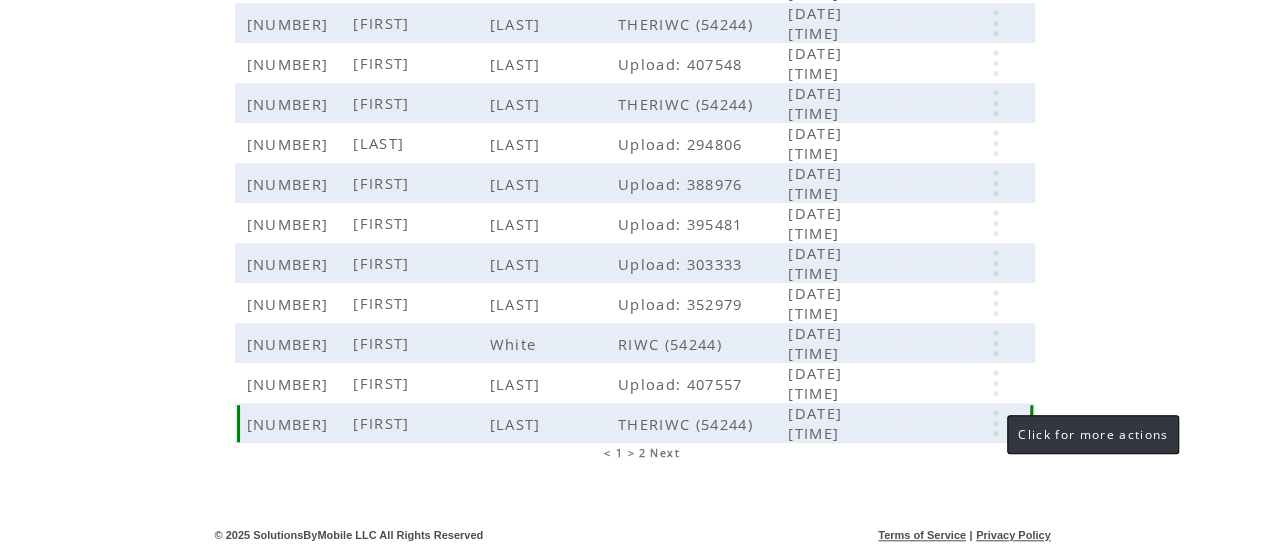 click at bounding box center (995, 423) 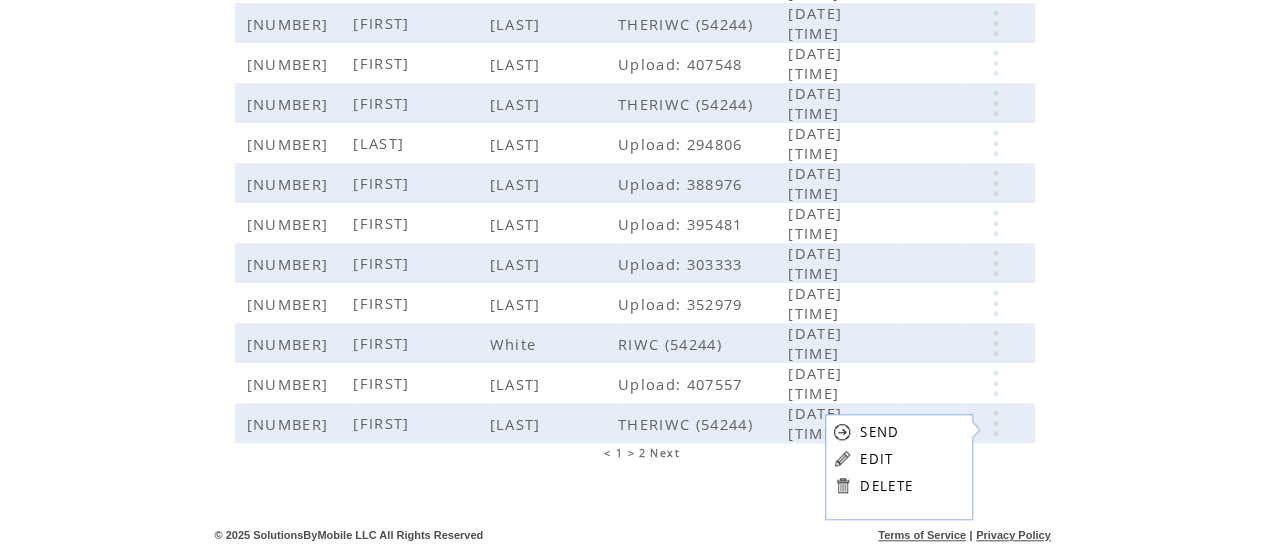 click on "DELETE" at bounding box center (886, 486) 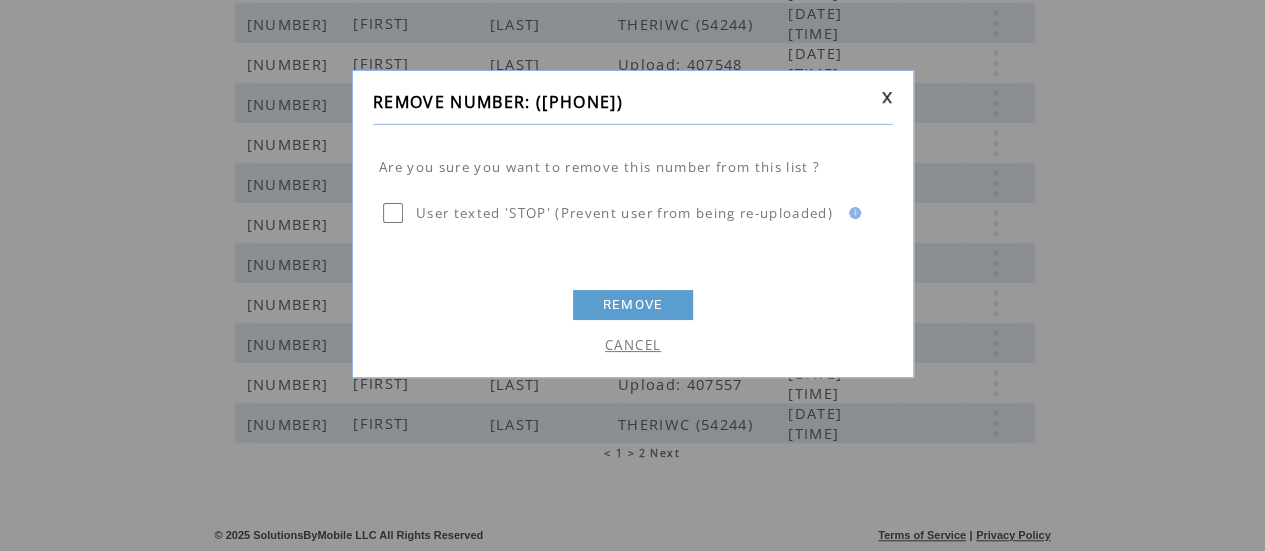 click on "REMOVE" at bounding box center [633, 305] 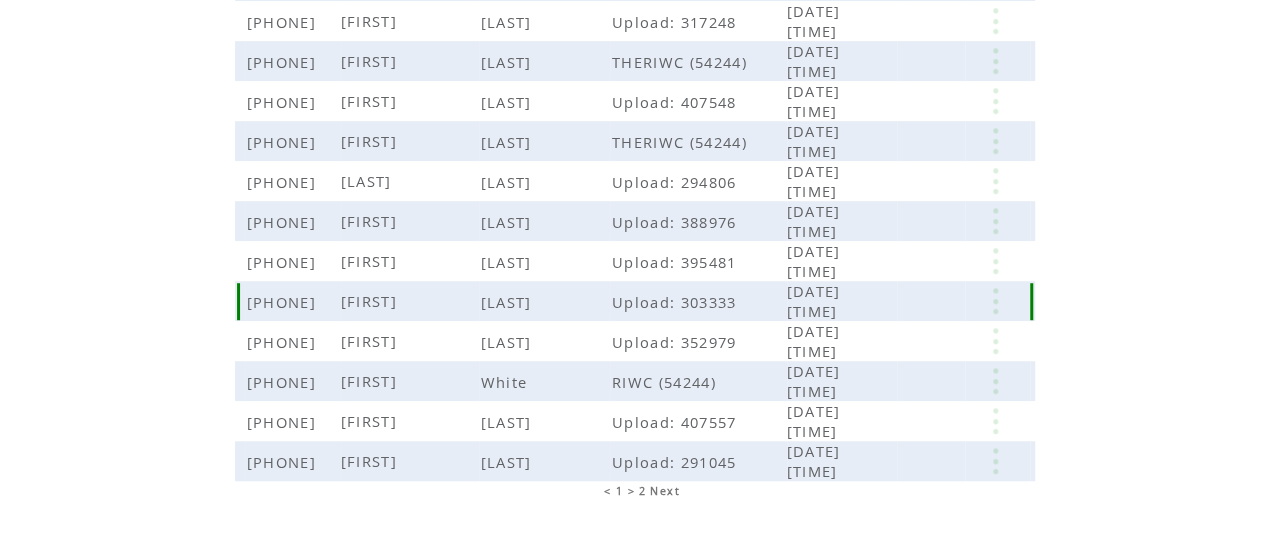 scroll, scrollTop: 585, scrollLeft: 0, axis: vertical 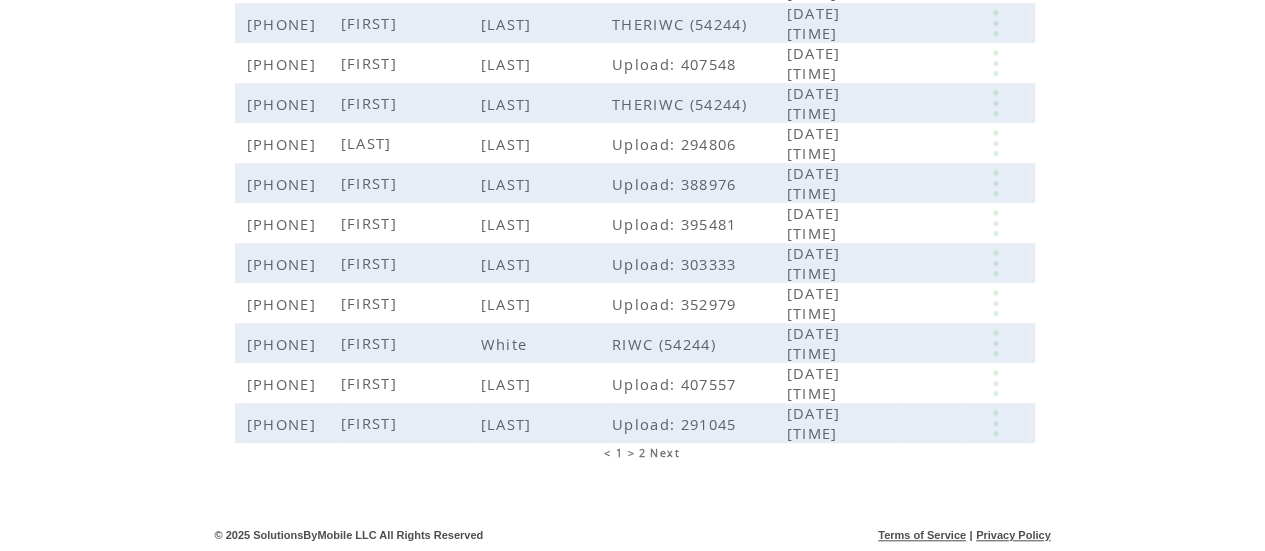 click on "Next" at bounding box center [664, 453] 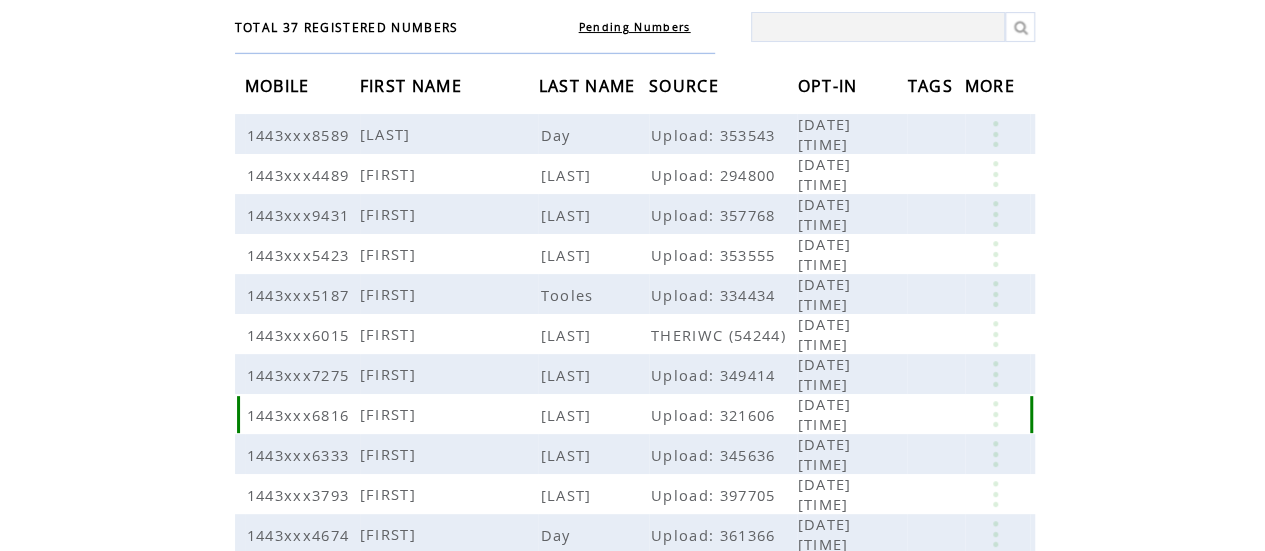scroll, scrollTop: 0, scrollLeft: 0, axis: both 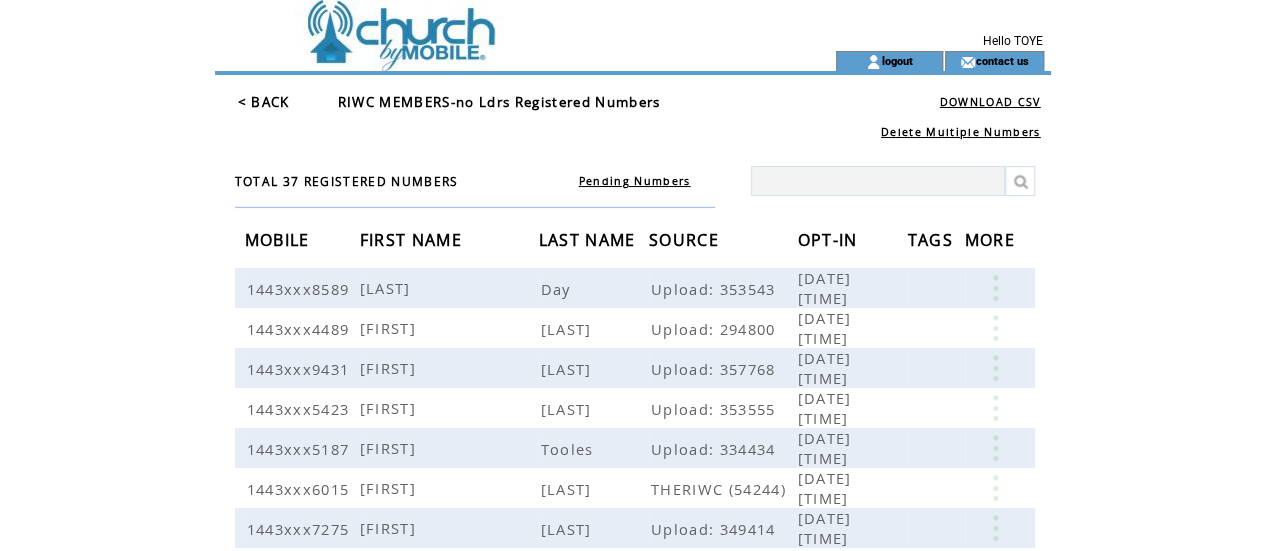 click on "< BACK" at bounding box center (264, 102) 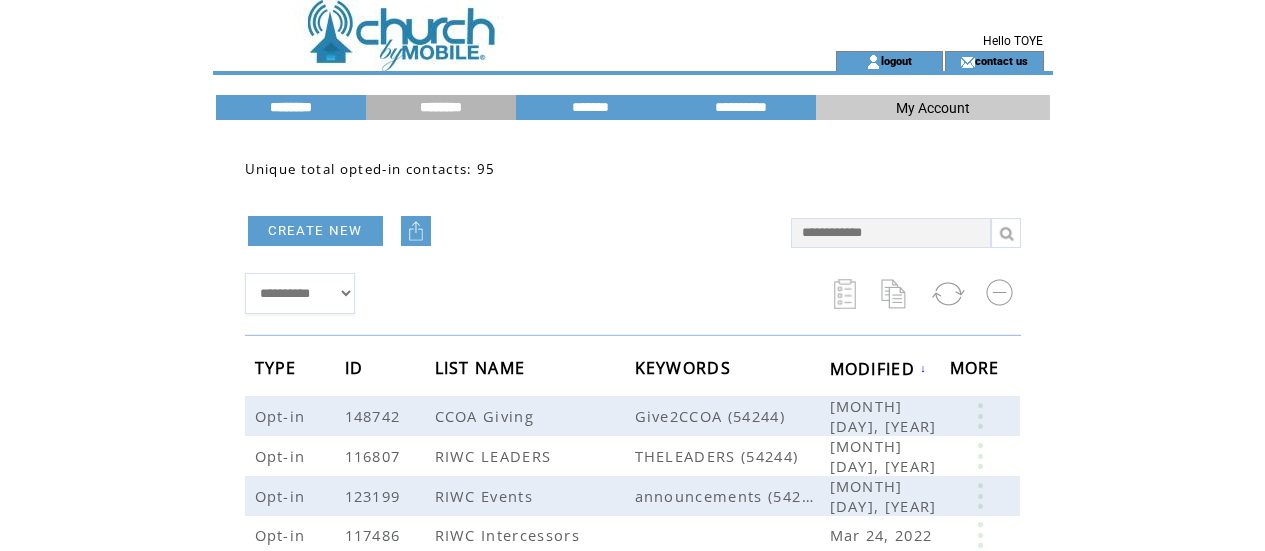 scroll, scrollTop: 0, scrollLeft: 0, axis: both 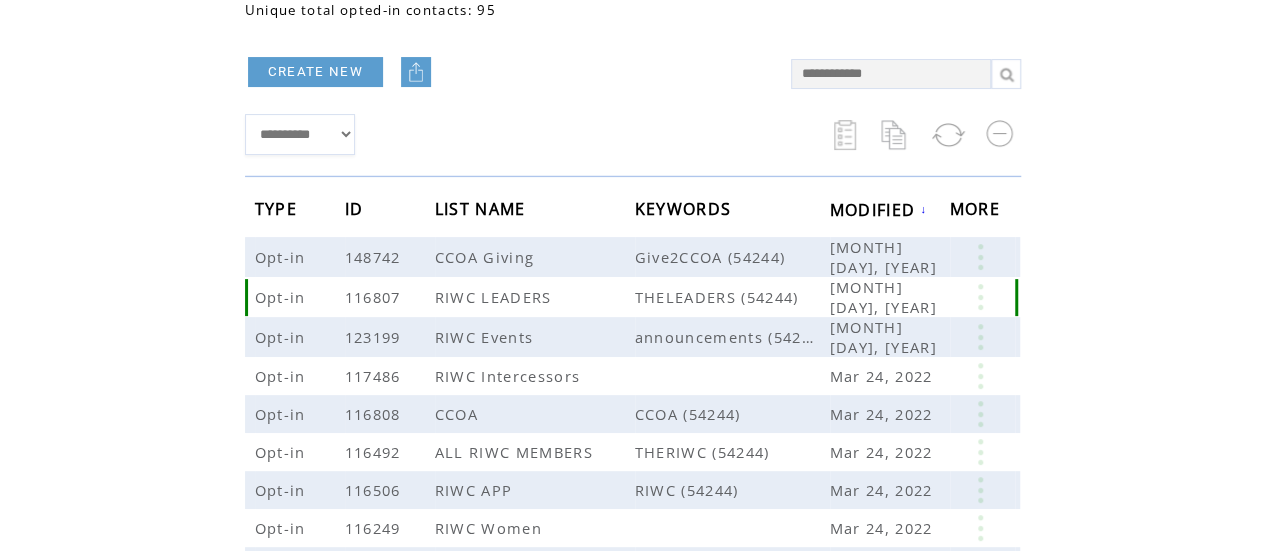 click at bounding box center [980, 297] 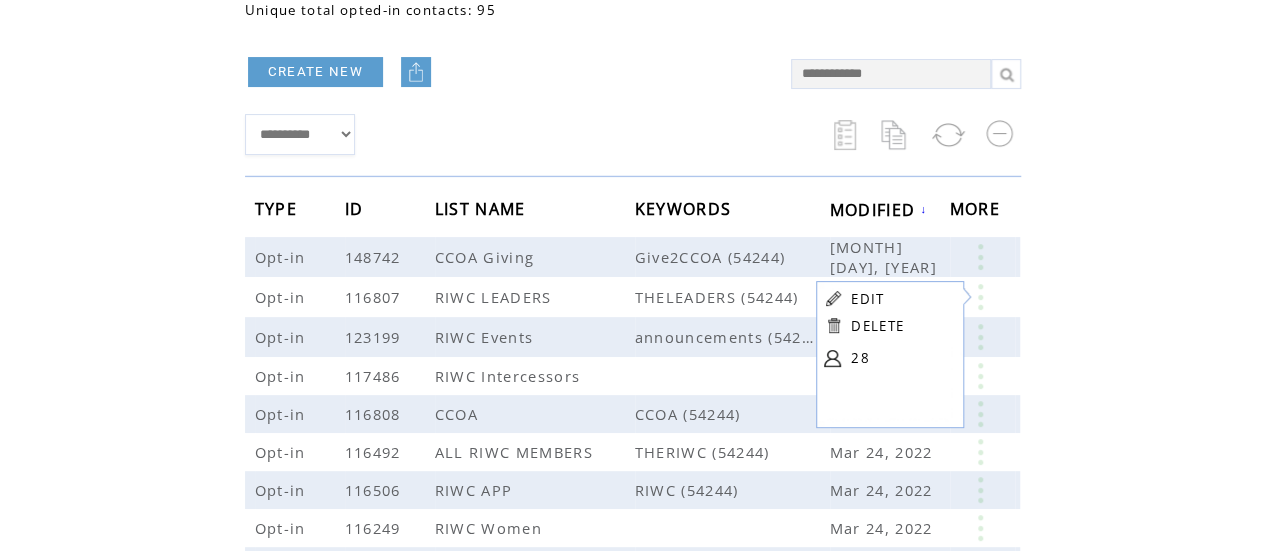 click at bounding box center [833, 358] 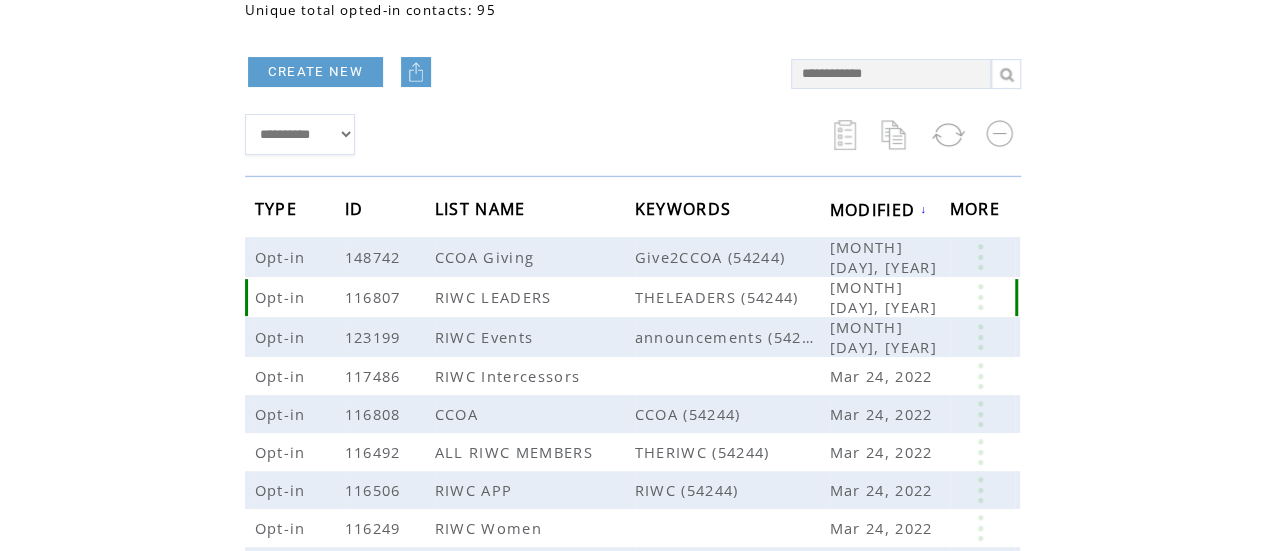 click at bounding box center [980, 297] 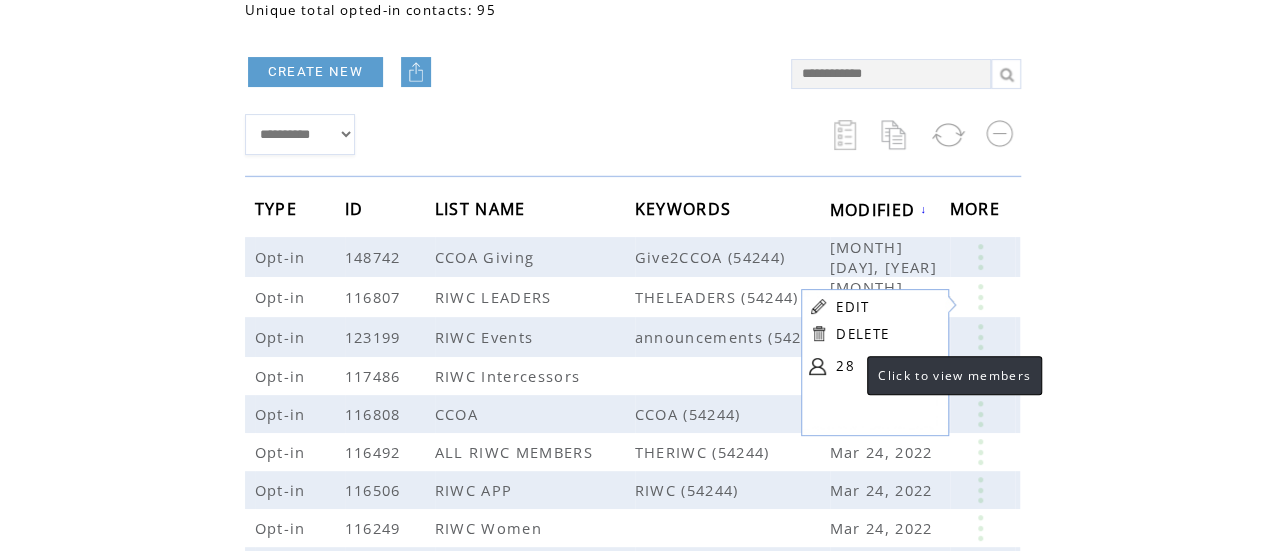 click on "28" at bounding box center (886, 366) 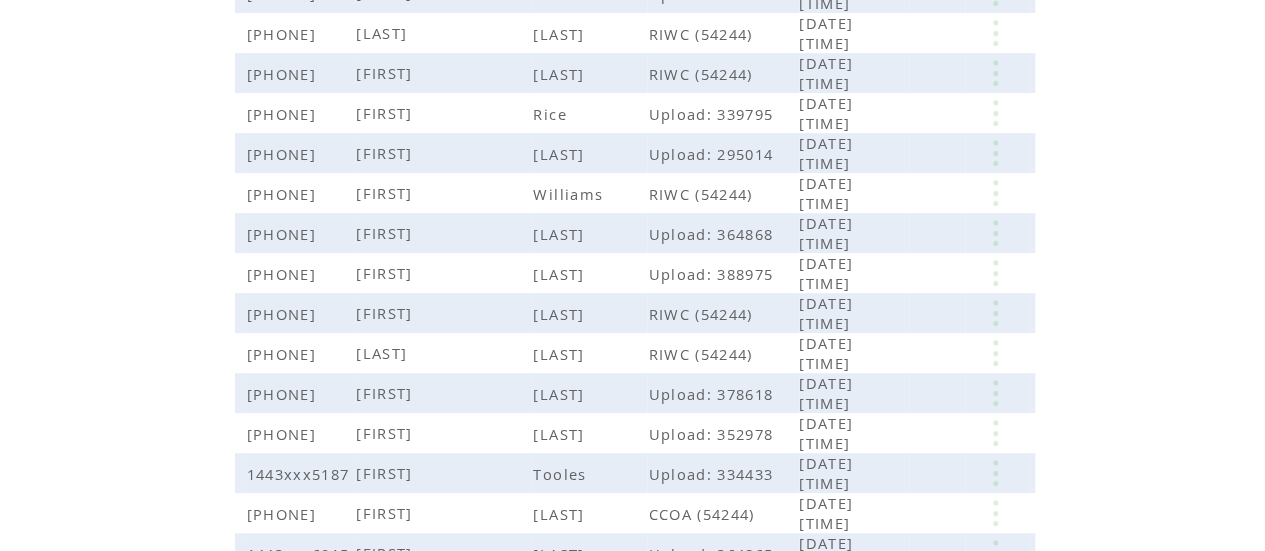 scroll, scrollTop: 585, scrollLeft: 0, axis: vertical 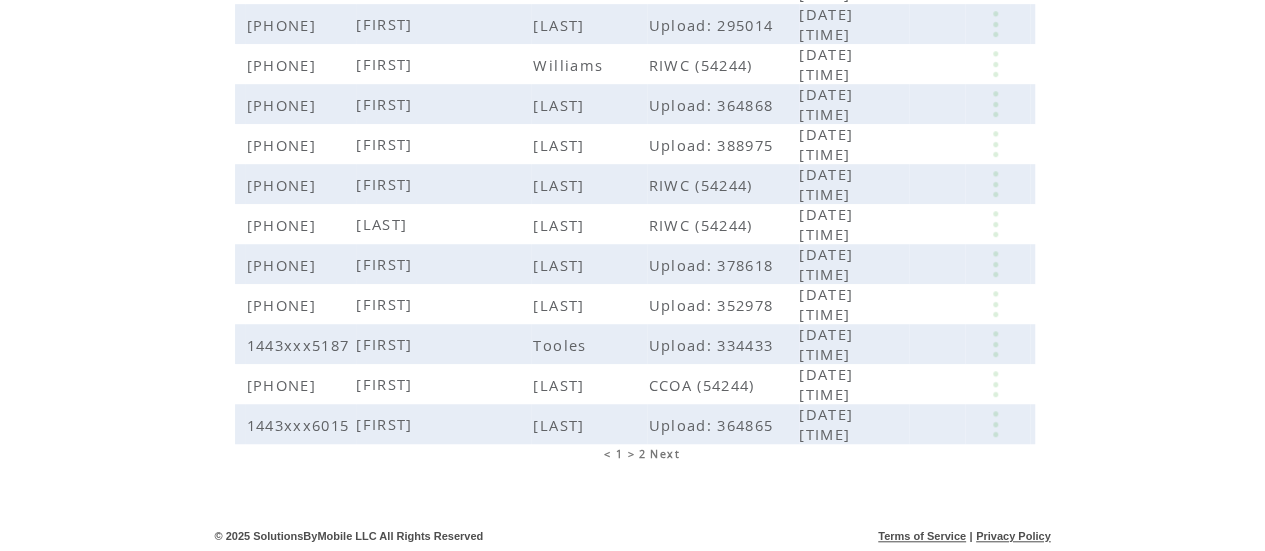 click on "2" at bounding box center [642, 454] 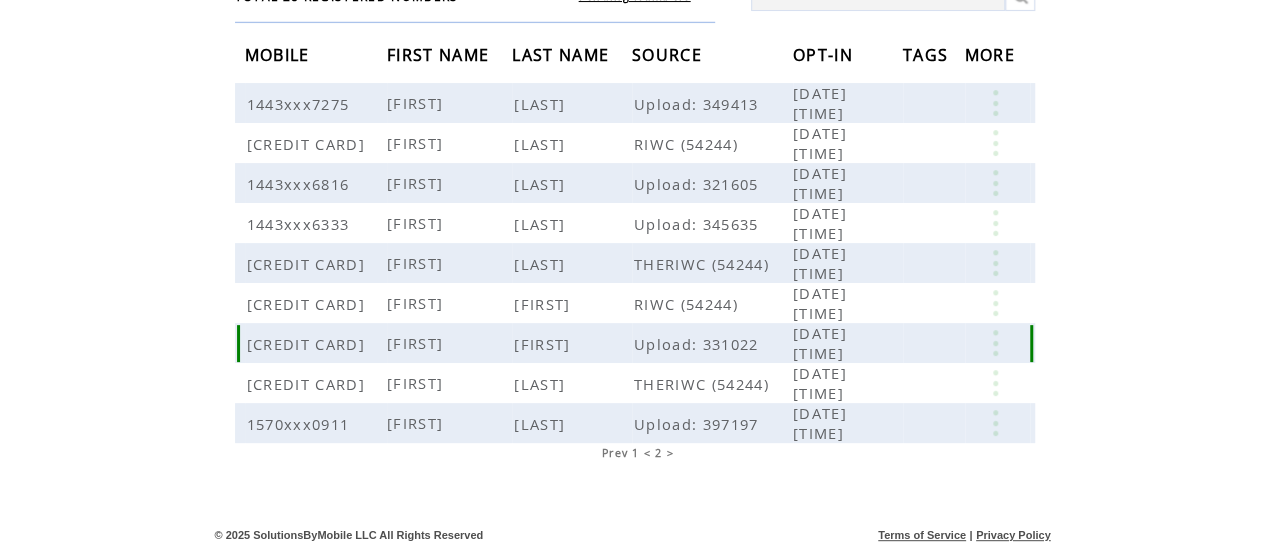 scroll, scrollTop: 0, scrollLeft: 0, axis: both 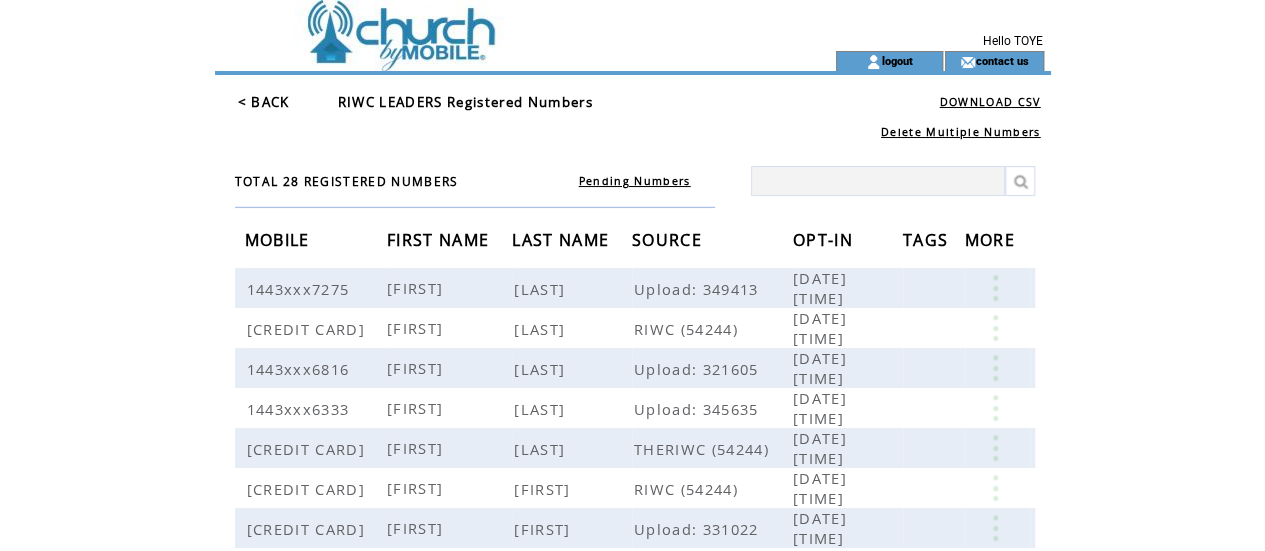 click on "< BACK" at bounding box center (264, 102) 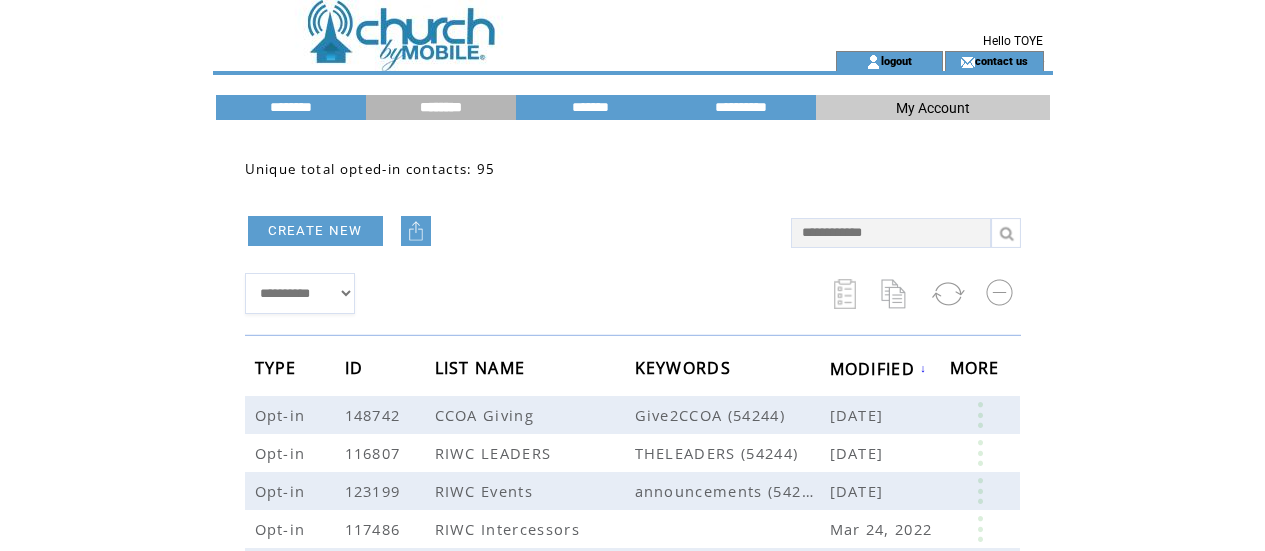 scroll, scrollTop: 0, scrollLeft: 0, axis: both 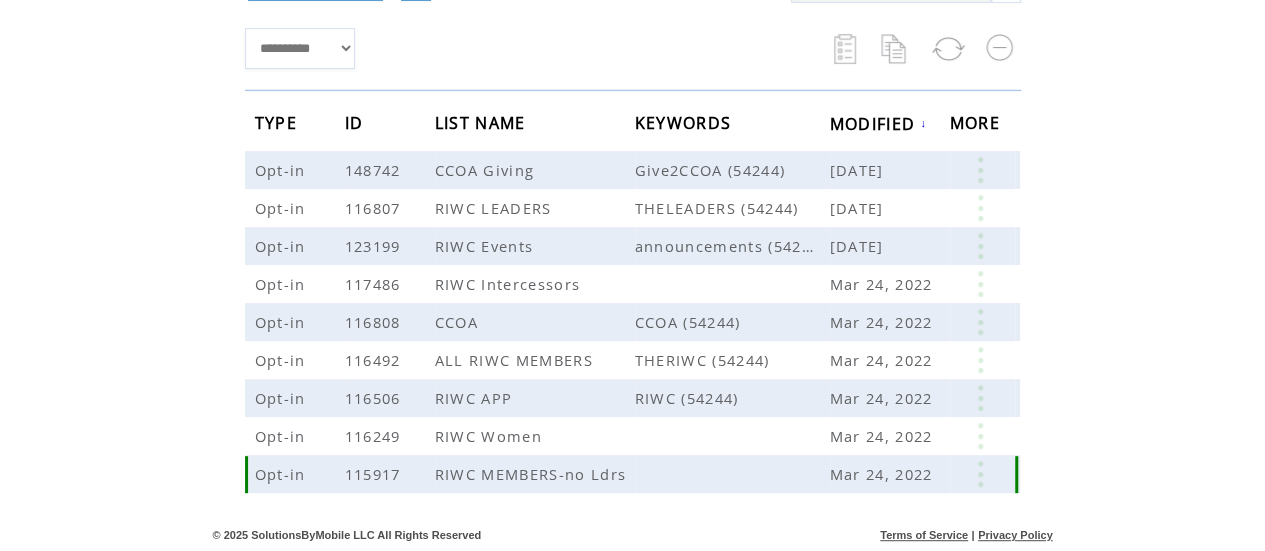 click at bounding box center [980, 474] 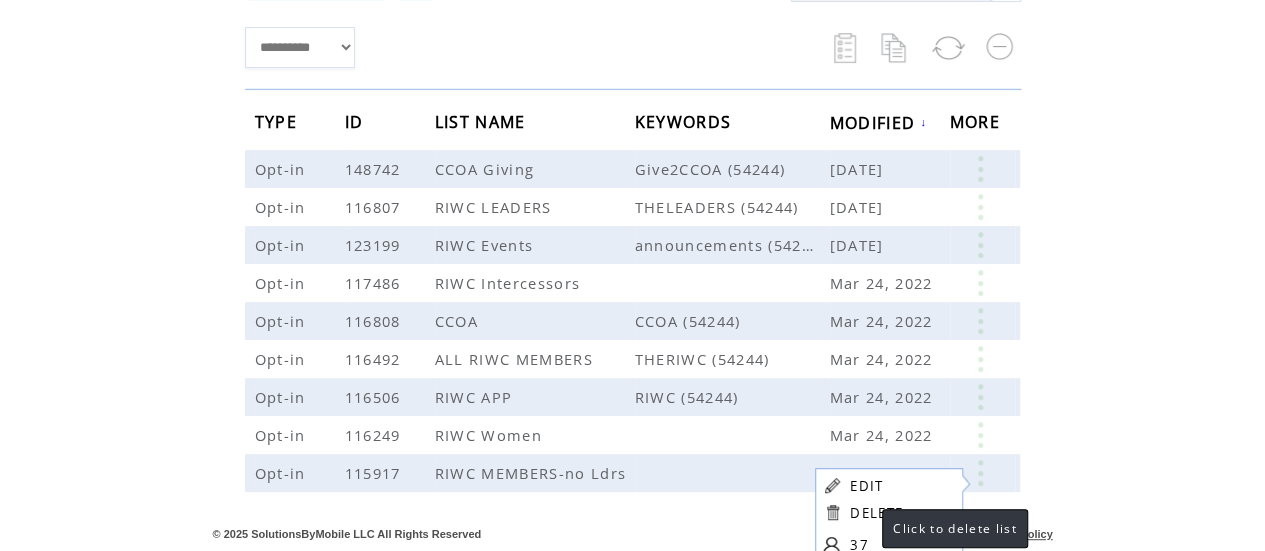 click on "DELETE" at bounding box center [876, 513] 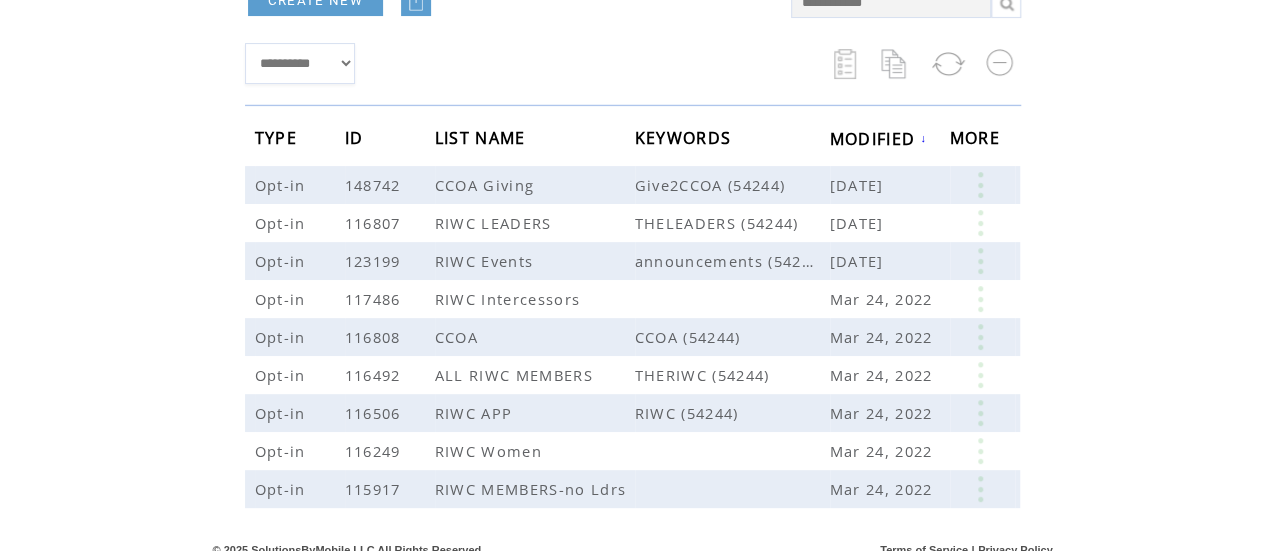 scroll, scrollTop: 246, scrollLeft: 0, axis: vertical 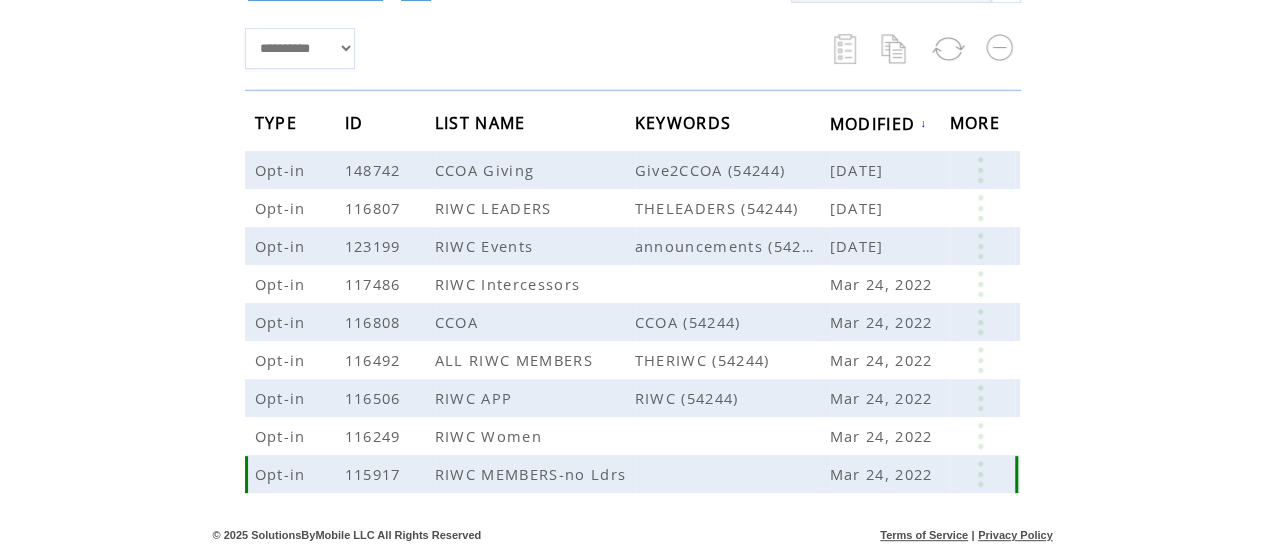 click at bounding box center (980, 474) 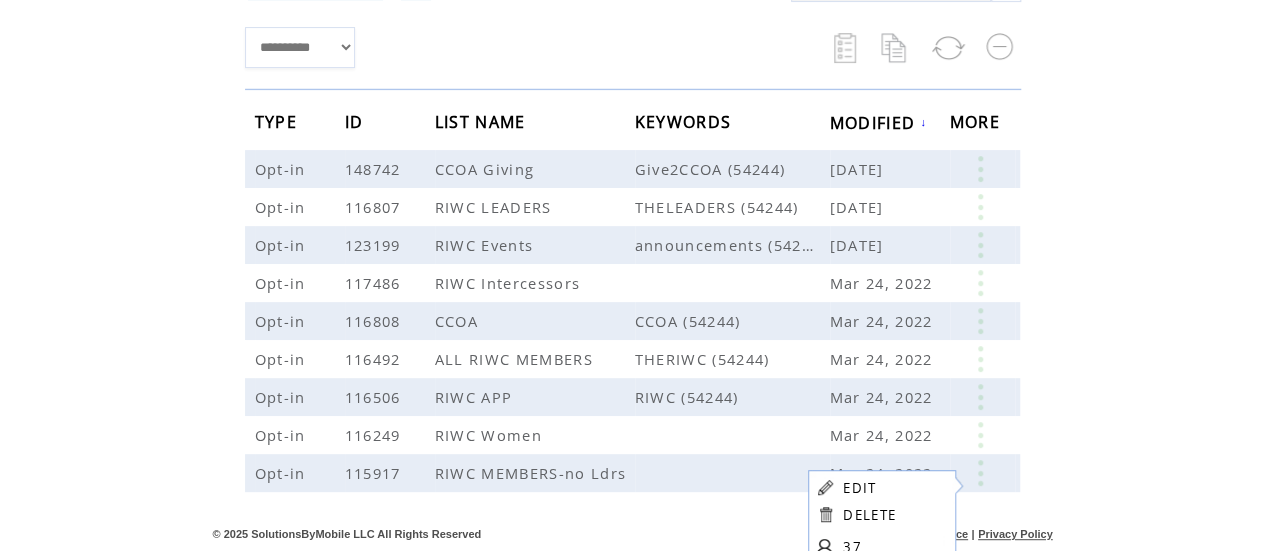 scroll, scrollTop: 342, scrollLeft: 0, axis: vertical 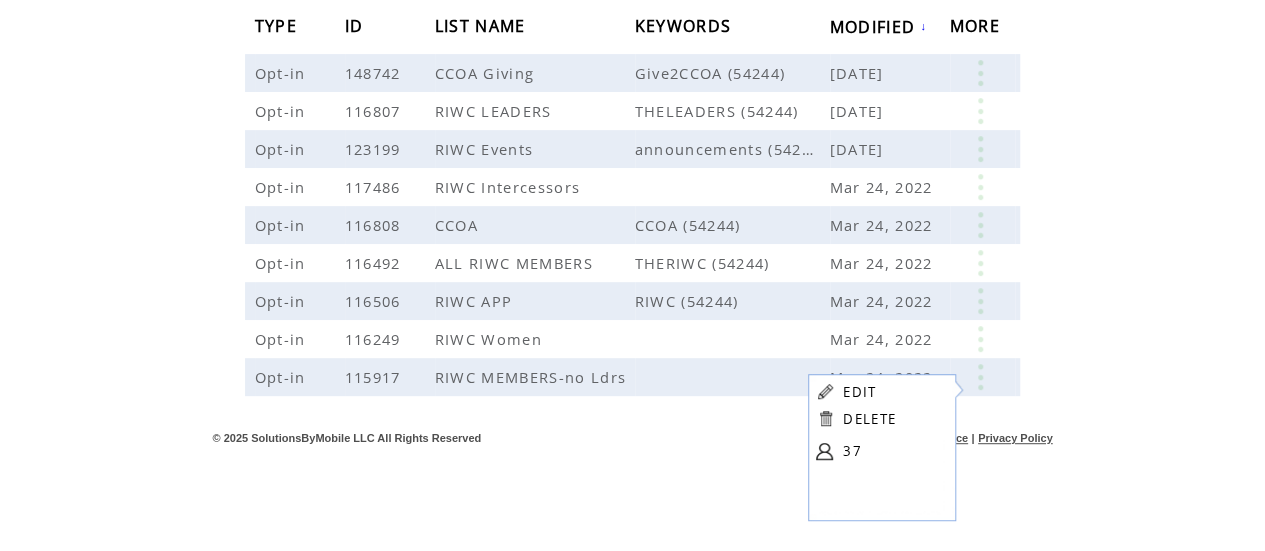 click on "37" at bounding box center [893, 451] 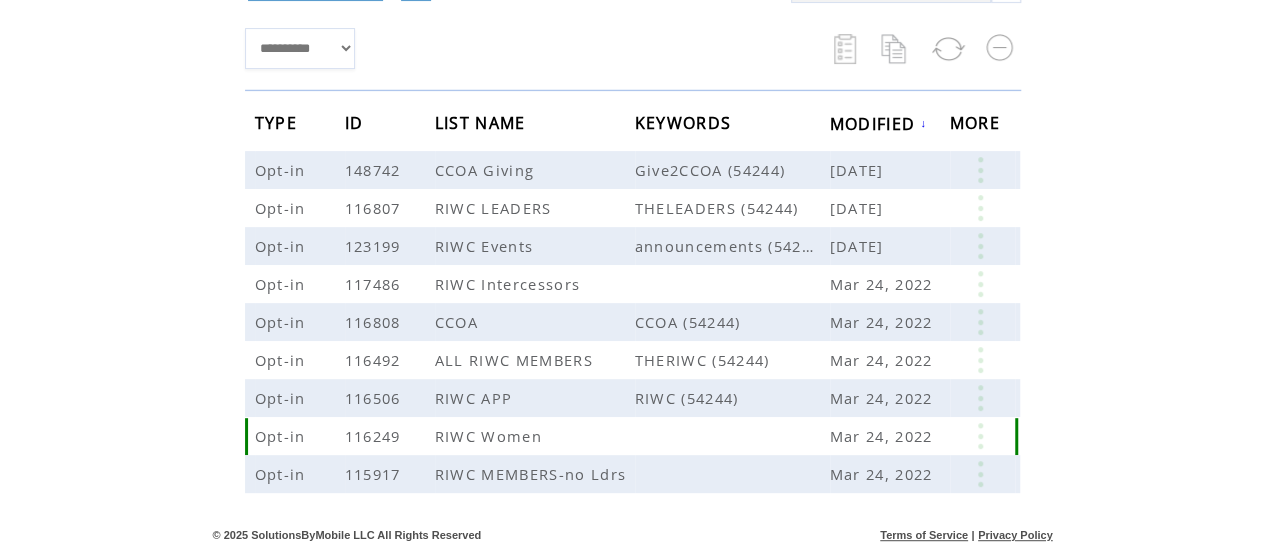 scroll, scrollTop: 246, scrollLeft: 0, axis: vertical 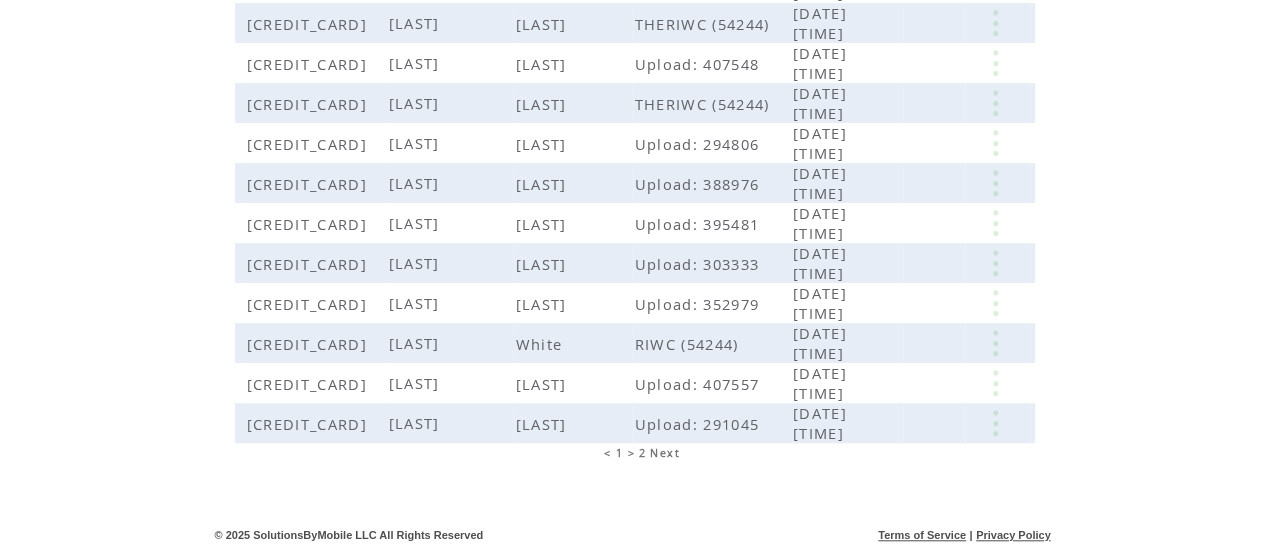 click on "Next" at bounding box center (664, 453) 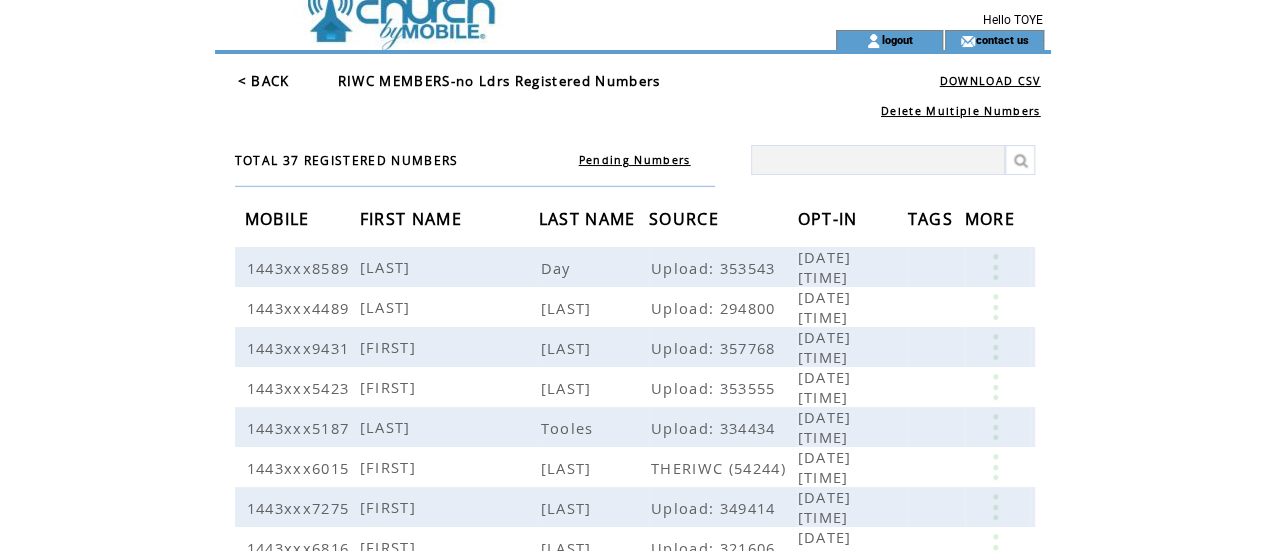 scroll, scrollTop: 0, scrollLeft: 0, axis: both 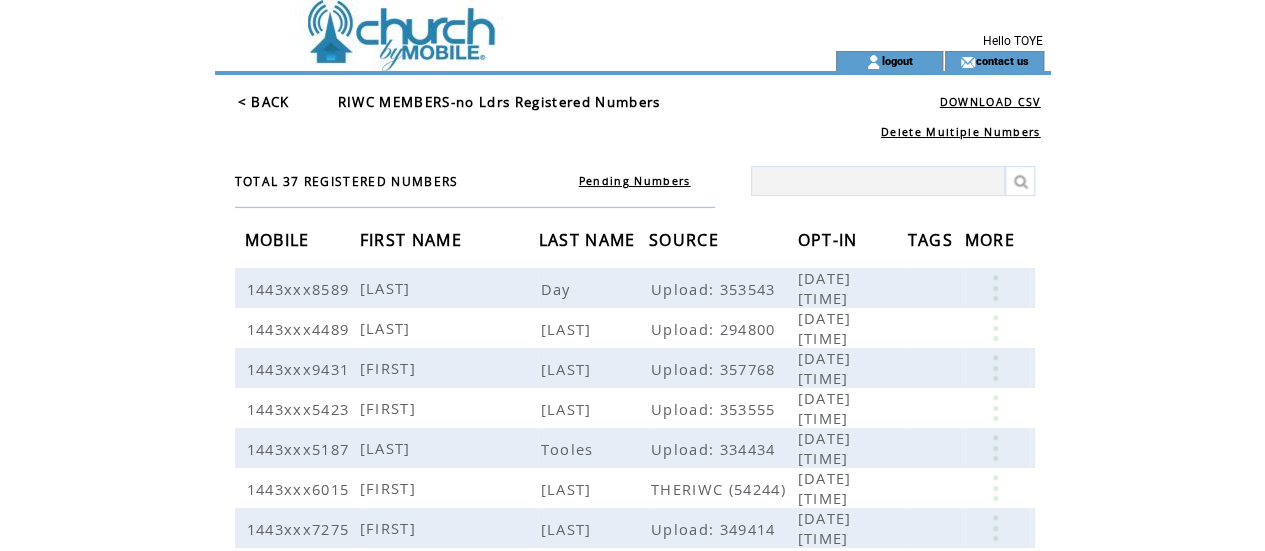 click on "< BACK RIWC MEMBERS-no Ldrs Registered Numbers
DOWNLOAD CSV
Delete Multiple Numbers" at bounding box center [633, 107] 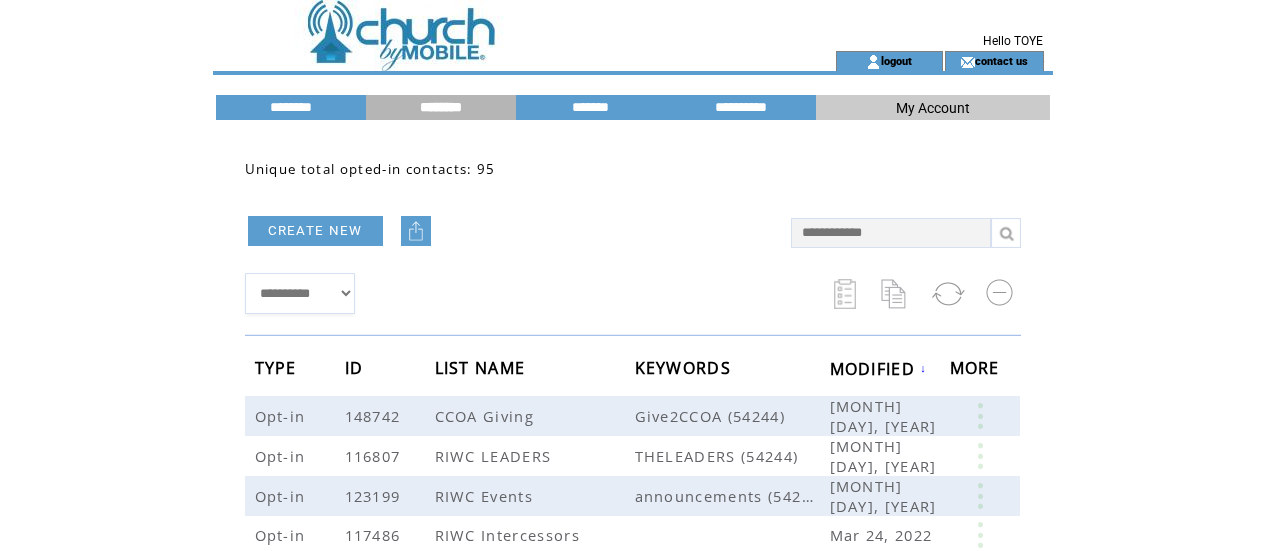 scroll, scrollTop: 0, scrollLeft: 0, axis: both 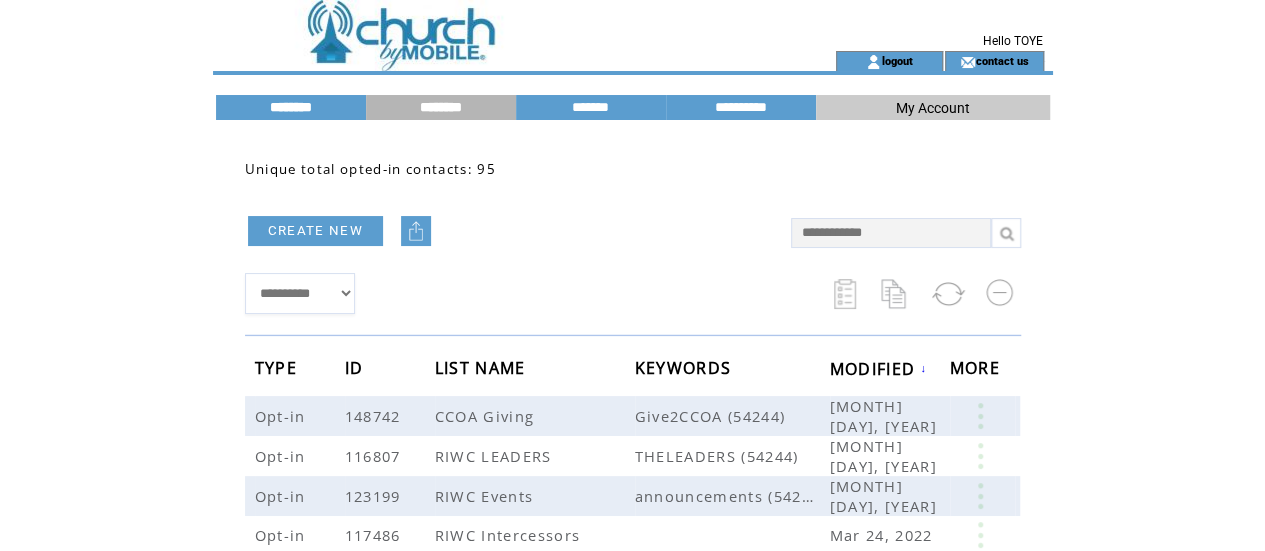 click on "********" at bounding box center [291, 107] 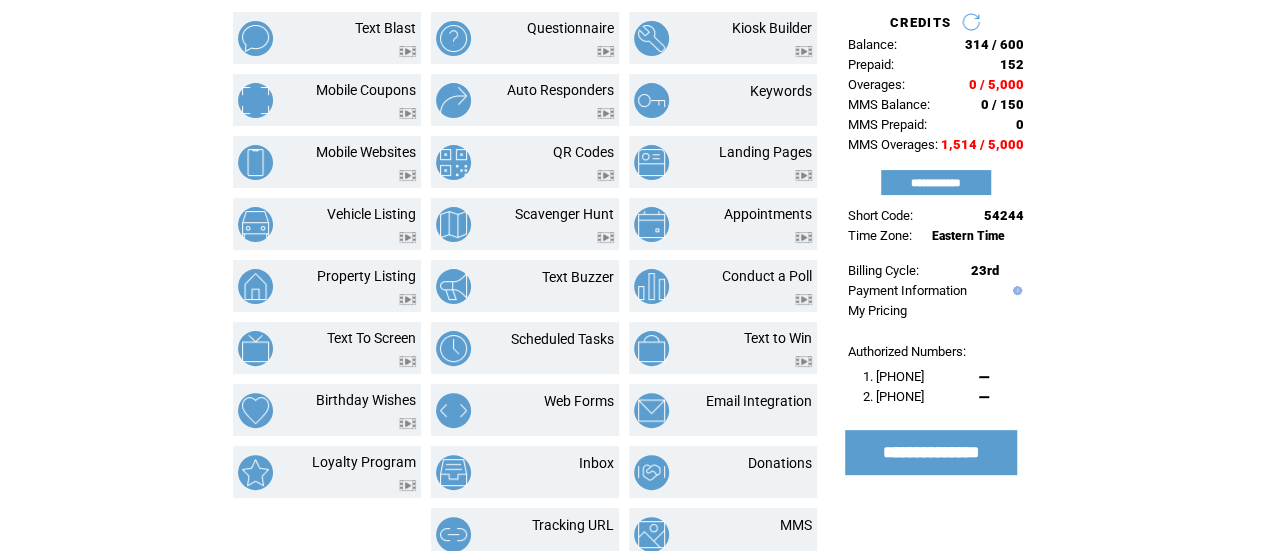scroll, scrollTop: 135, scrollLeft: 0, axis: vertical 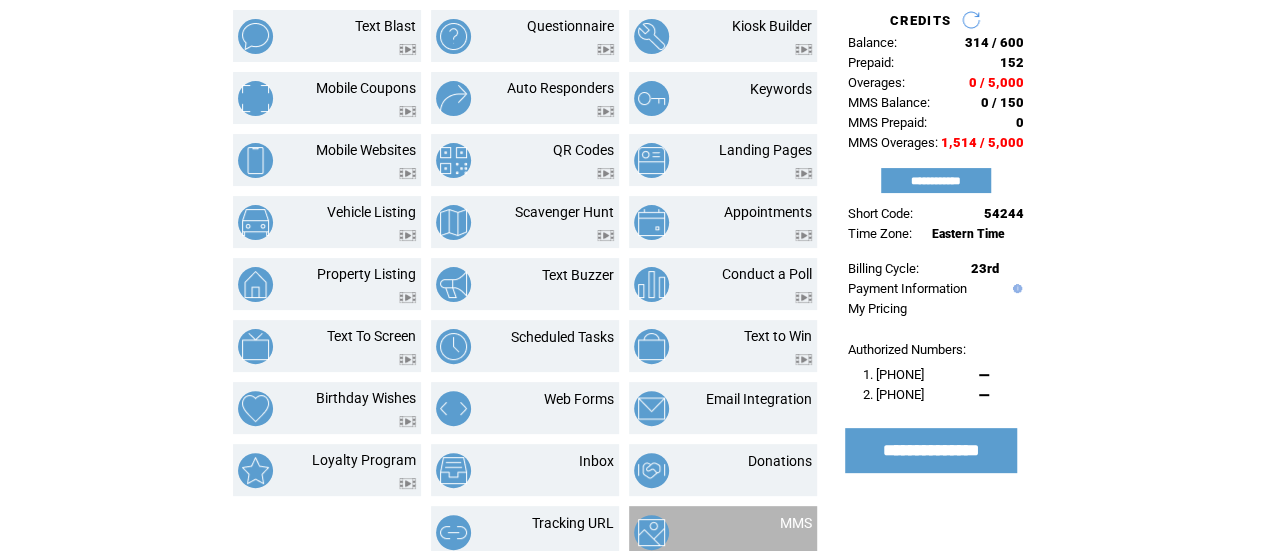 click on "MMS" at bounding box center [771, 532] 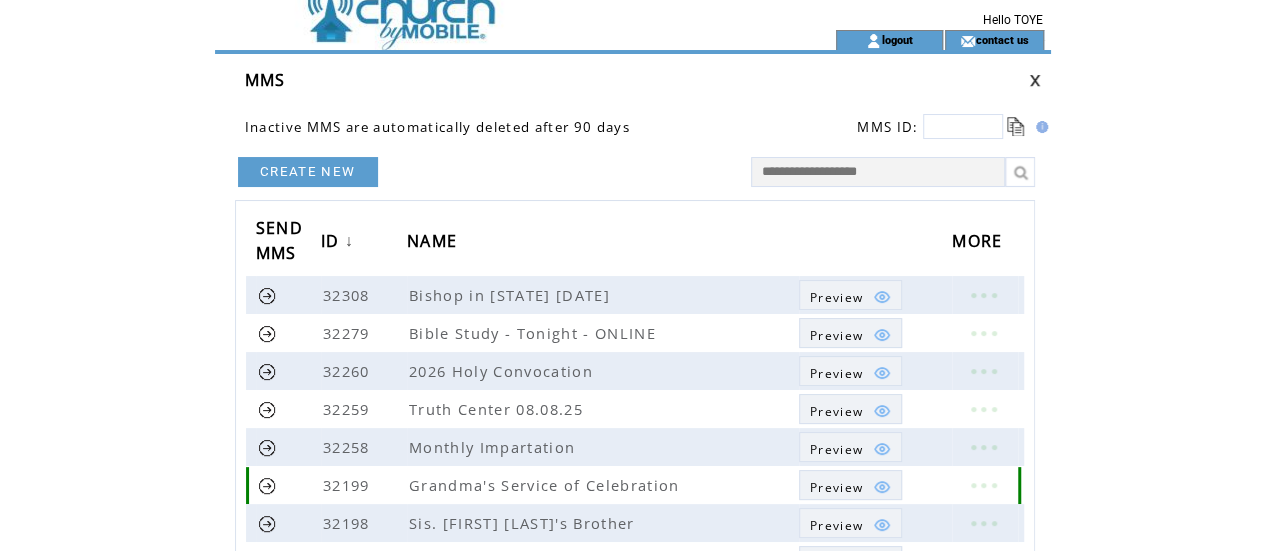scroll, scrollTop: 20, scrollLeft: 0, axis: vertical 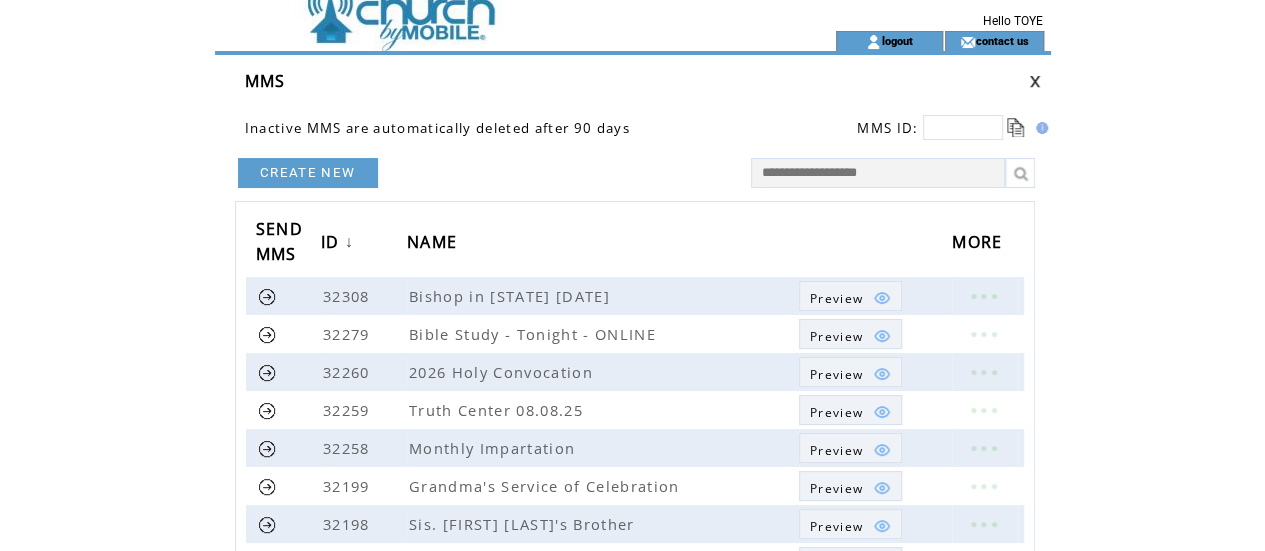 click on "CREATE NEW" at bounding box center (308, 173) 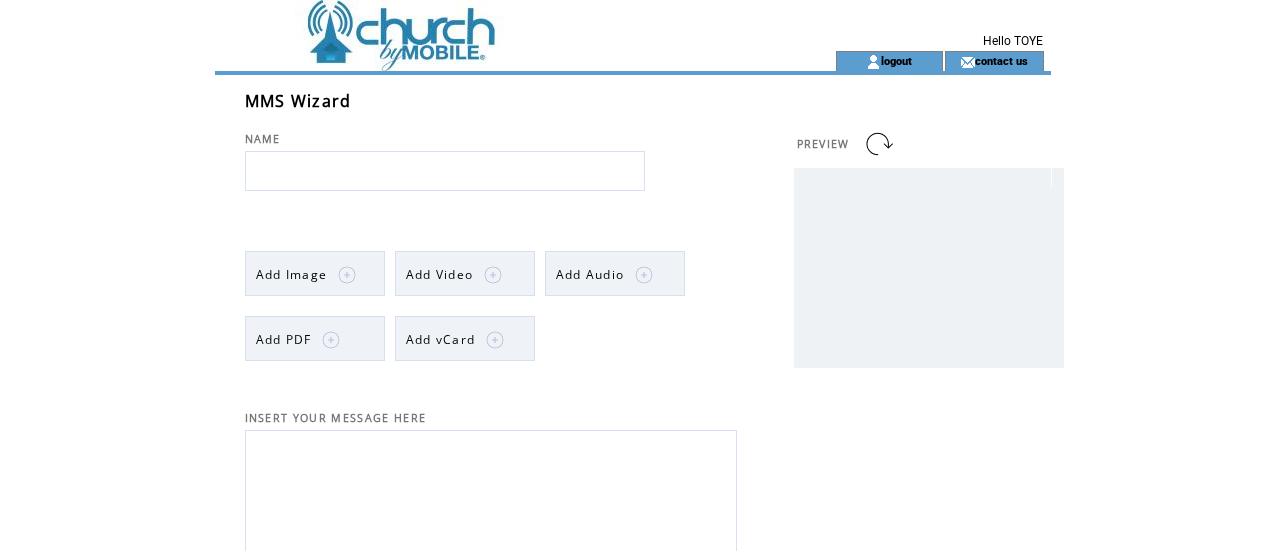 scroll, scrollTop: 0, scrollLeft: 0, axis: both 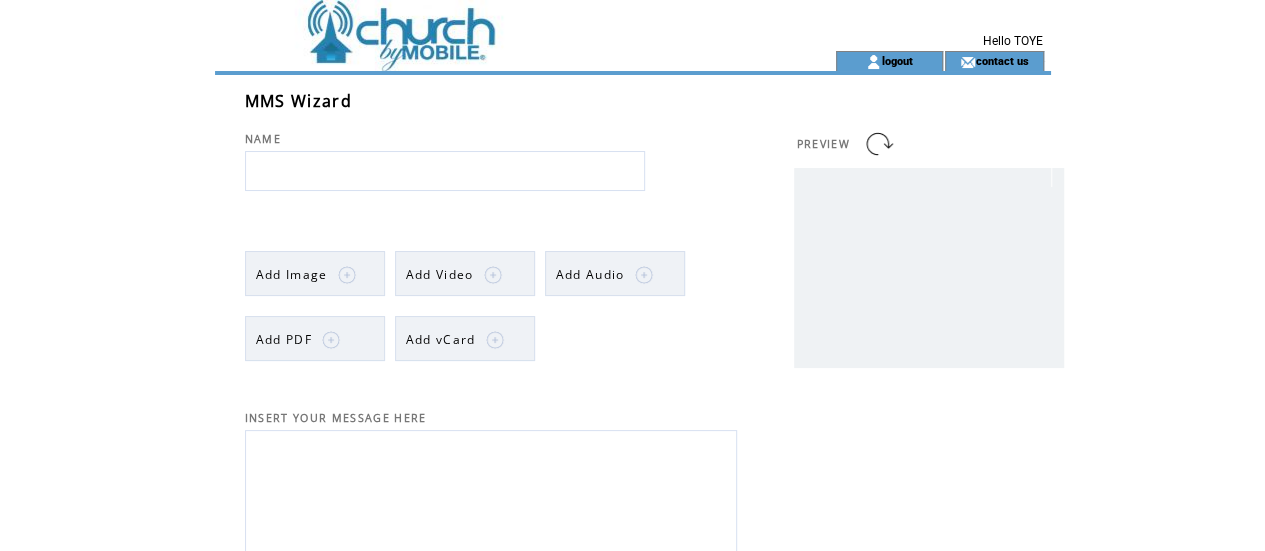 drag, startPoint x: 0, startPoint y: 0, endPoint x: 311, endPoint y: 170, distance: 354.43054 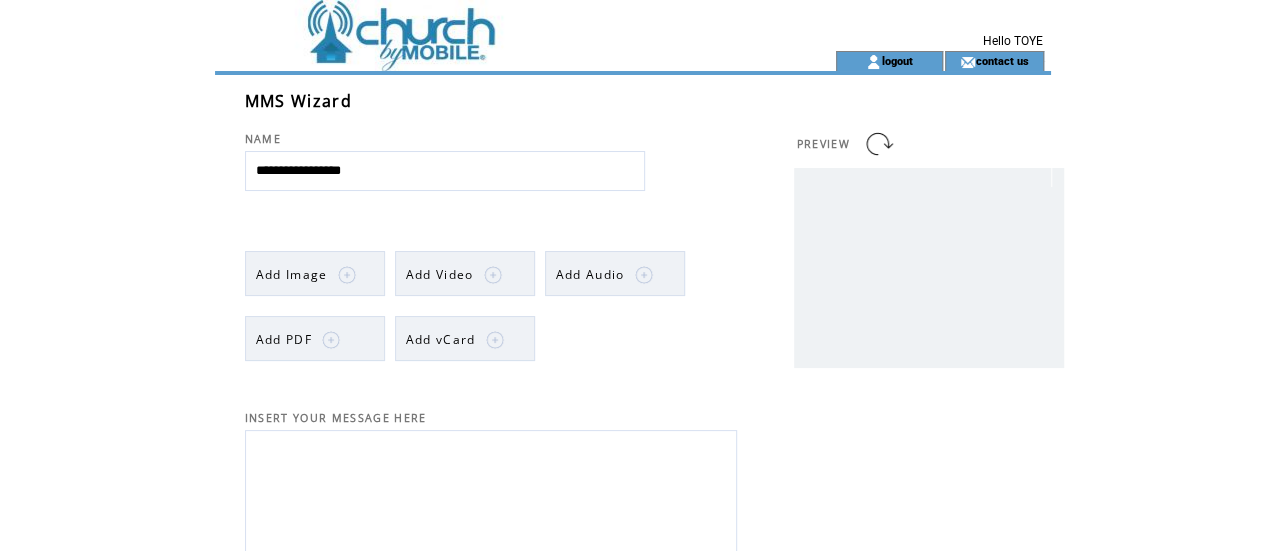 type on "**********" 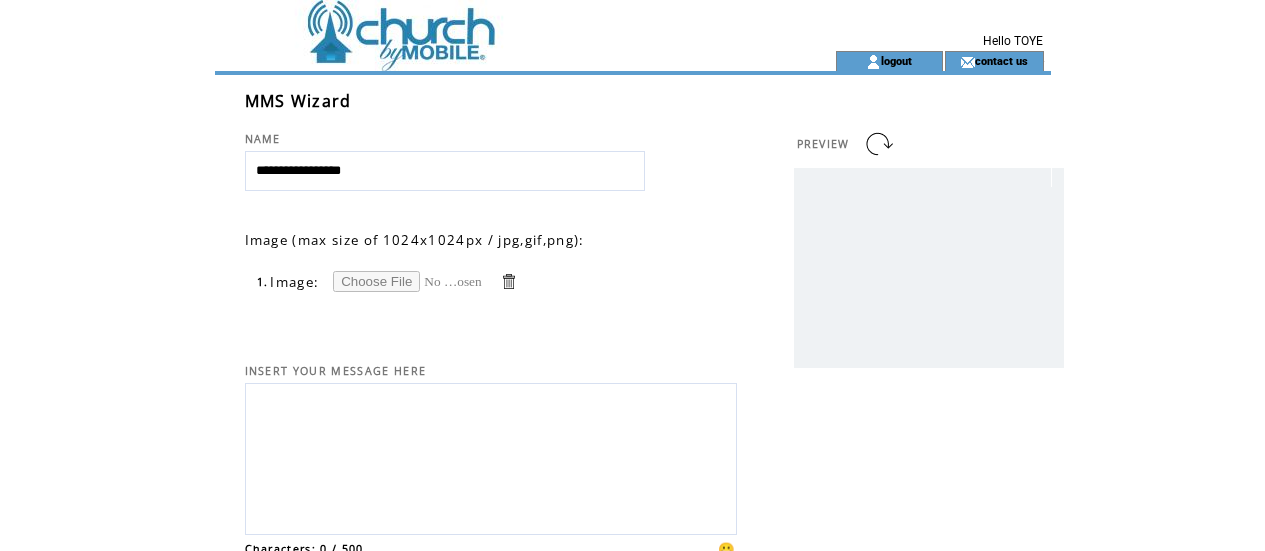 scroll, scrollTop: 0, scrollLeft: 0, axis: both 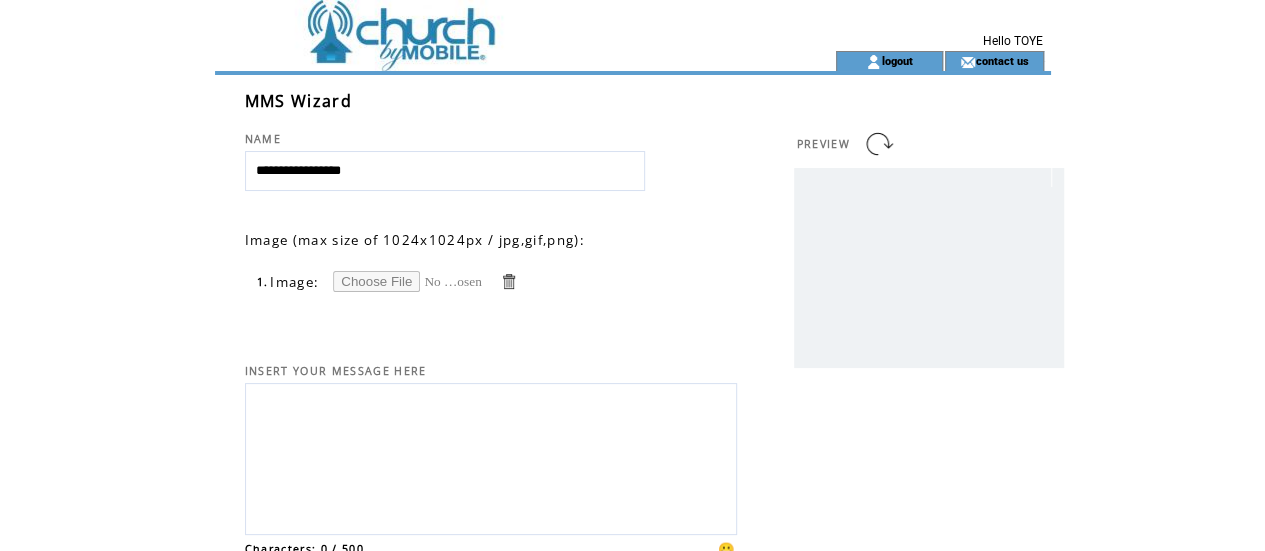 click at bounding box center (408, 281) 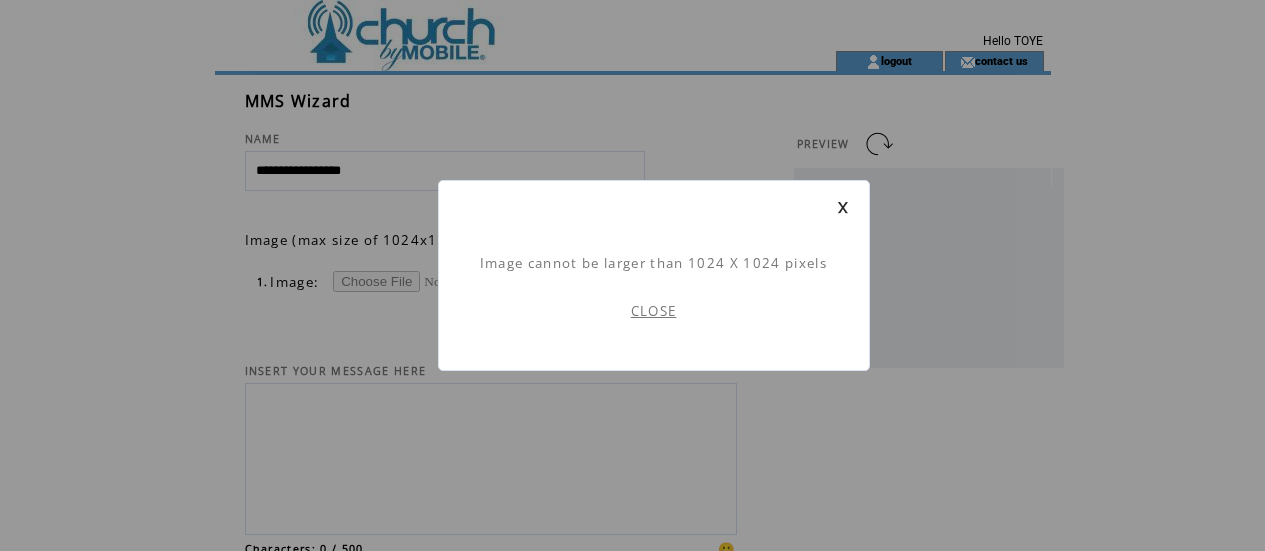 scroll, scrollTop: 1, scrollLeft: 0, axis: vertical 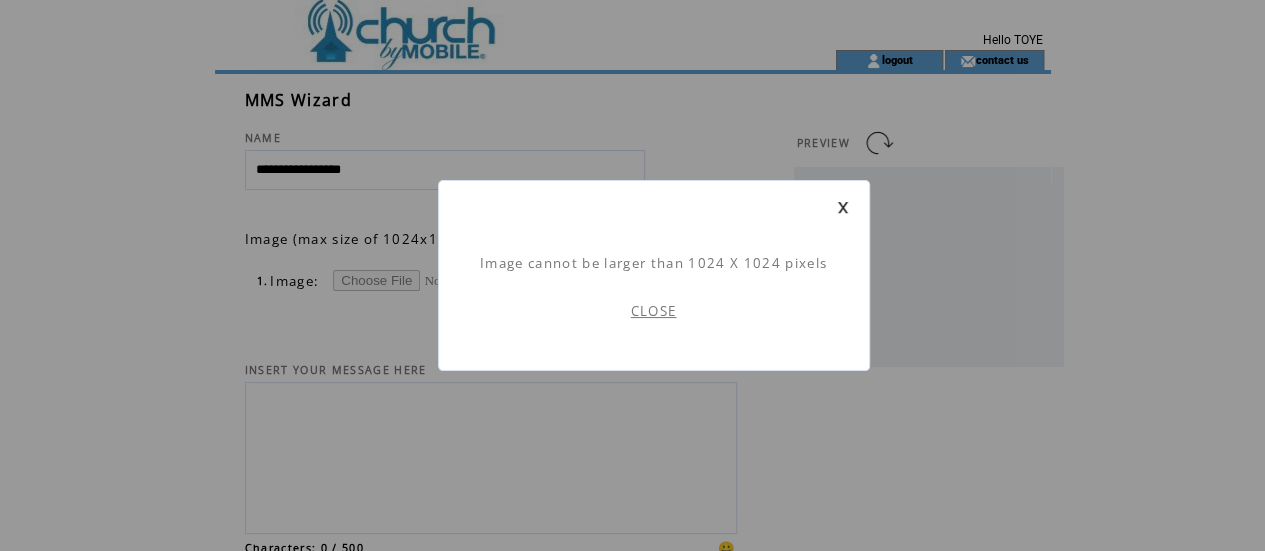 click on "CLOSE" at bounding box center (654, 311) 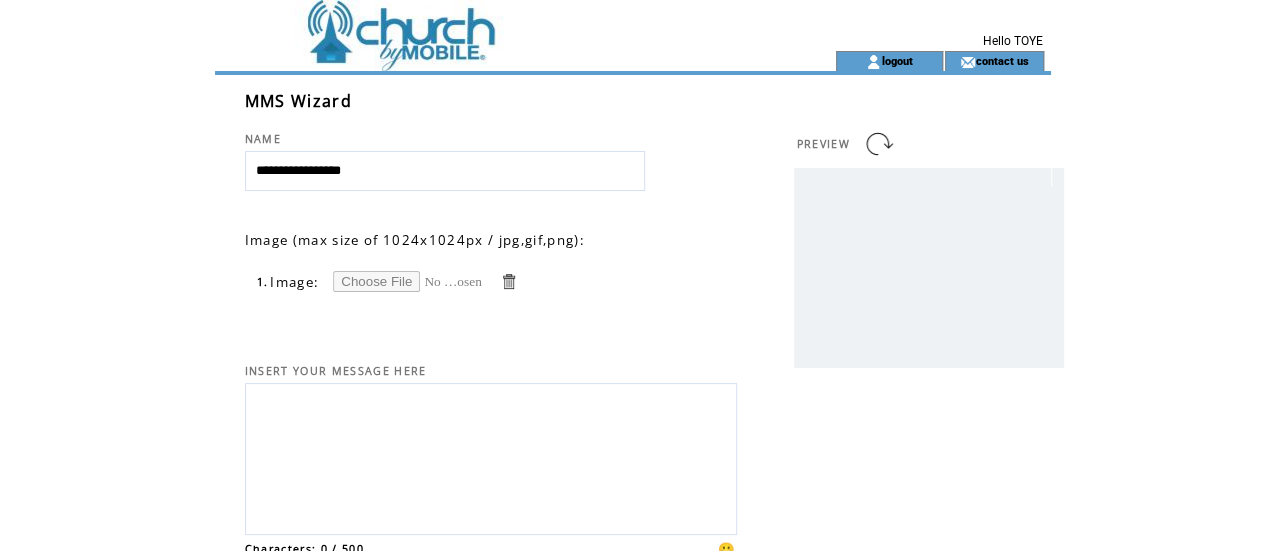 click at bounding box center (408, 281) 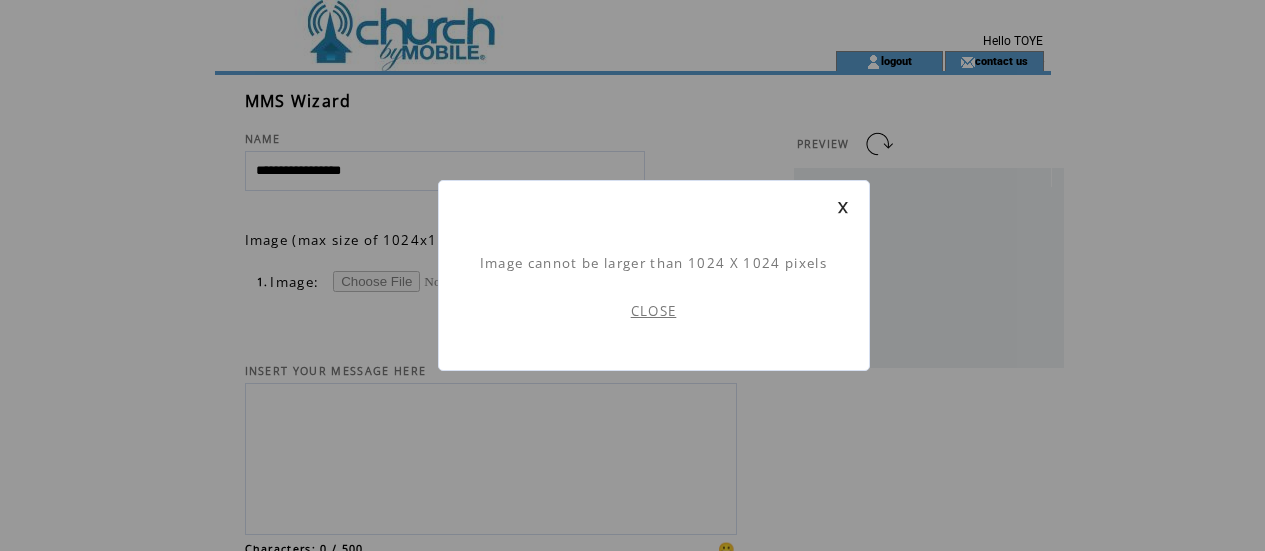 scroll, scrollTop: 1, scrollLeft: 0, axis: vertical 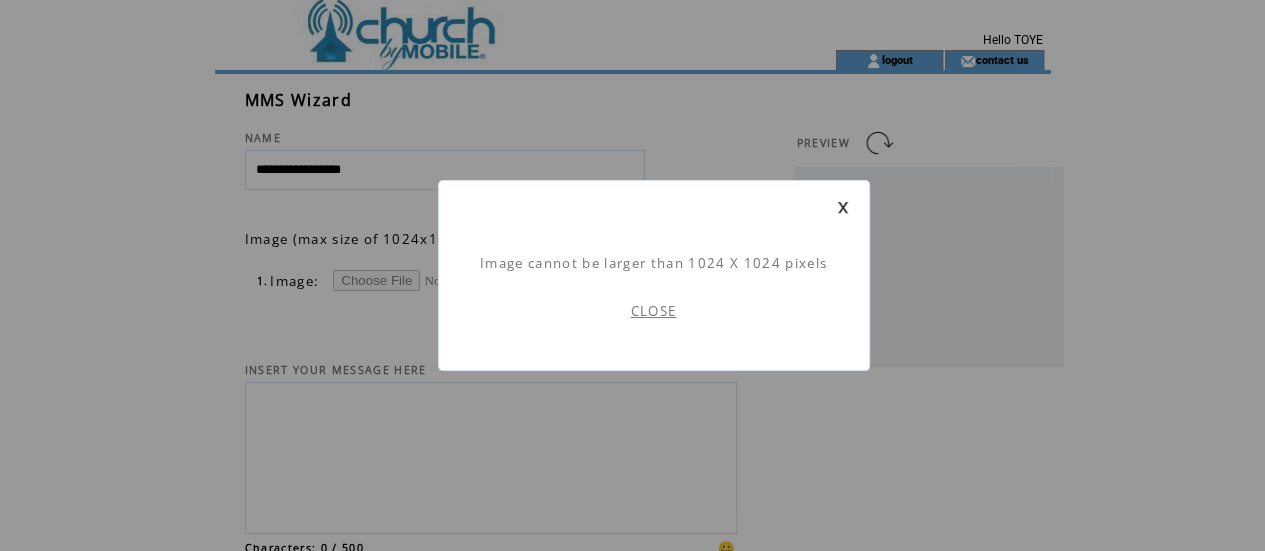 click on "CLOSE" at bounding box center [654, 311] 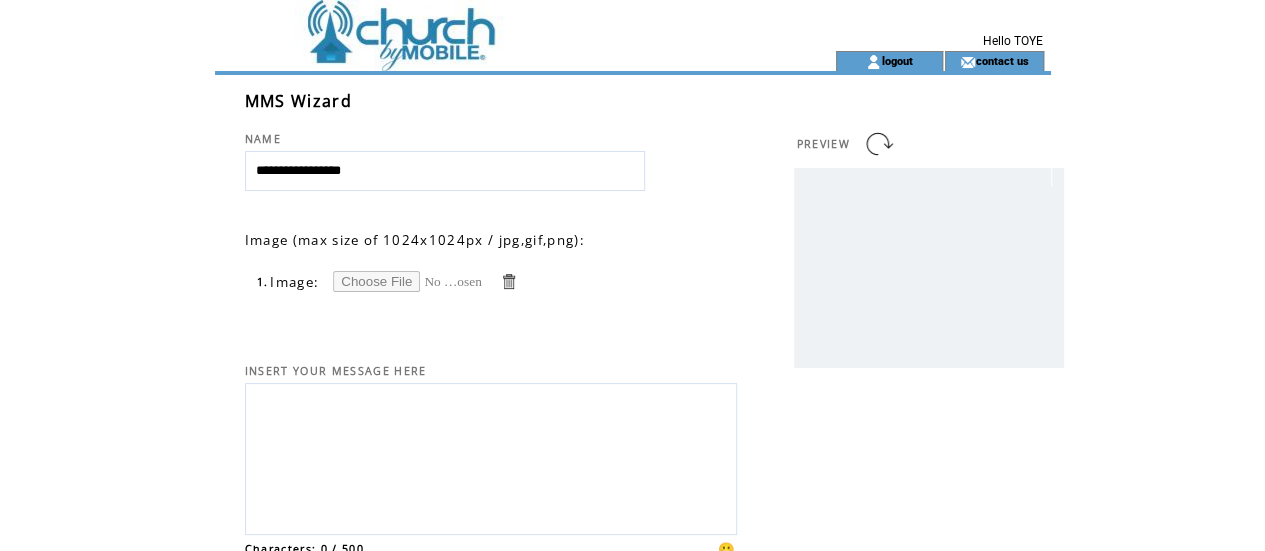 click on "1.  Image:" at bounding box center (388, 281) 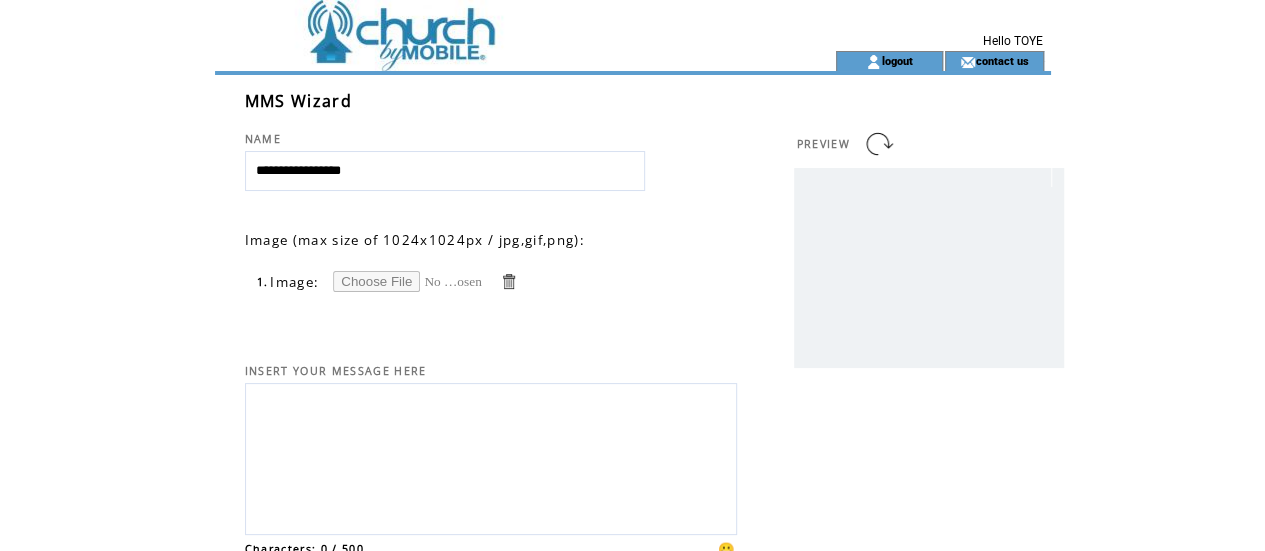 type on "**********" 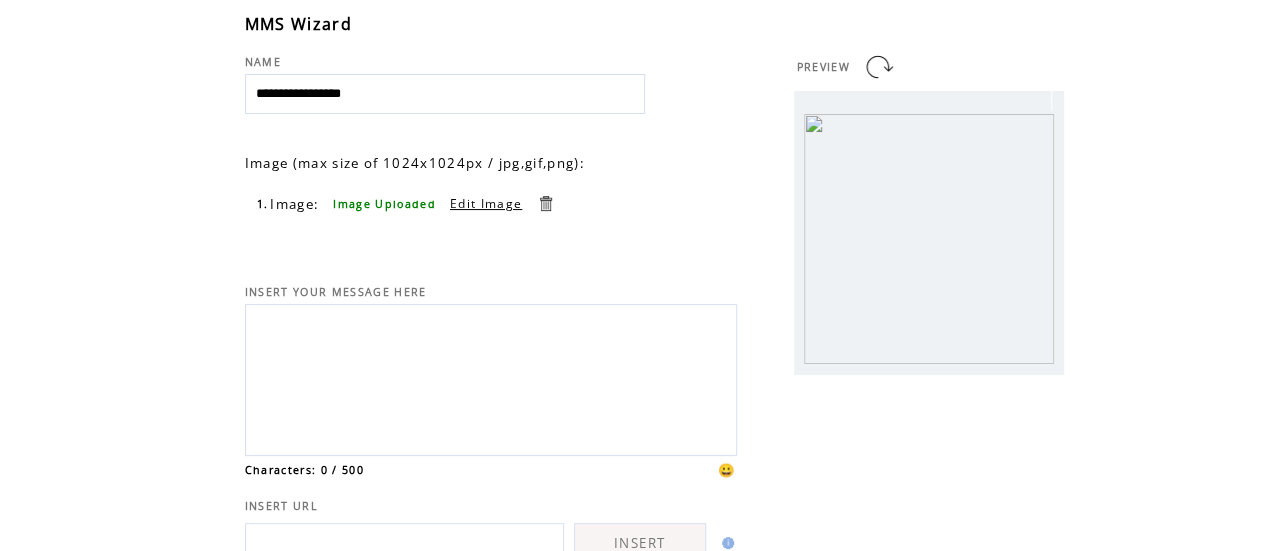 scroll, scrollTop: 78, scrollLeft: 0, axis: vertical 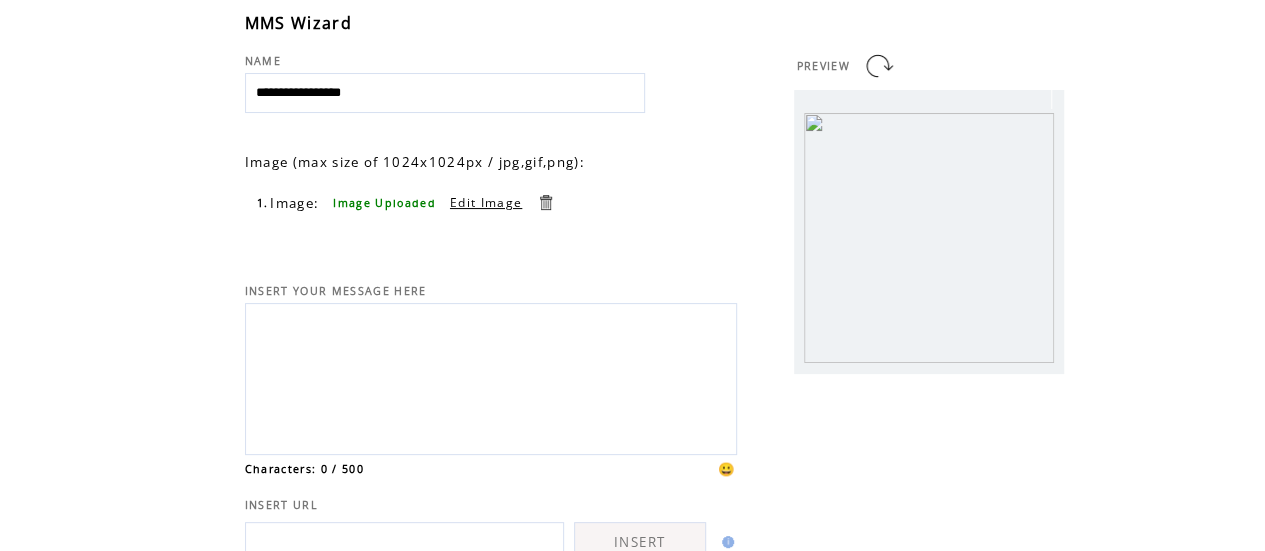 click at bounding box center [491, 376] 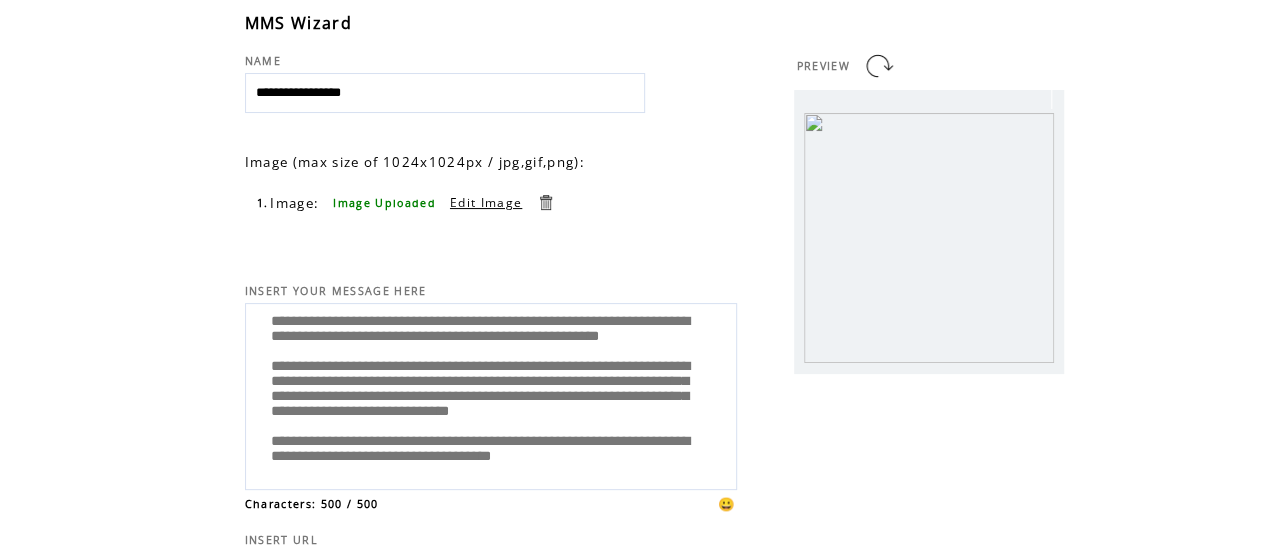 scroll, scrollTop: 0, scrollLeft: 0, axis: both 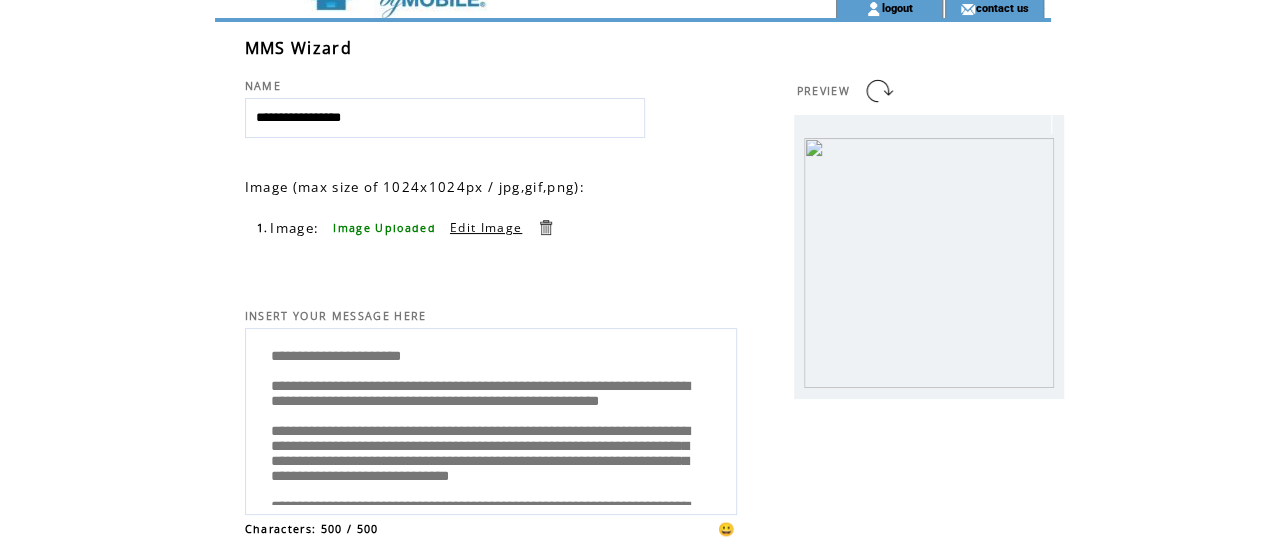 click on "**********" at bounding box center [491, 419] 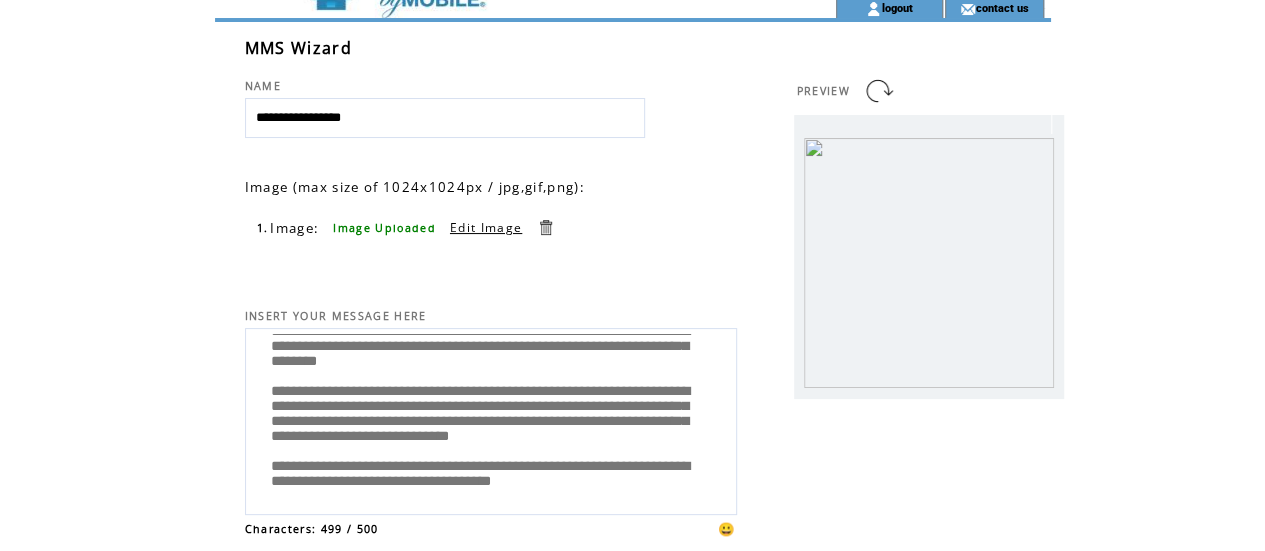 scroll, scrollTop: 140, scrollLeft: 0, axis: vertical 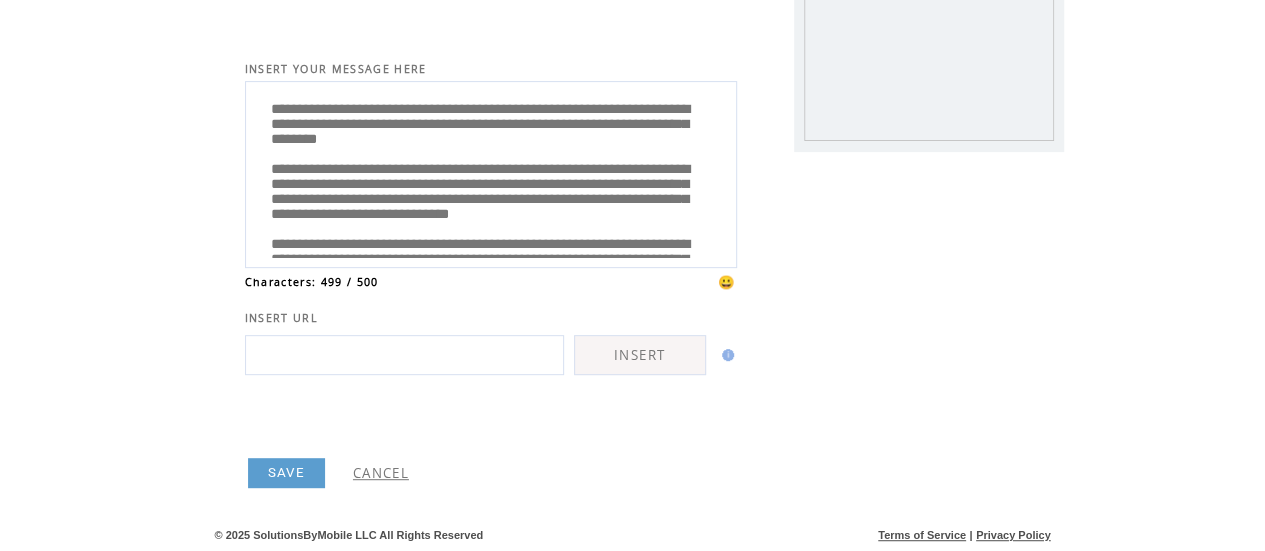 type on "**********" 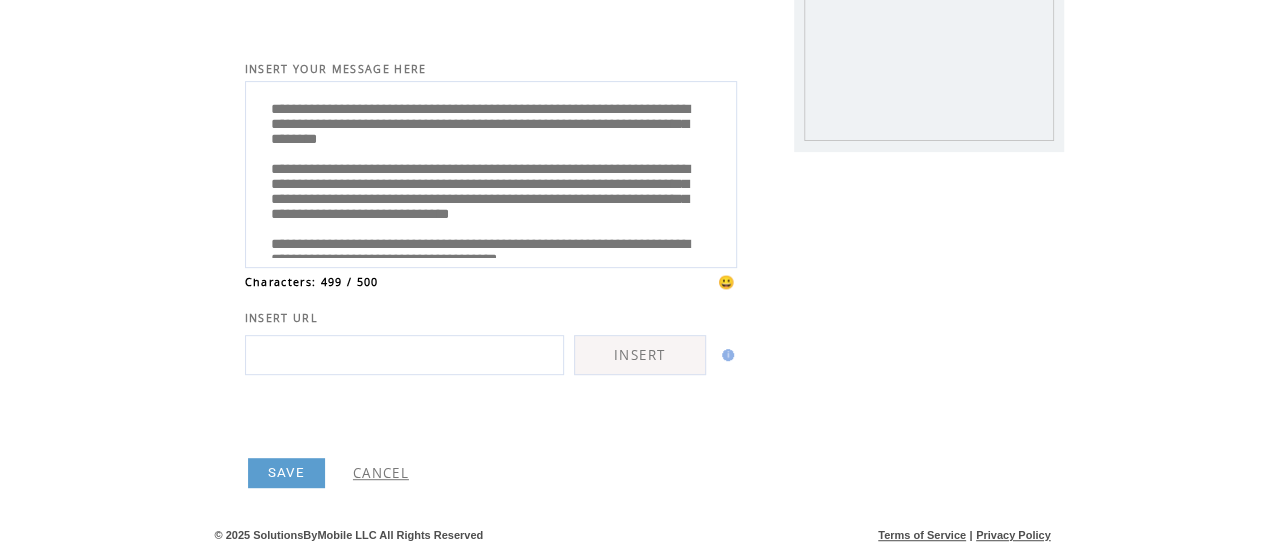 click on "SAVE" at bounding box center (286, 473) 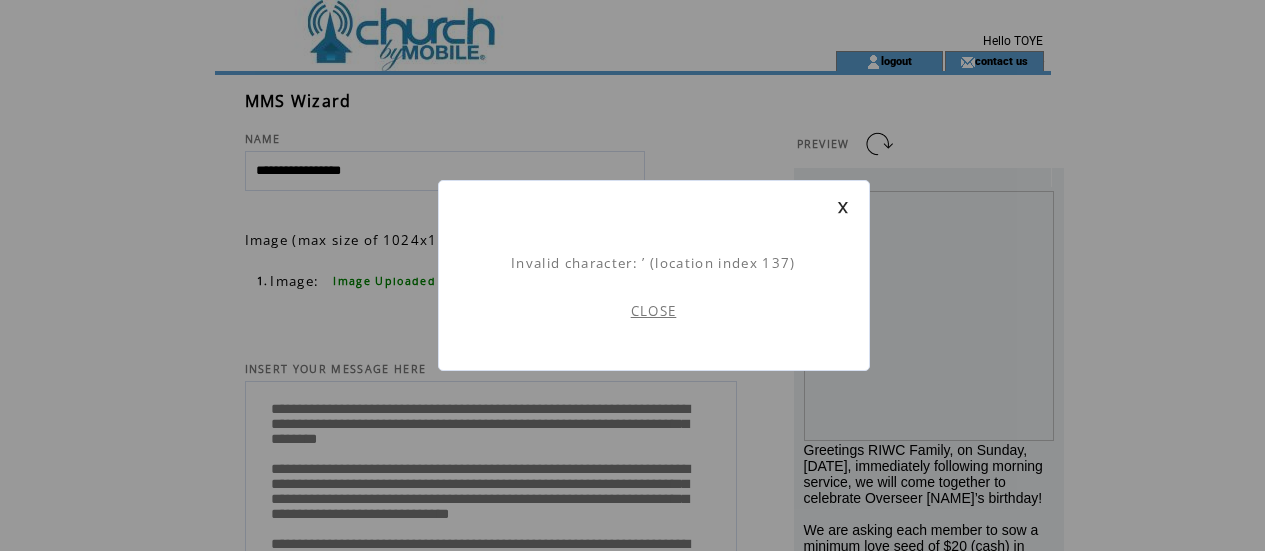 scroll, scrollTop: 1, scrollLeft: 0, axis: vertical 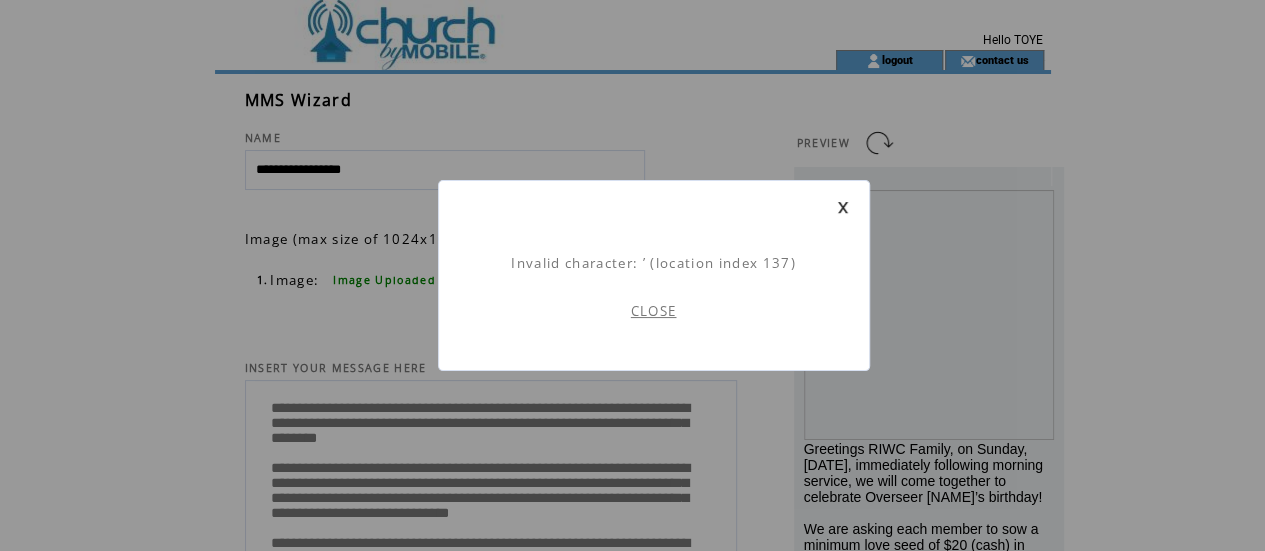 click on "CLOSE" at bounding box center [654, 311] 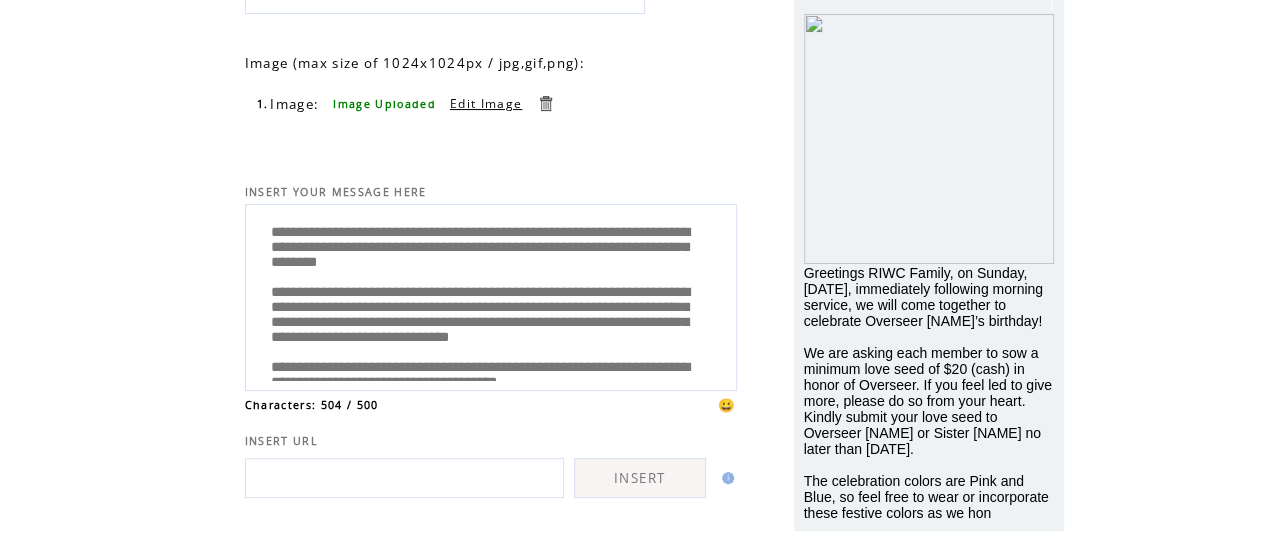 scroll, scrollTop: 178, scrollLeft: 0, axis: vertical 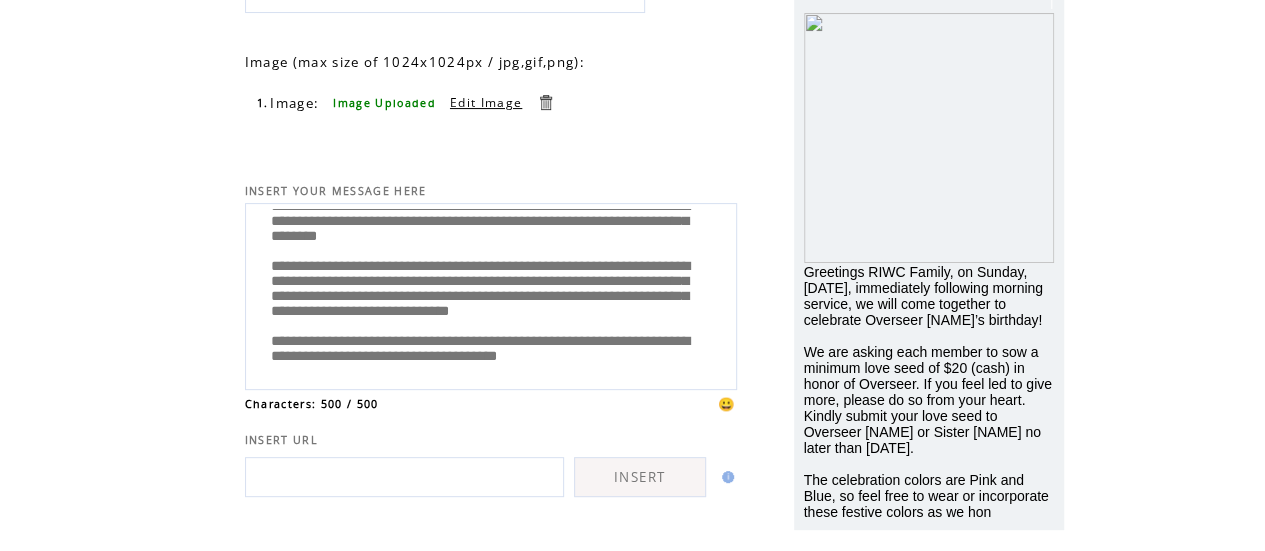 drag, startPoint x: 348, startPoint y: 371, endPoint x: 381, endPoint y: 331, distance: 51.855568 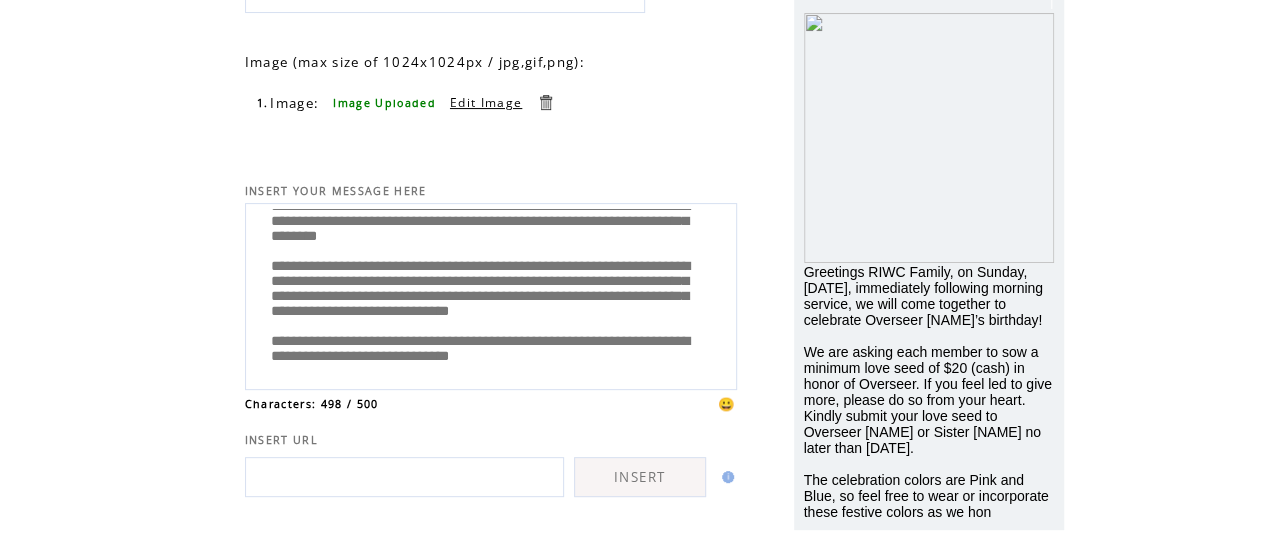 scroll, scrollTop: 120, scrollLeft: 0, axis: vertical 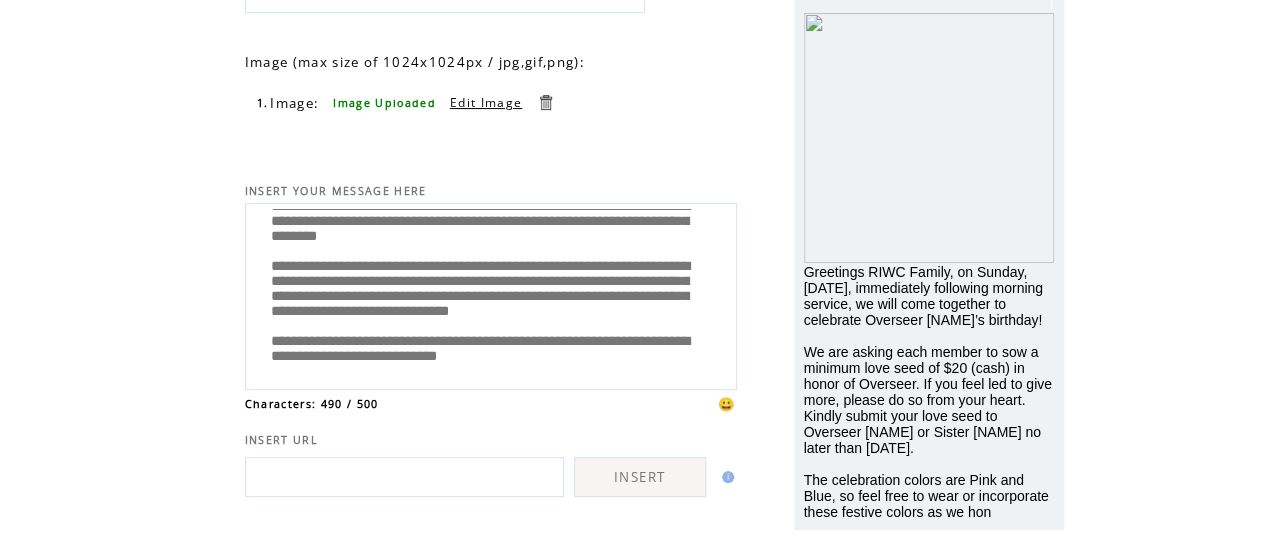 click on "**********" at bounding box center [491, 294] 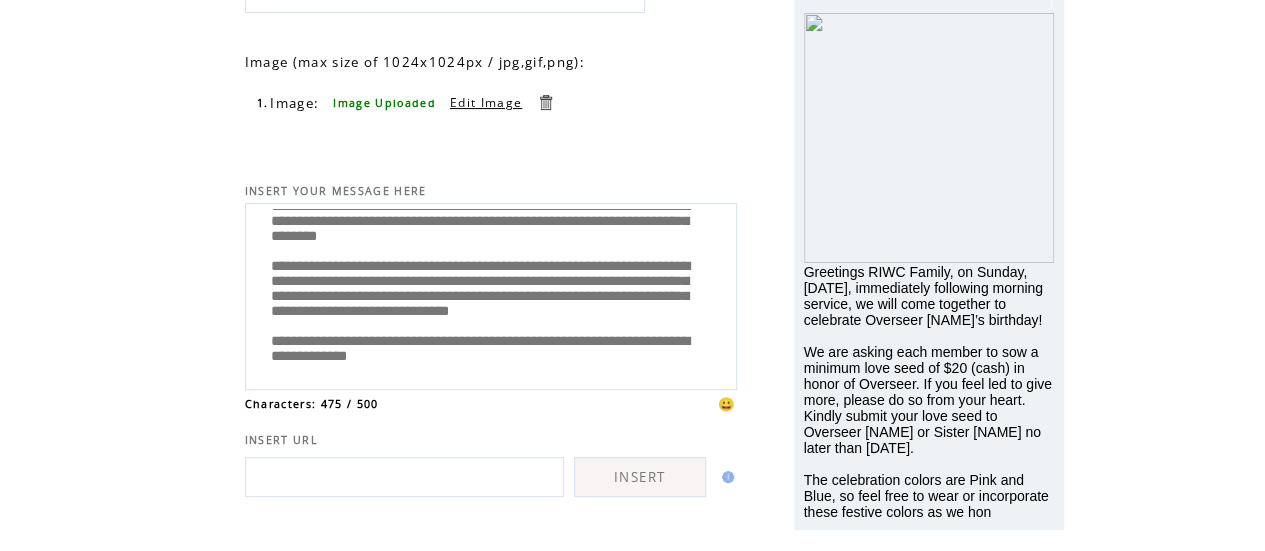 click on "**********" at bounding box center (491, 294) 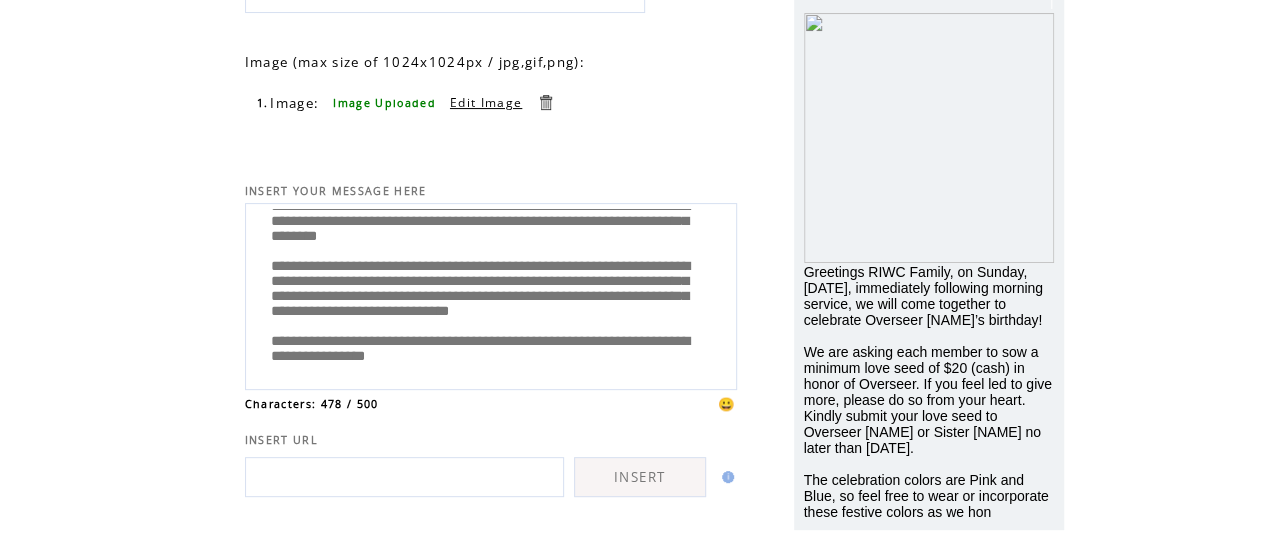 paste on "**********" 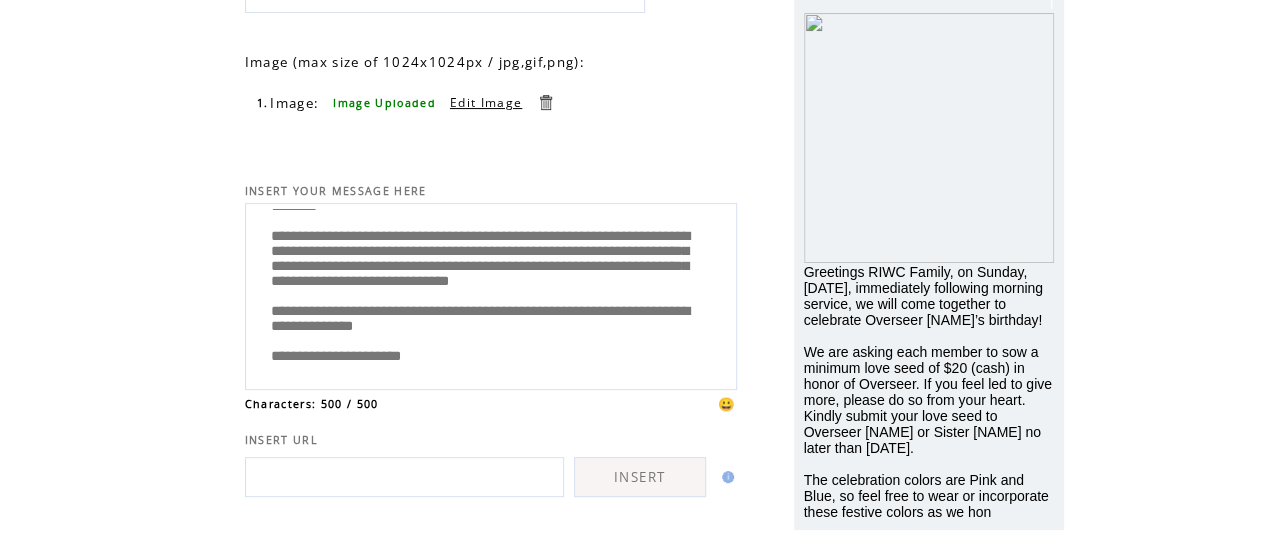 scroll, scrollTop: 159, scrollLeft: 0, axis: vertical 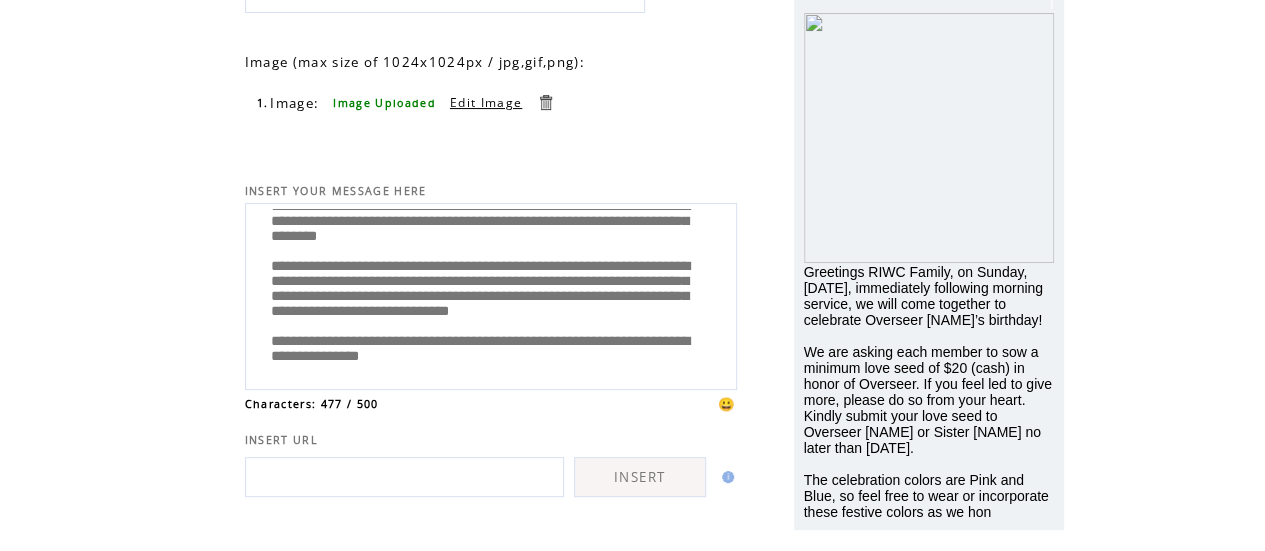 click on "**********" at bounding box center (491, 294) 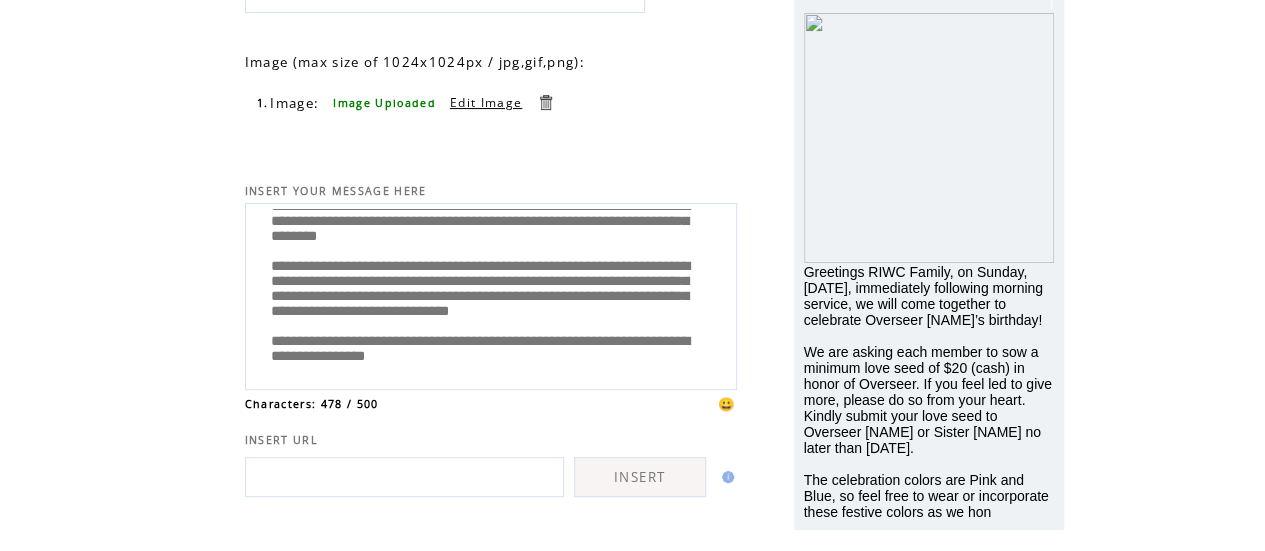 paste on "**********" 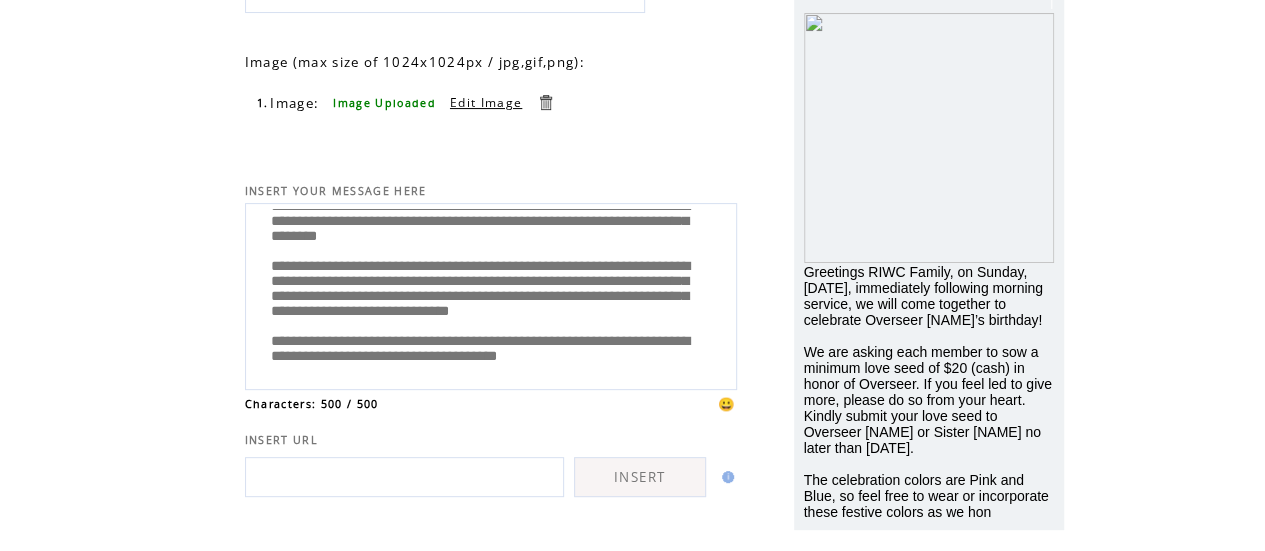 scroll, scrollTop: 0, scrollLeft: 0, axis: both 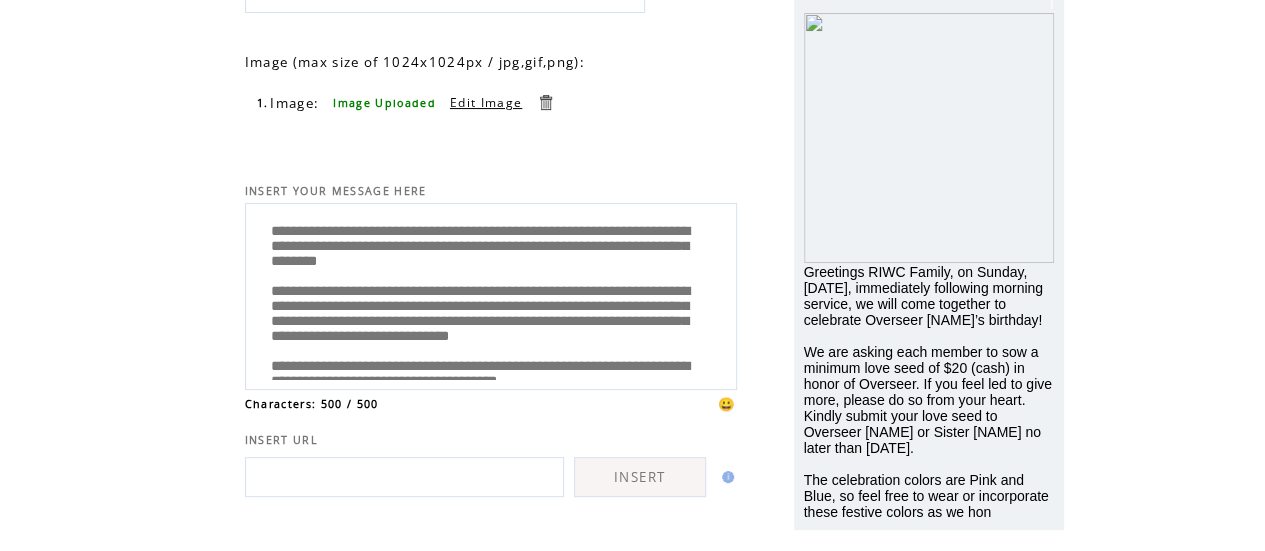 click on "**********" at bounding box center (491, 294) 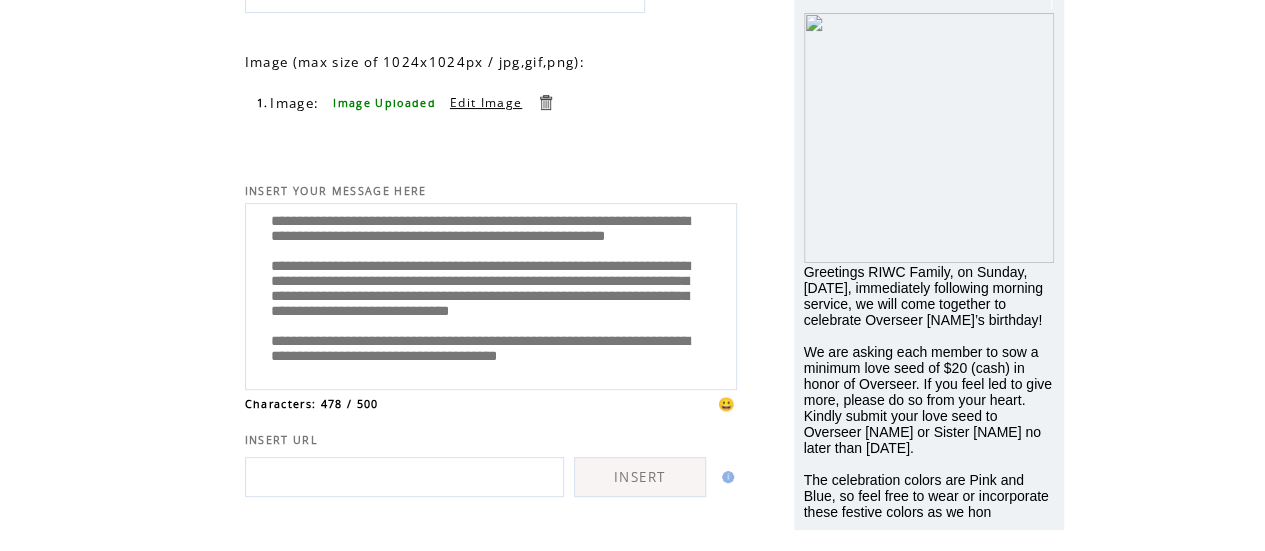 scroll, scrollTop: 120, scrollLeft: 0, axis: vertical 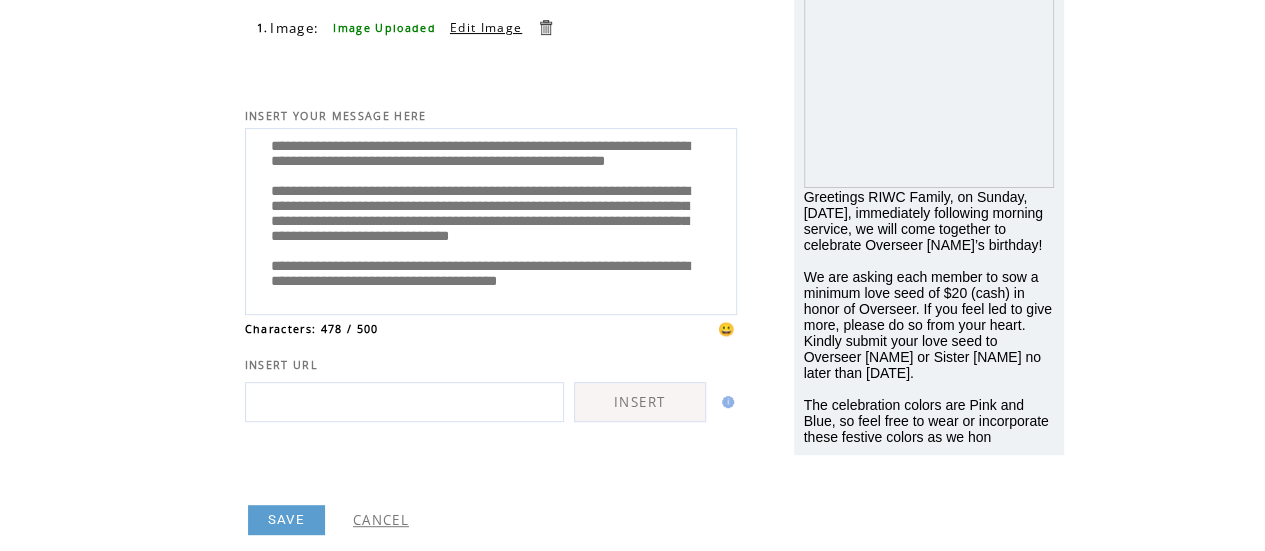 drag, startPoint x: 540, startPoint y: 259, endPoint x: 591, endPoint y: 275, distance: 53.450912 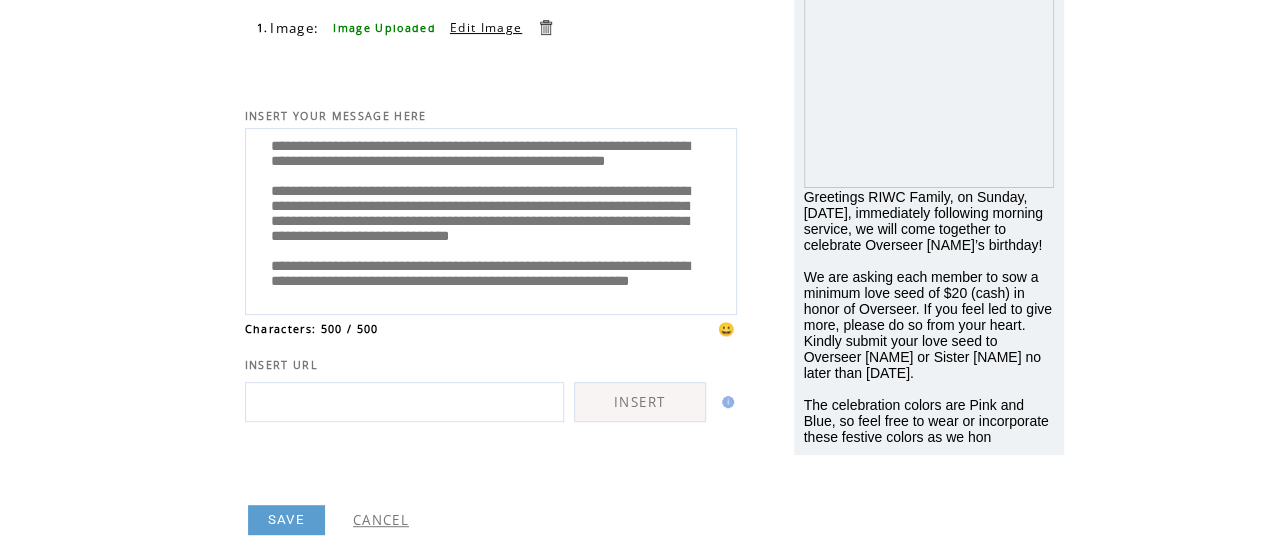 scroll, scrollTop: 0, scrollLeft: 0, axis: both 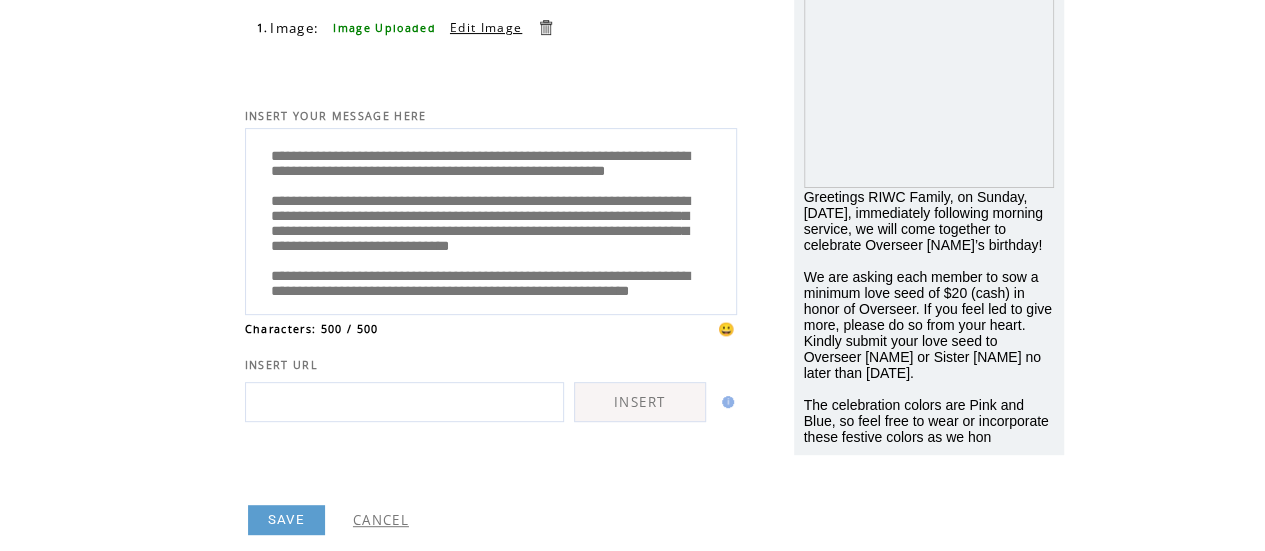 click on "**********" at bounding box center [491, 219] 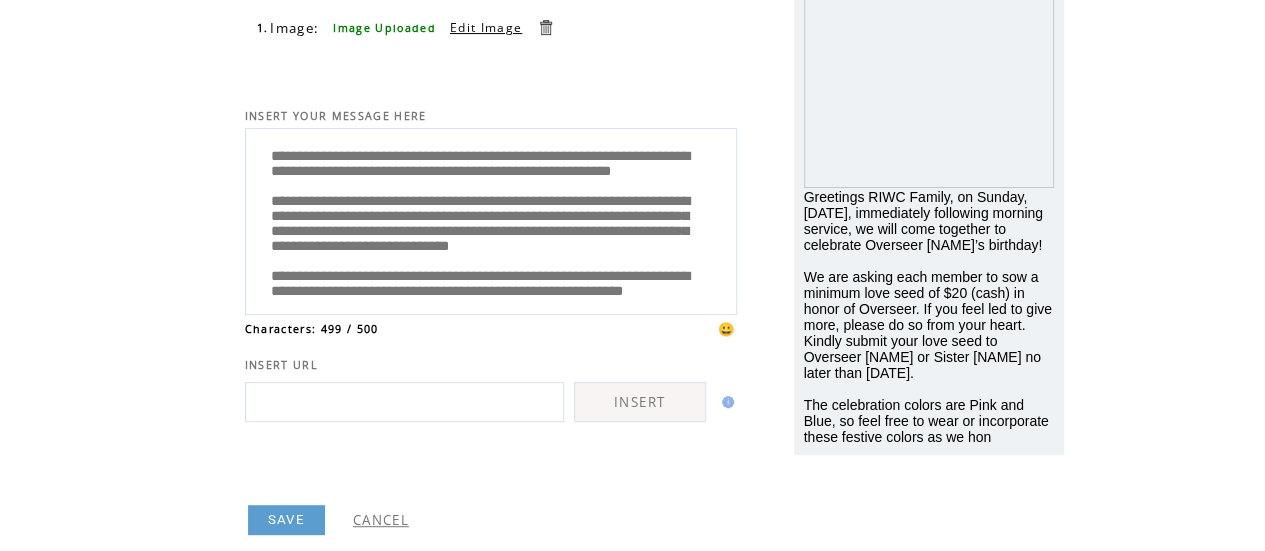 scroll, scrollTop: 105, scrollLeft: 0, axis: vertical 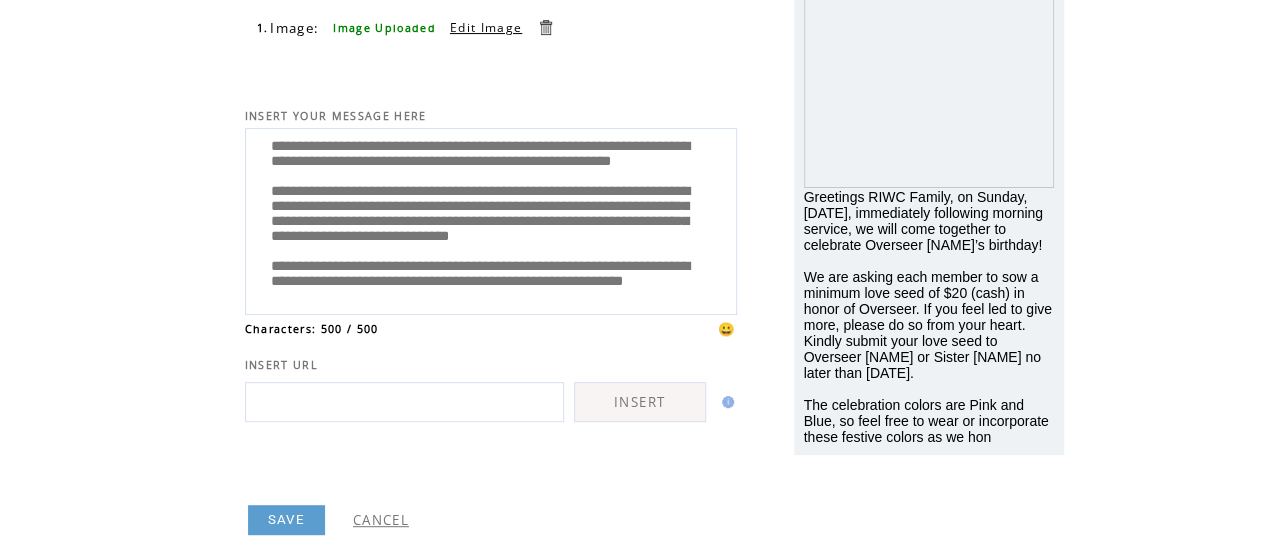 drag, startPoint x: 570, startPoint y: 301, endPoint x: 262, endPoint y: 245, distance: 313.04953 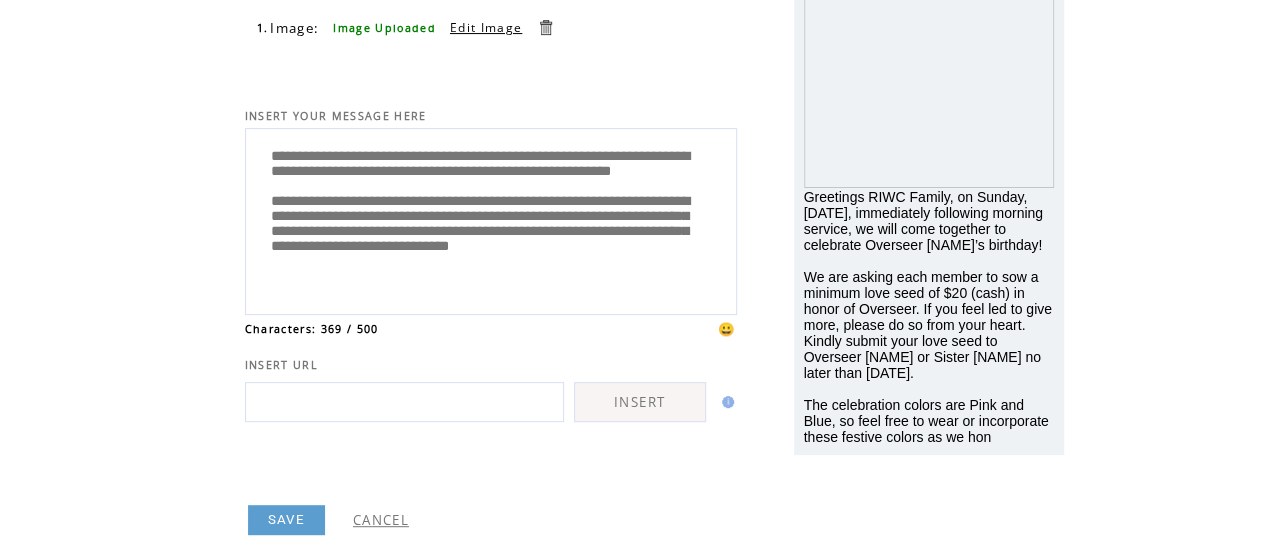 scroll, scrollTop: 0, scrollLeft: 0, axis: both 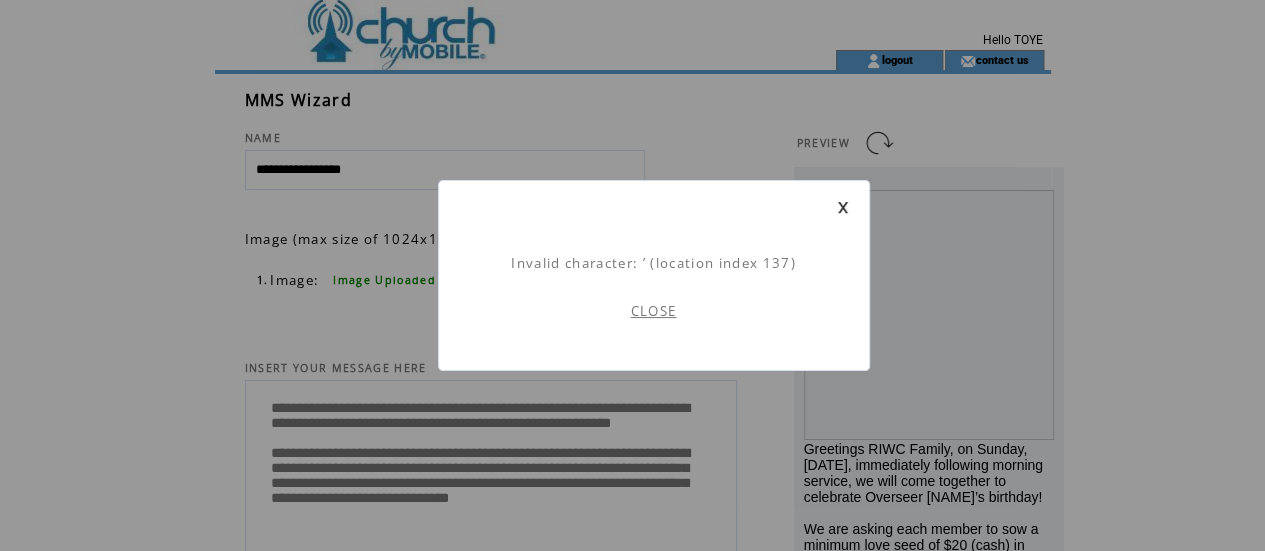 click on "CLOSE" at bounding box center [654, 311] 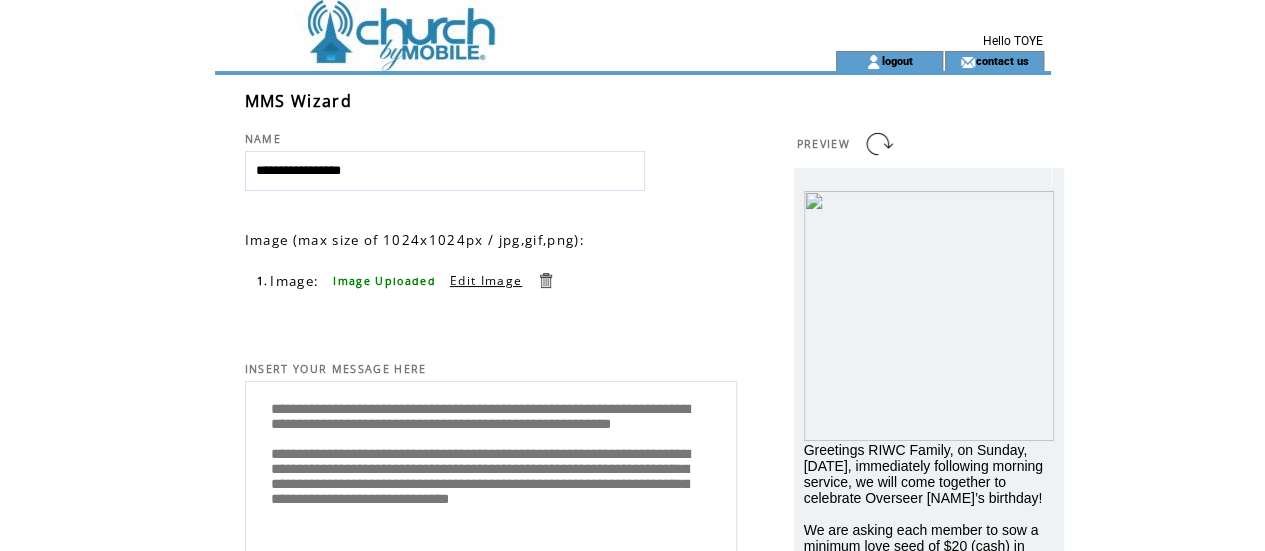 click at bounding box center (489, 25) 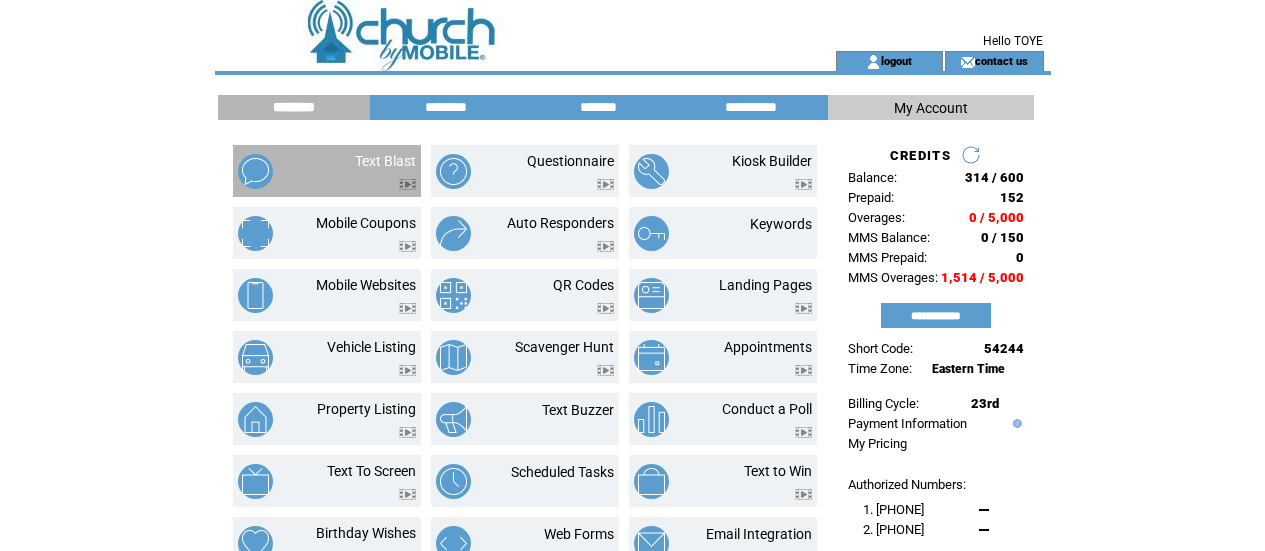 scroll, scrollTop: 0, scrollLeft: 0, axis: both 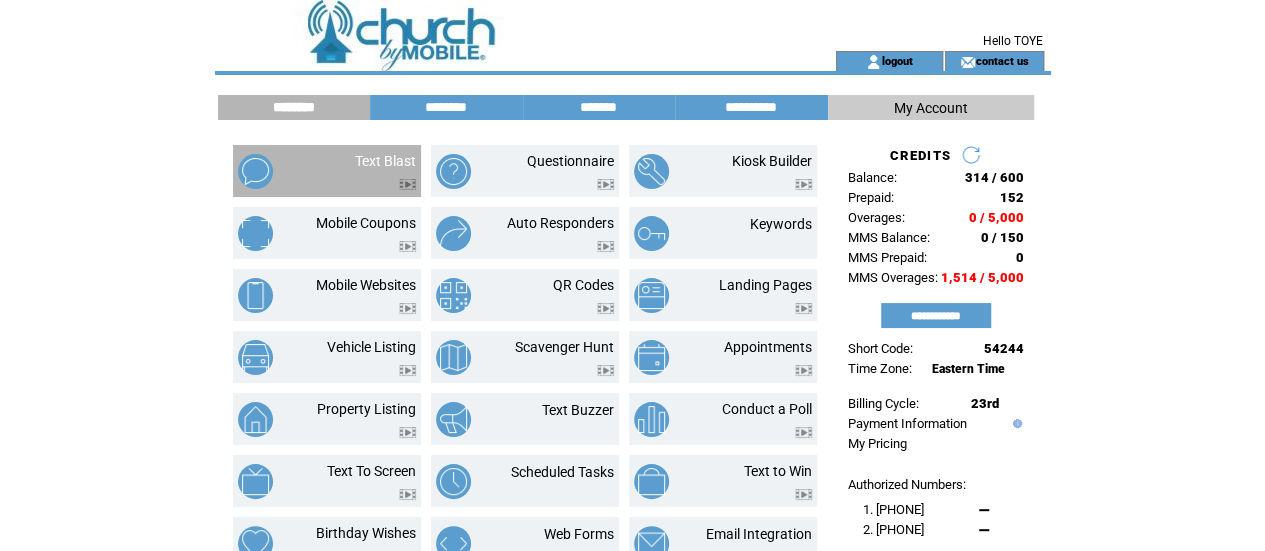 click on "Text Blast" at bounding box center [362, 171] 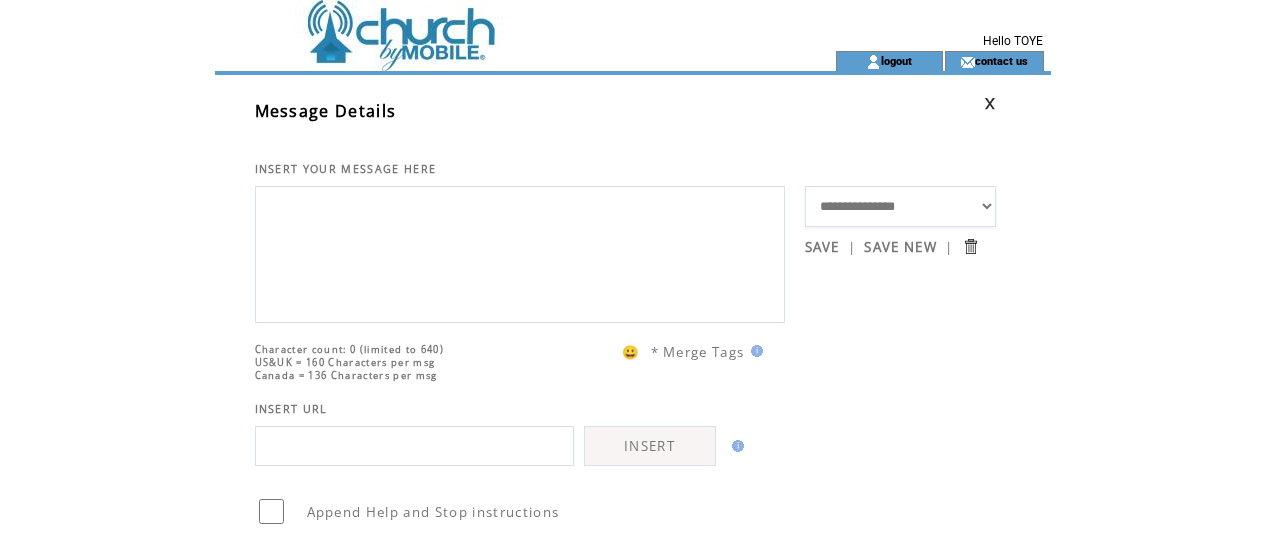 scroll, scrollTop: 0, scrollLeft: 0, axis: both 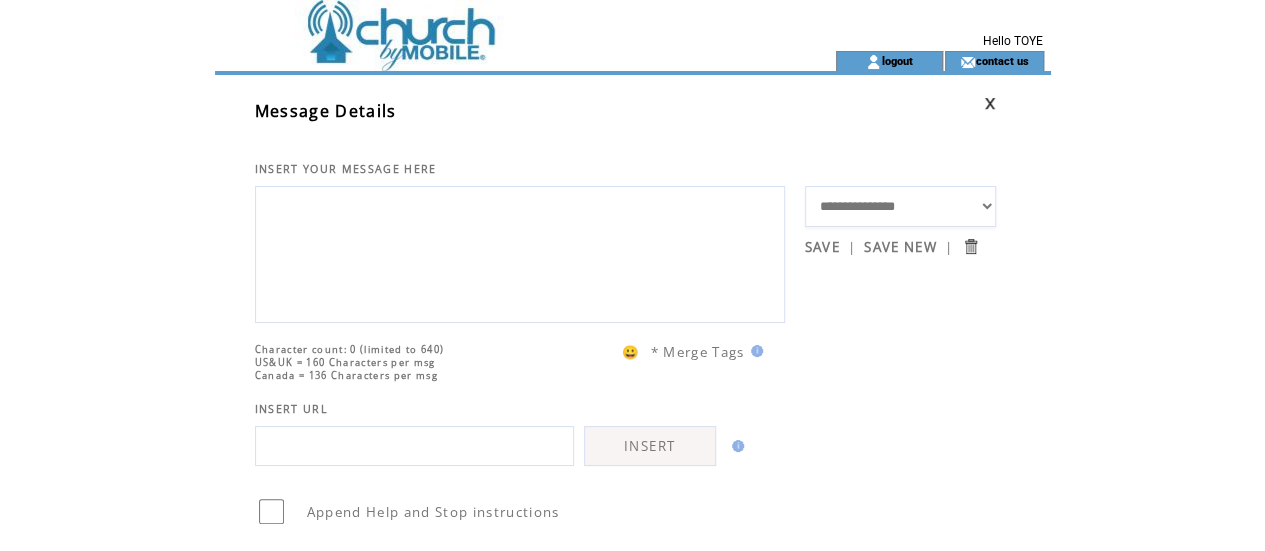 click at bounding box center (520, 252) 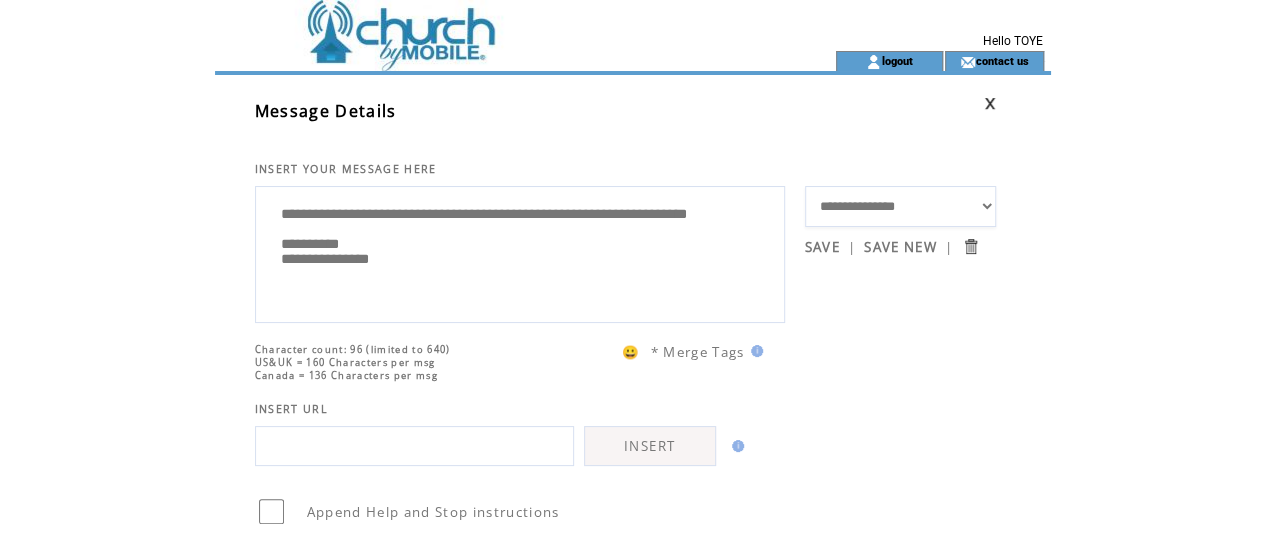 type 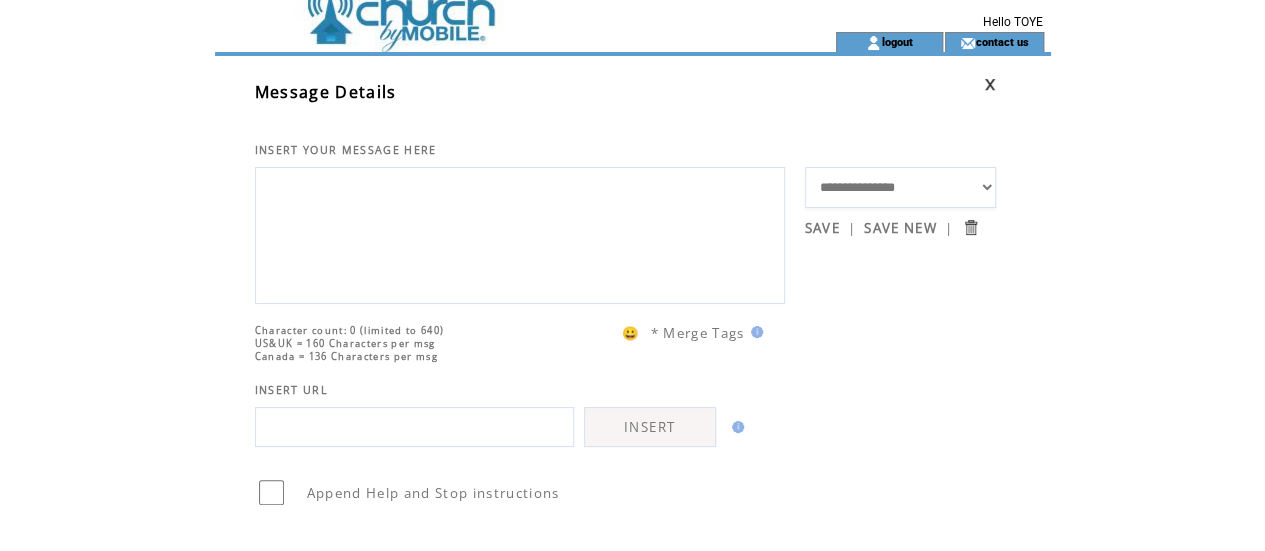 scroll, scrollTop: 17, scrollLeft: 0, axis: vertical 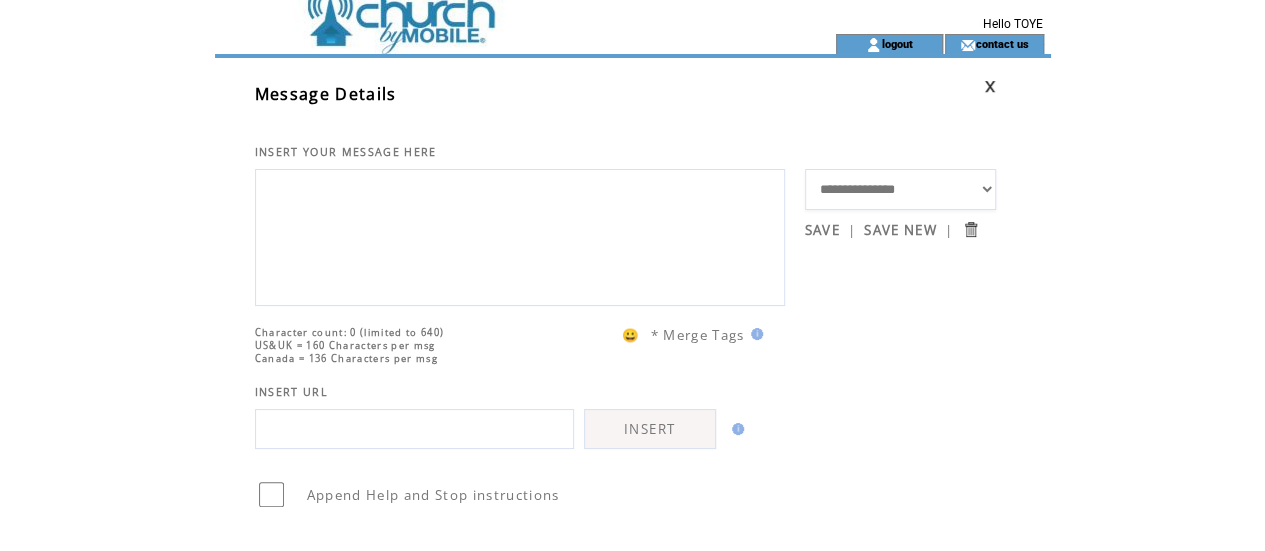 click at bounding box center (489, 8) 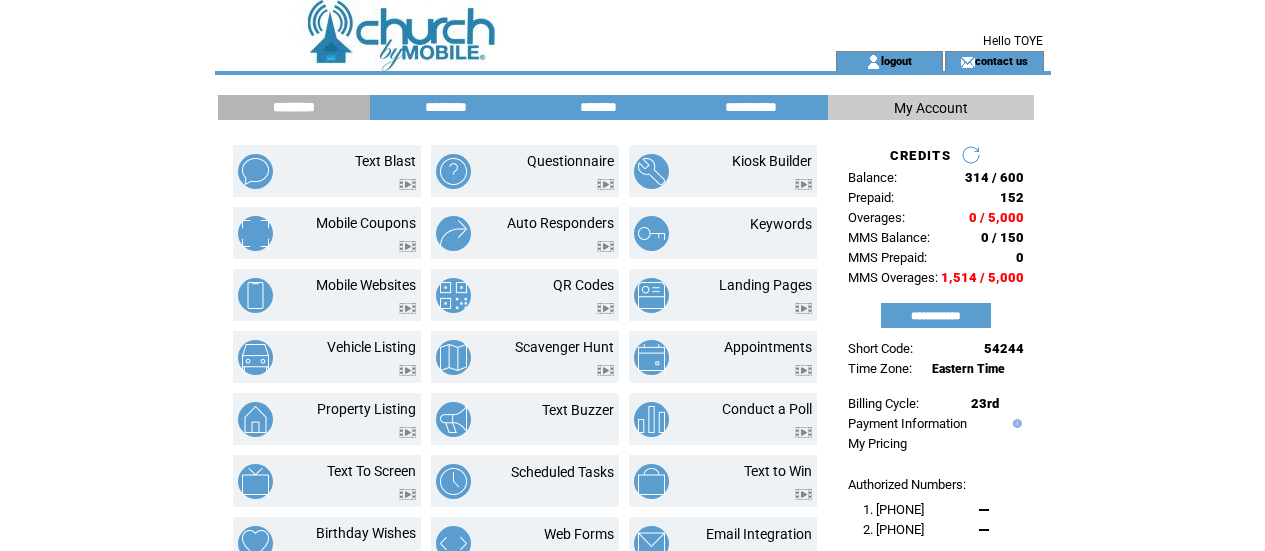 scroll, scrollTop: 0, scrollLeft: 0, axis: both 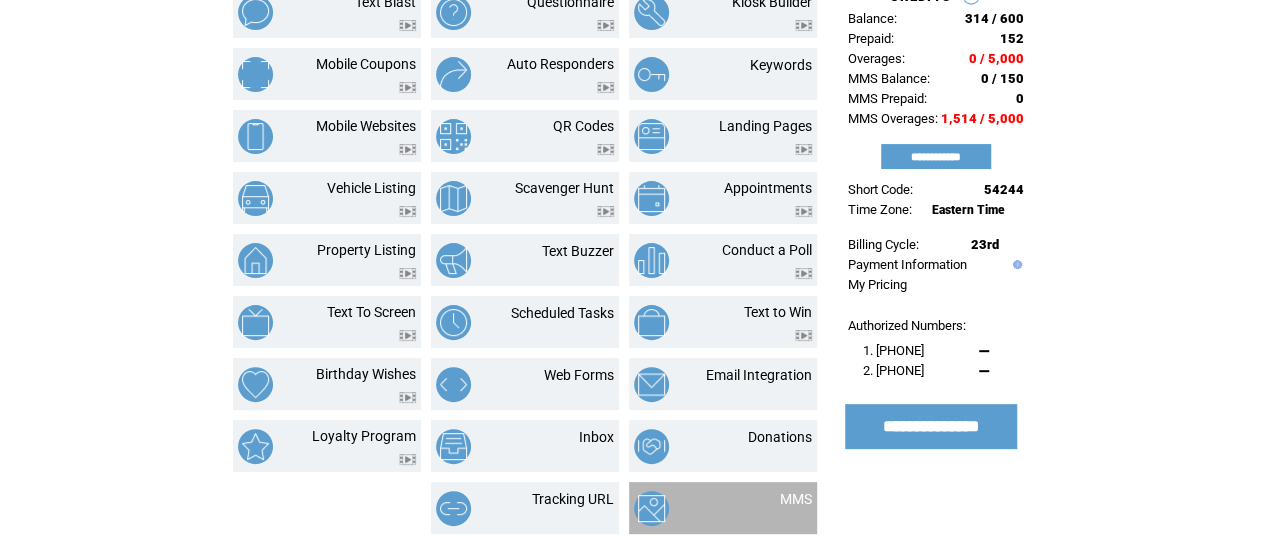 click on "MMS" at bounding box center [771, 508] 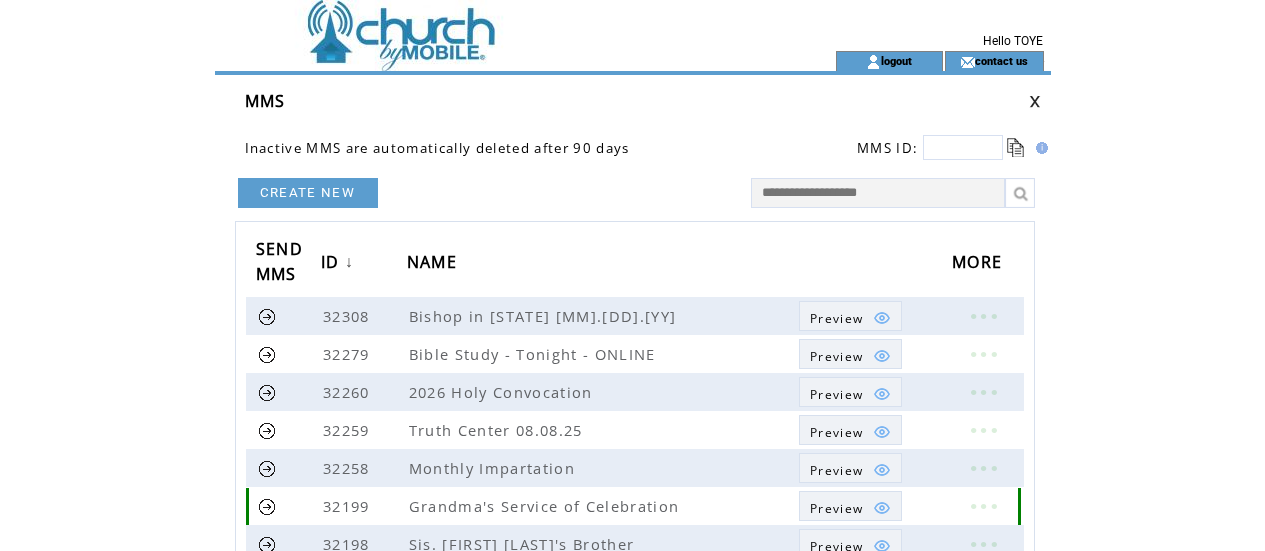 scroll, scrollTop: 0, scrollLeft: 0, axis: both 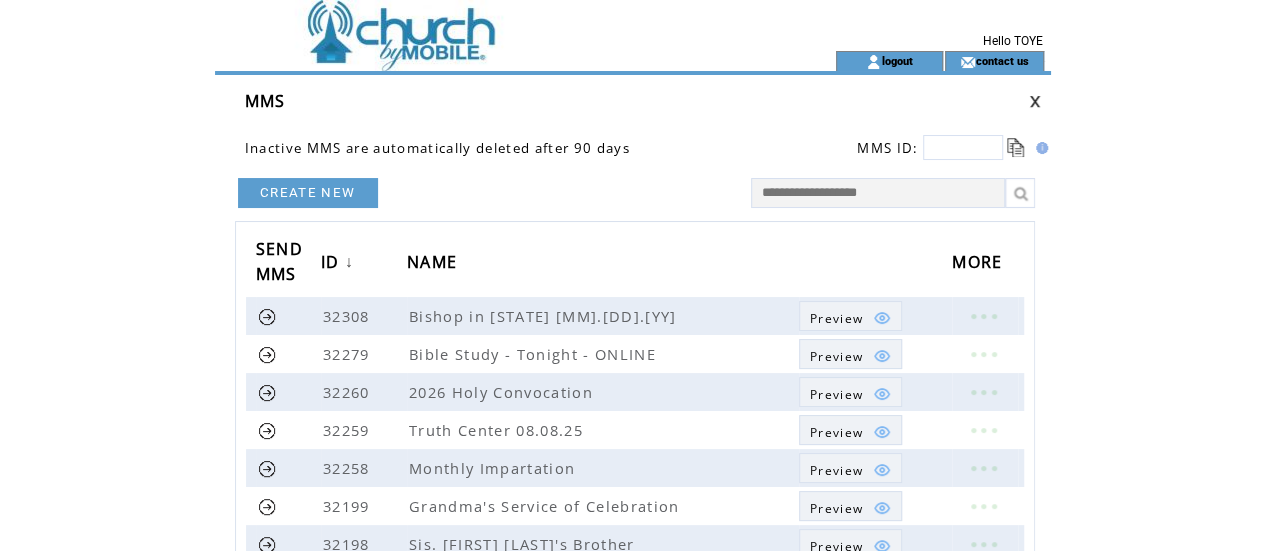 click on "CREATE NEW" at bounding box center (308, 193) 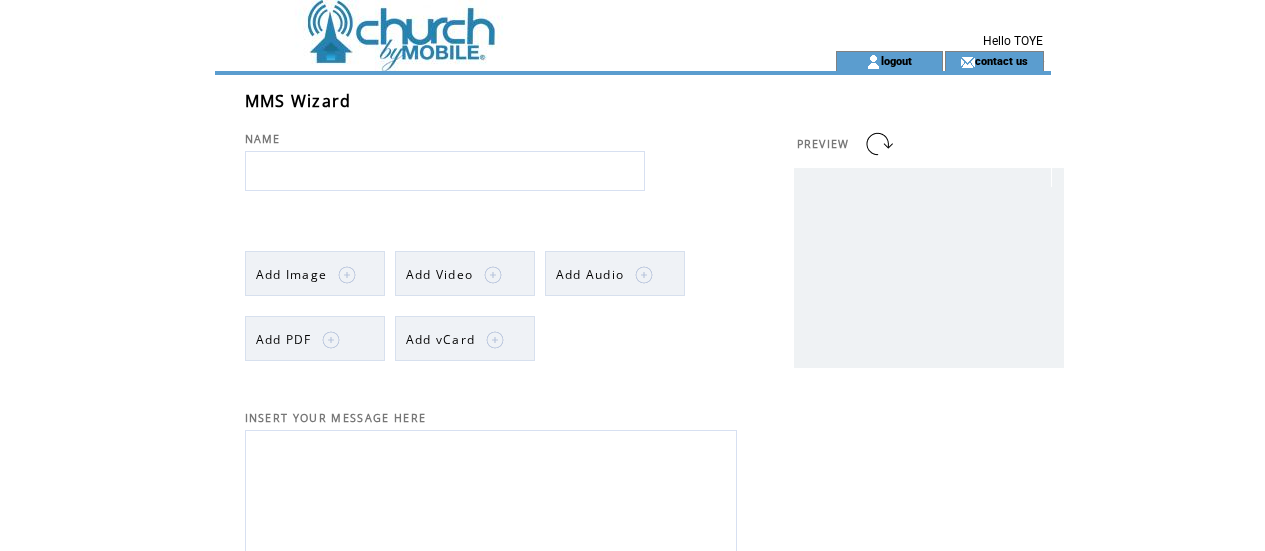 scroll, scrollTop: 0, scrollLeft: 0, axis: both 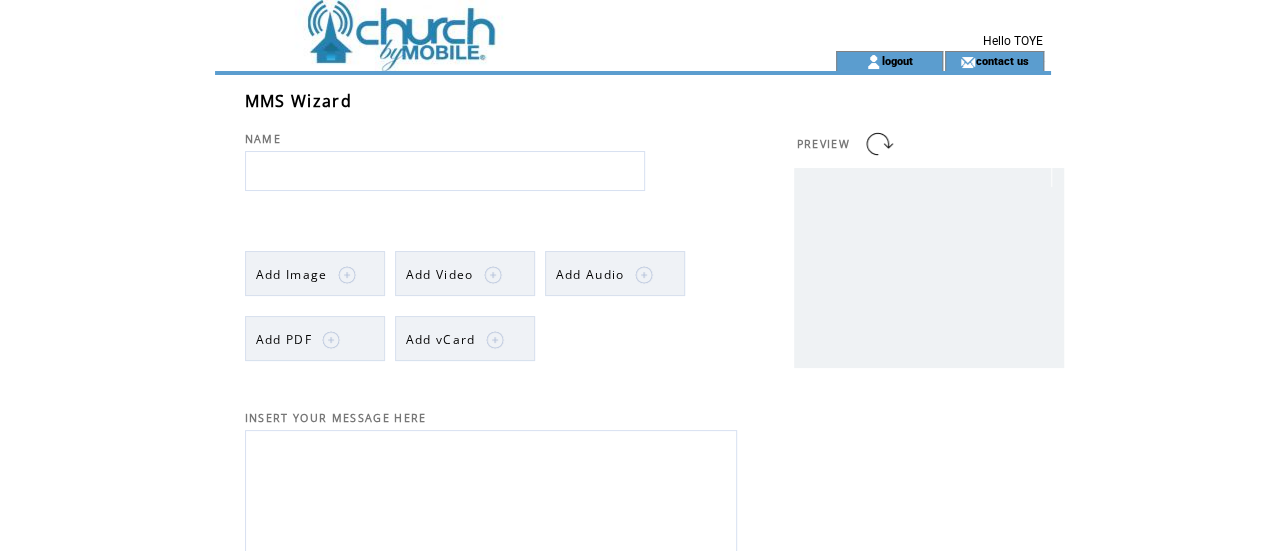 click at bounding box center (445, 171) 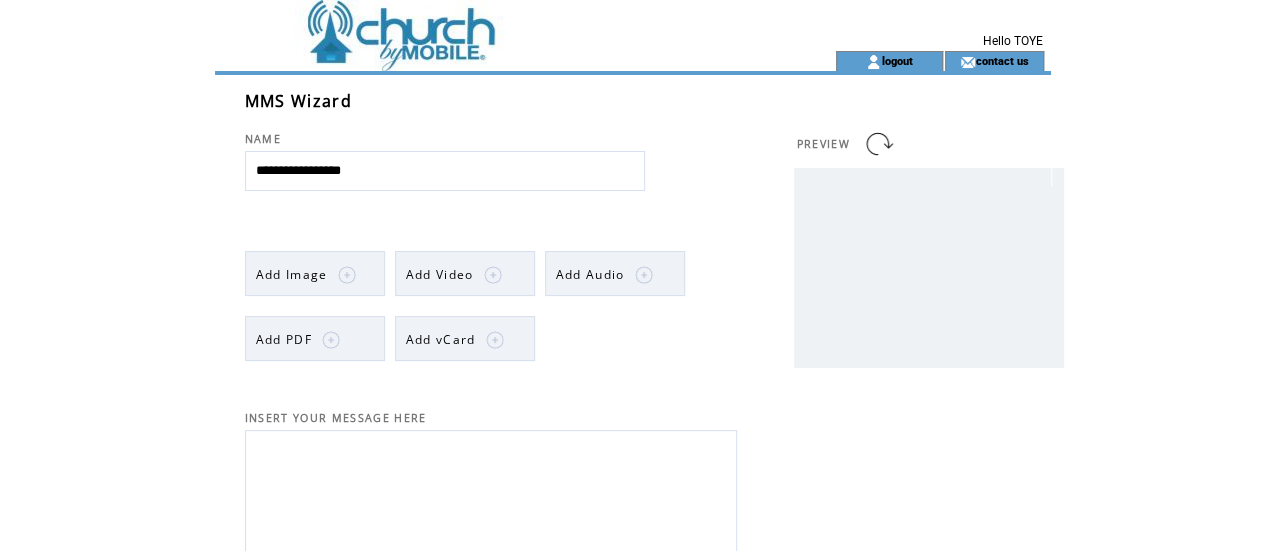 drag, startPoint x: 406, startPoint y: 163, endPoint x: 254, endPoint y: 164, distance: 152.0033 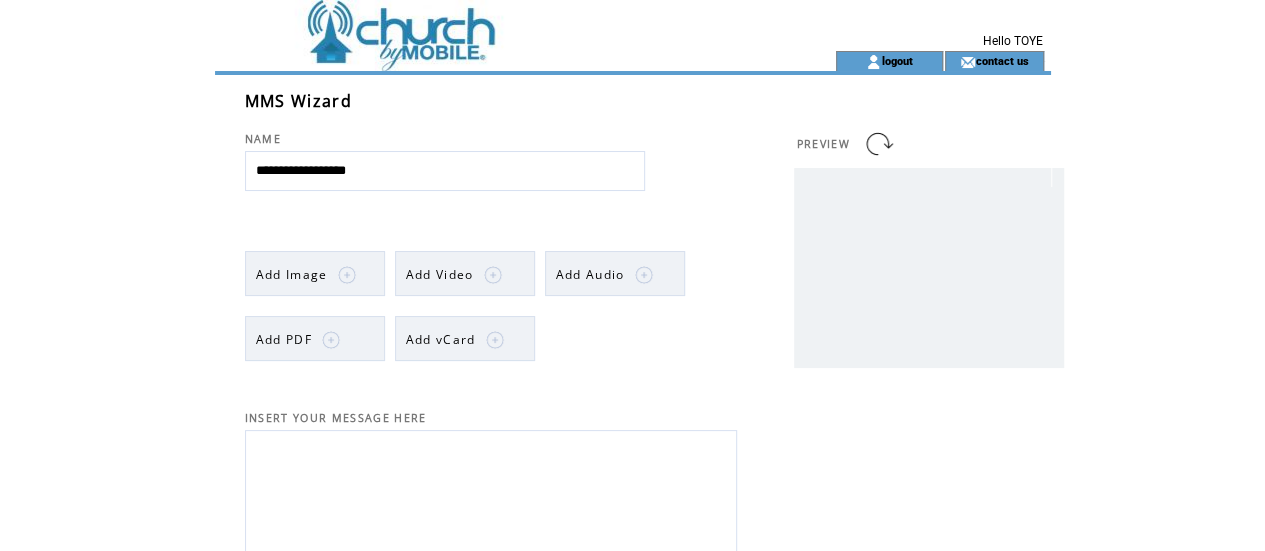 type on "**********" 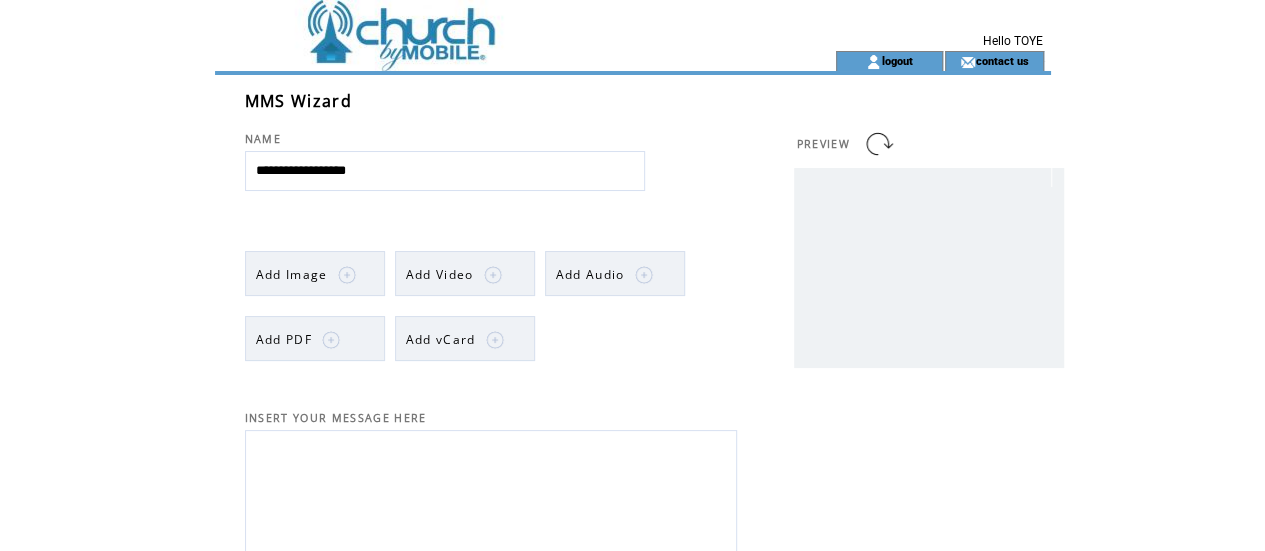 click at bounding box center (491, 503) 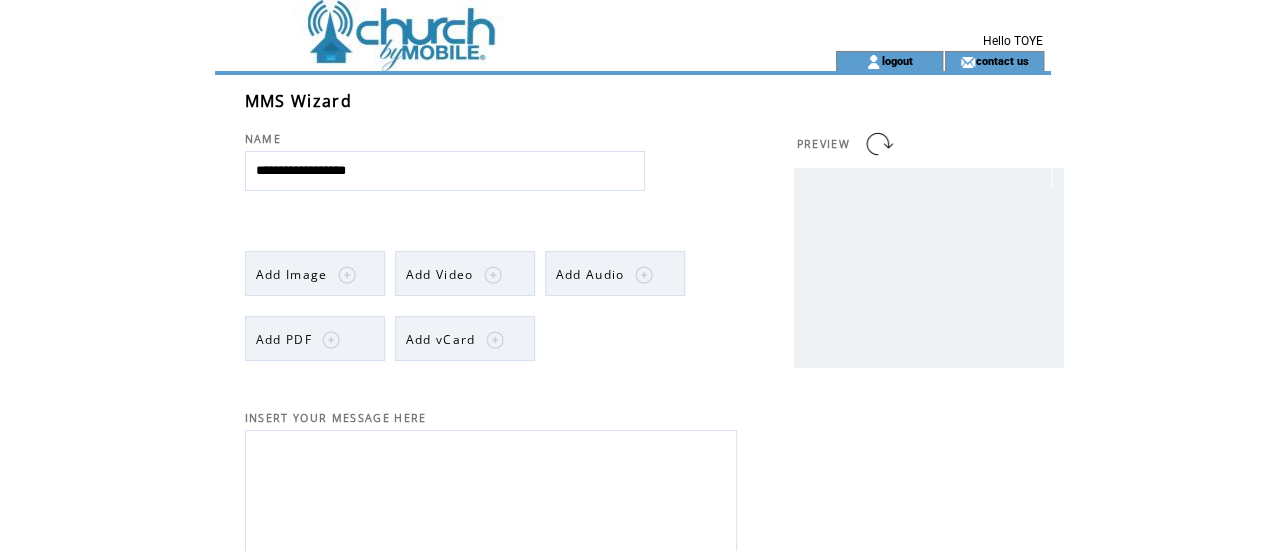 paste on "**********" 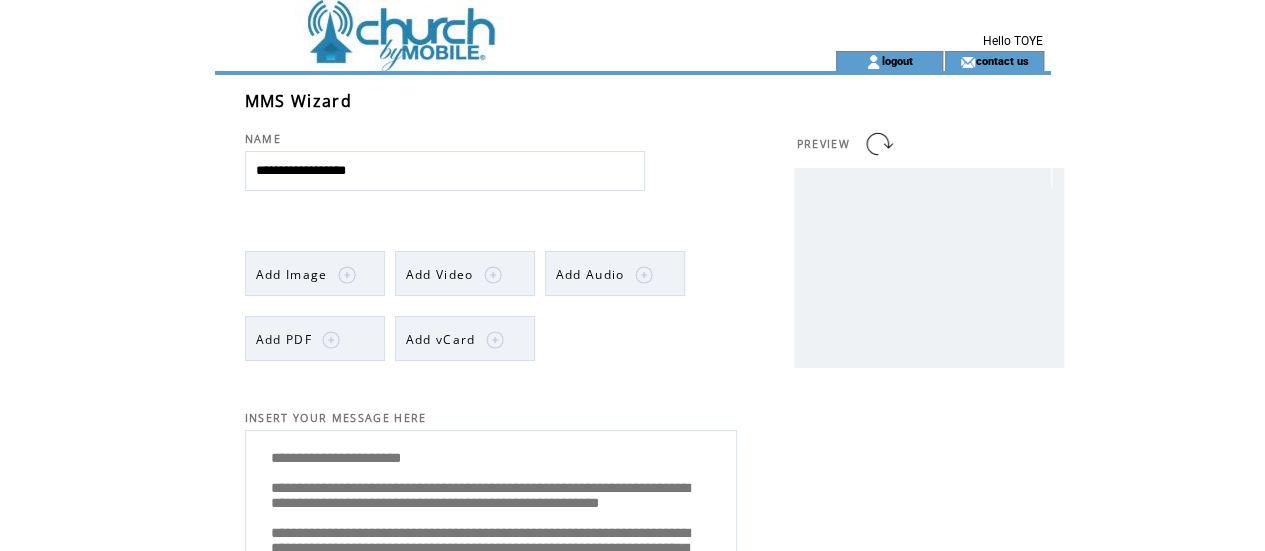 scroll, scrollTop: 55, scrollLeft: 0, axis: vertical 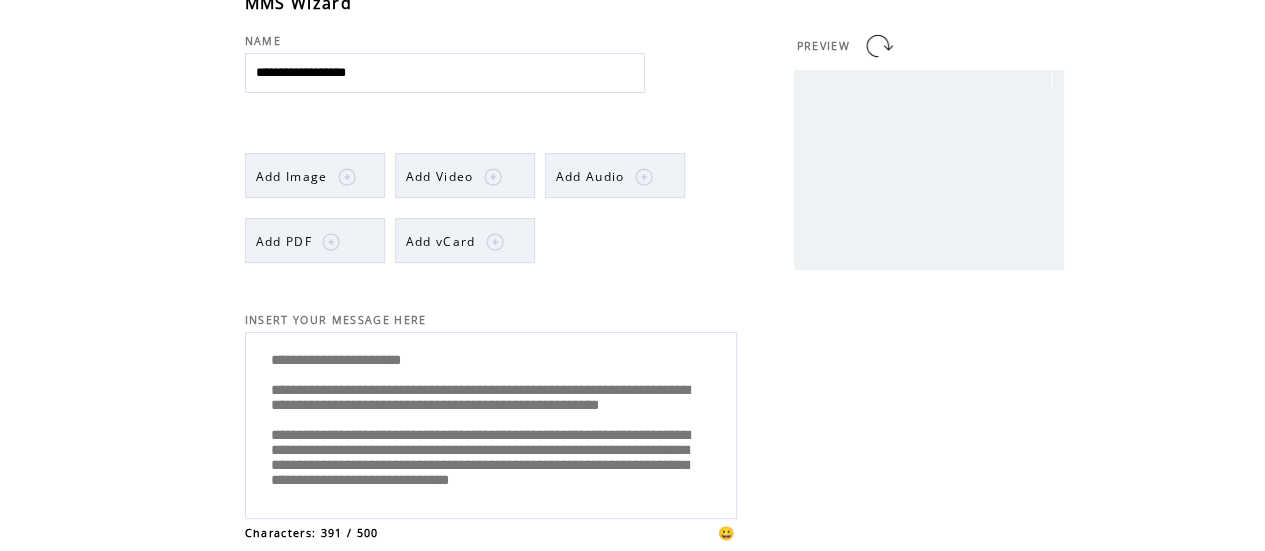 type on "**********" 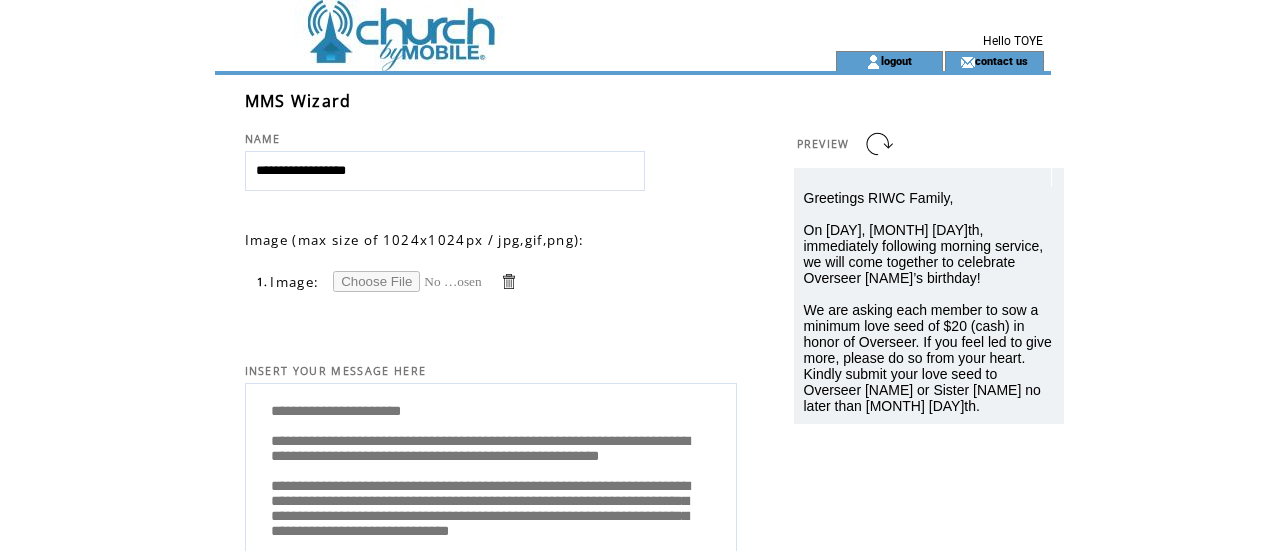 scroll, scrollTop: 0, scrollLeft: 0, axis: both 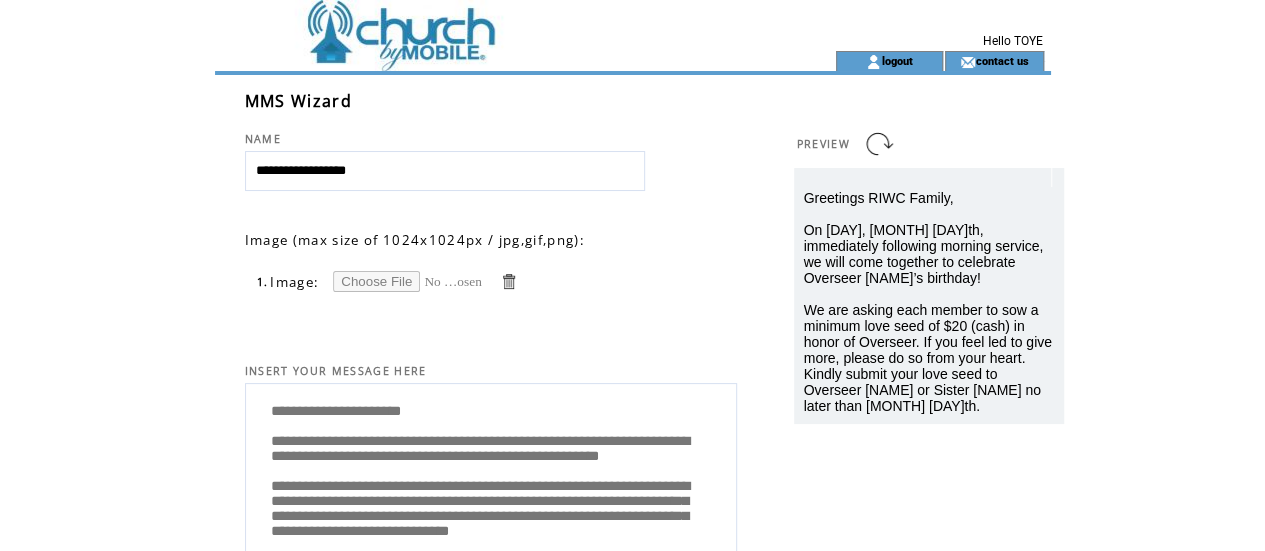 click at bounding box center (408, 281) 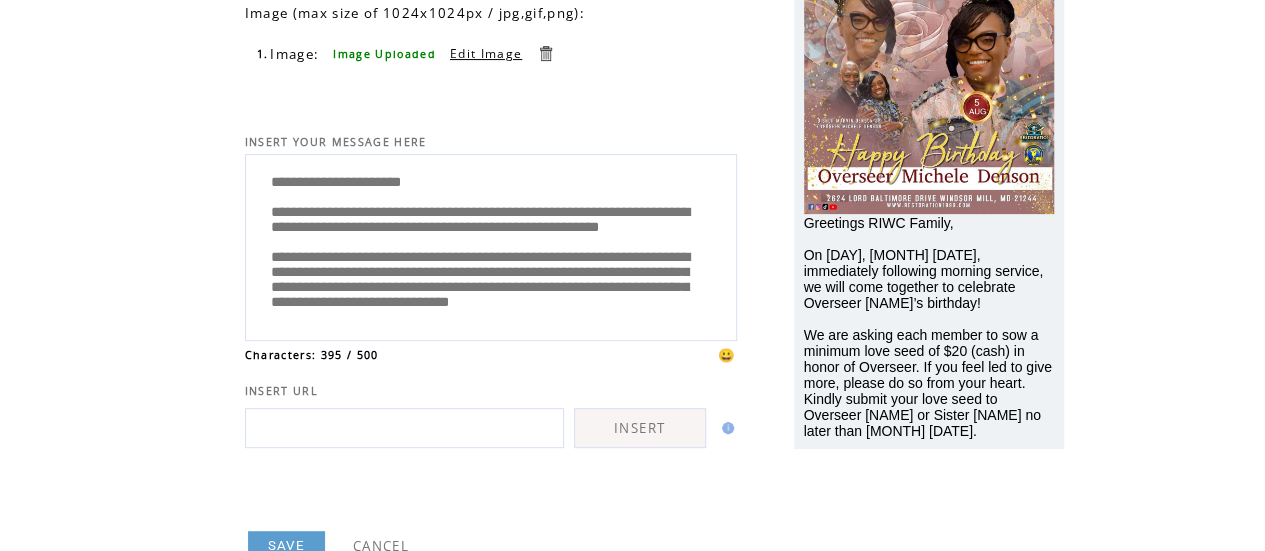 scroll, scrollTop: 302, scrollLeft: 0, axis: vertical 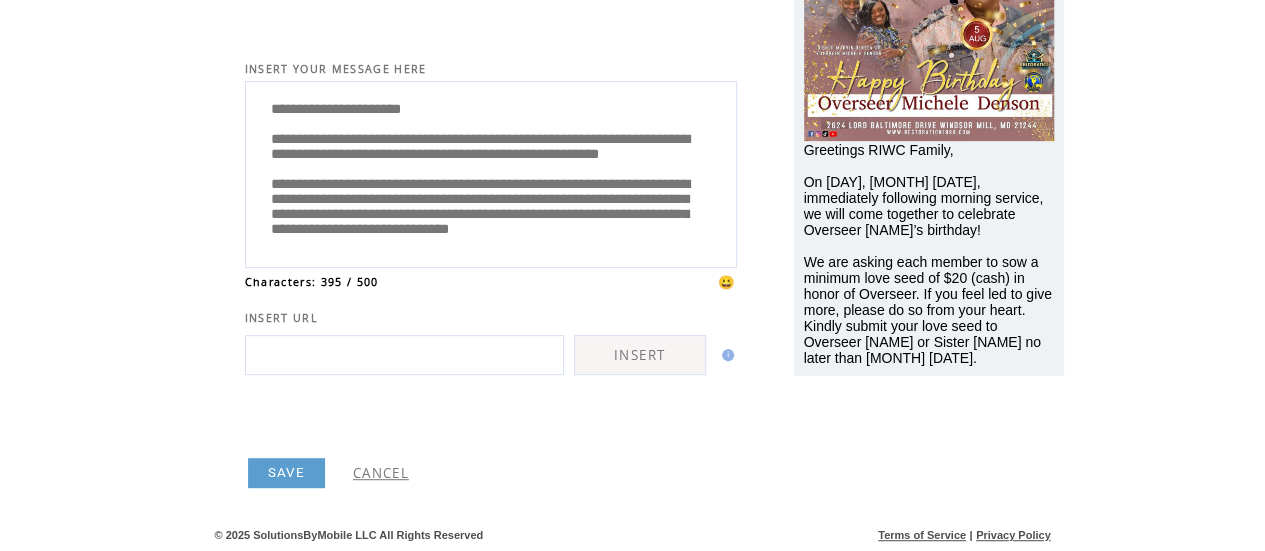 click on "SAVE" at bounding box center [286, 473] 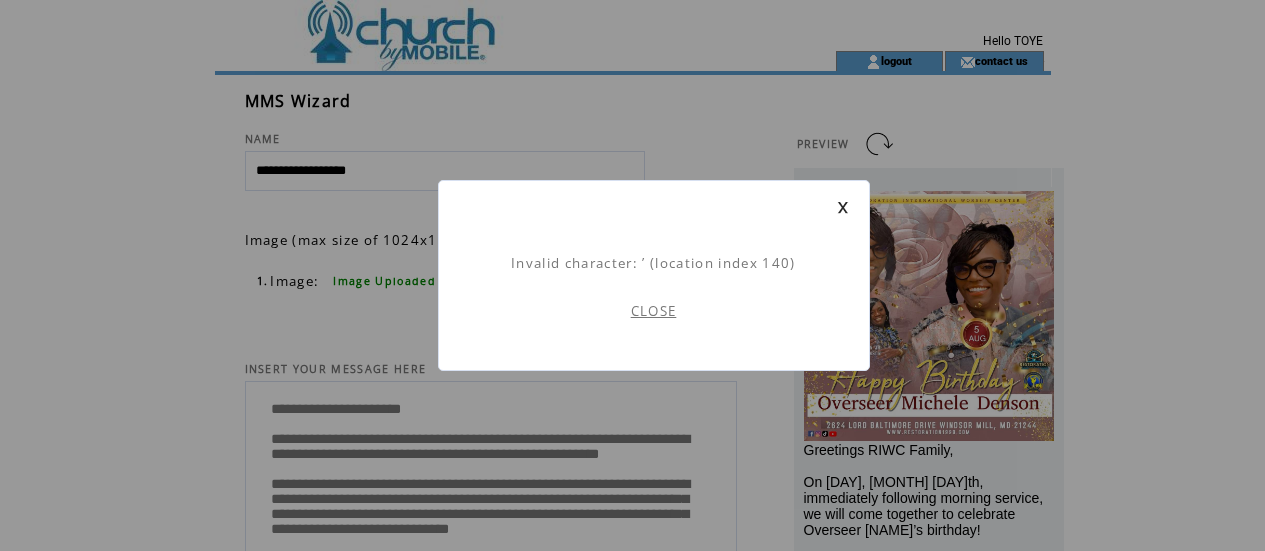scroll, scrollTop: 1, scrollLeft: 0, axis: vertical 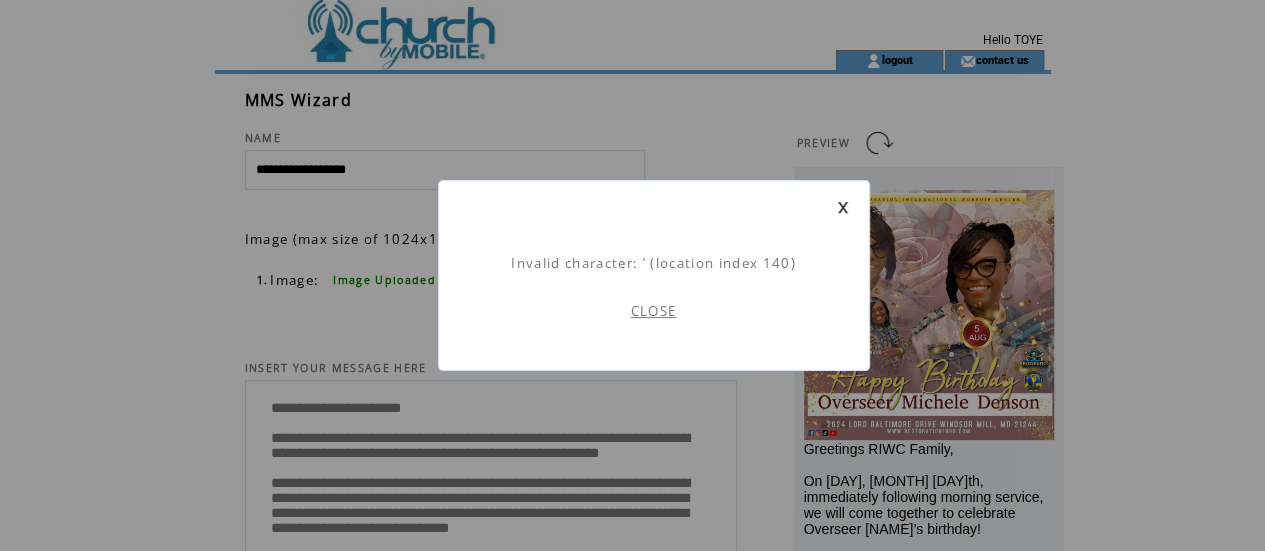 click on "CLOSE" at bounding box center (654, 311) 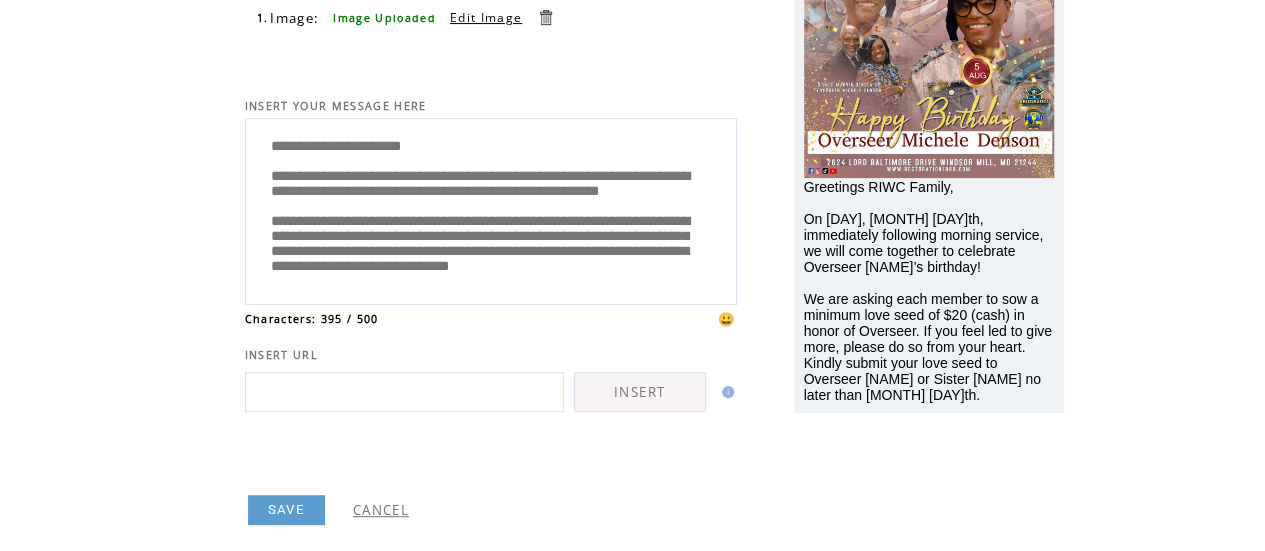 scroll, scrollTop: 206, scrollLeft: 0, axis: vertical 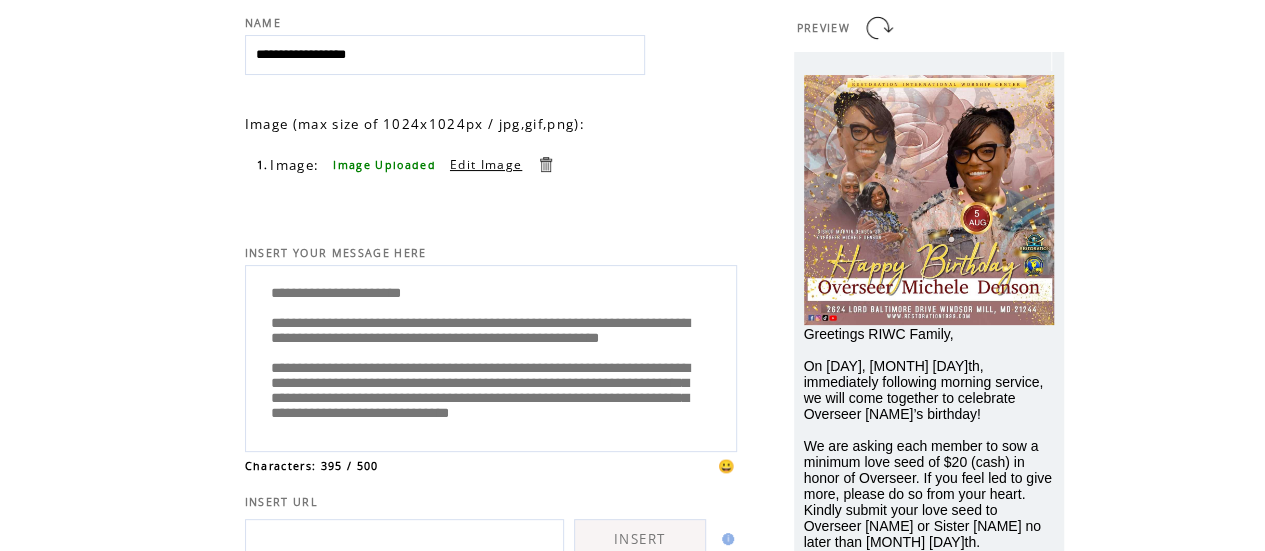 click at bounding box center (879, 28) 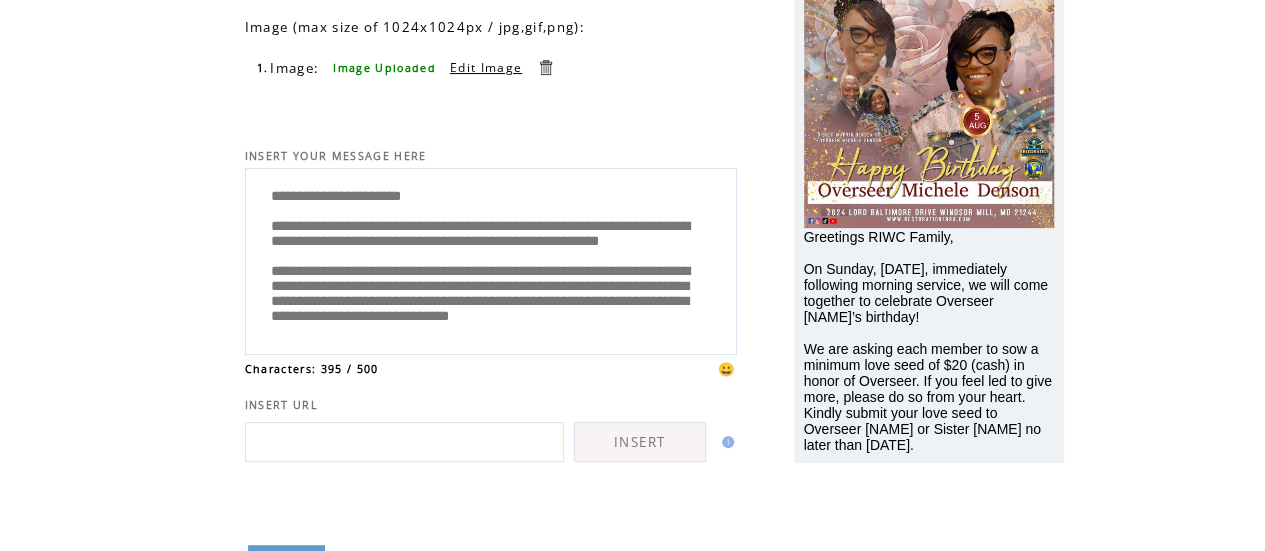 scroll, scrollTop: 214, scrollLeft: 0, axis: vertical 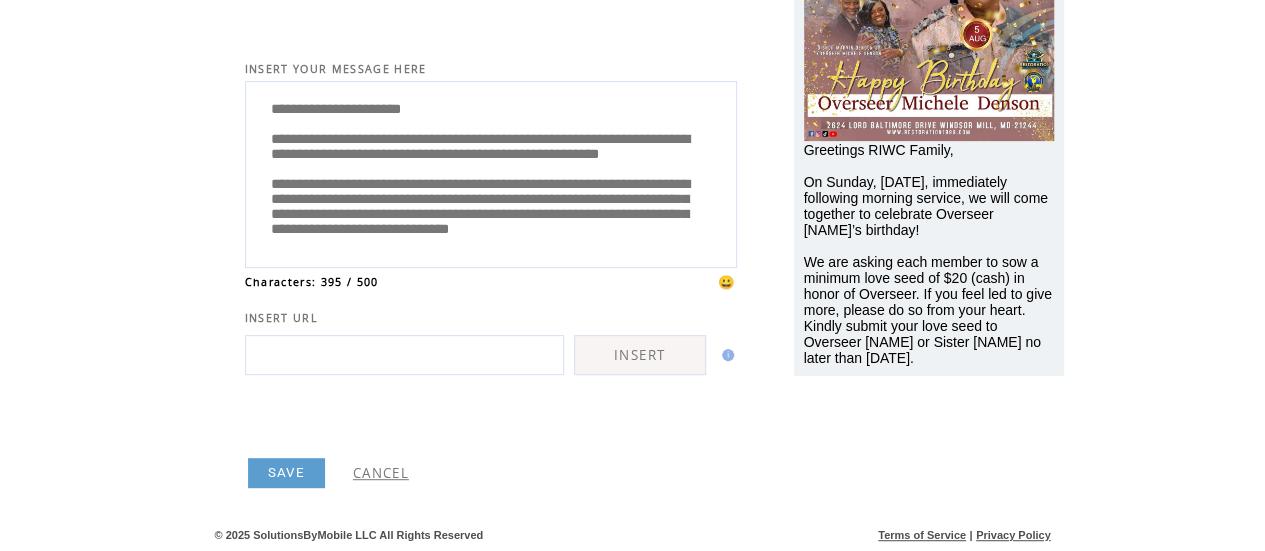 click on "SAVE" at bounding box center [286, 473] 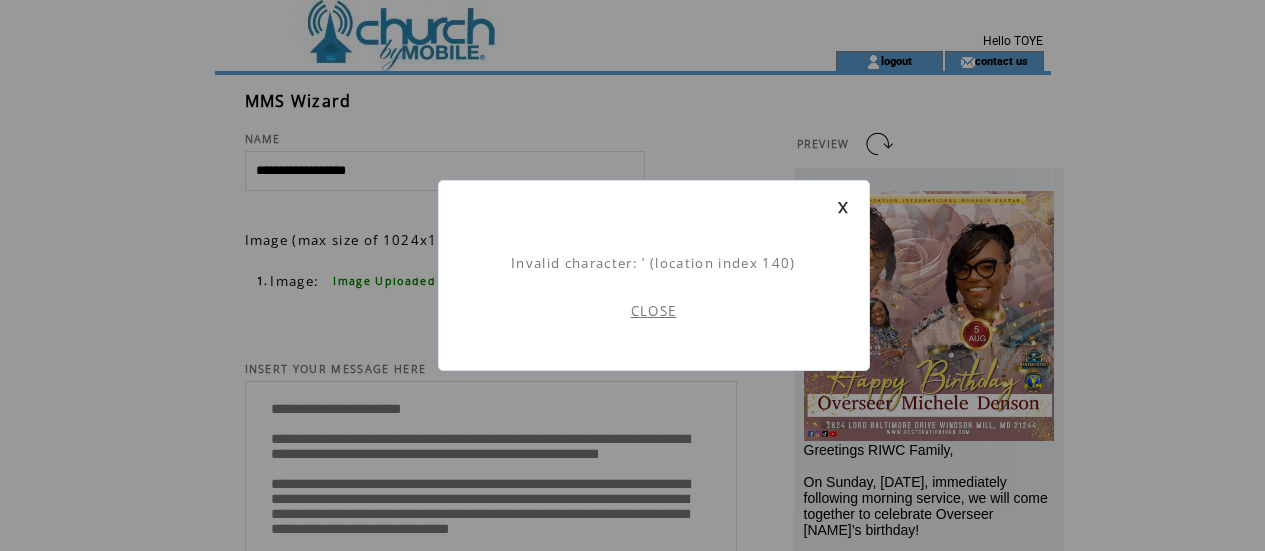 scroll, scrollTop: 1, scrollLeft: 0, axis: vertical 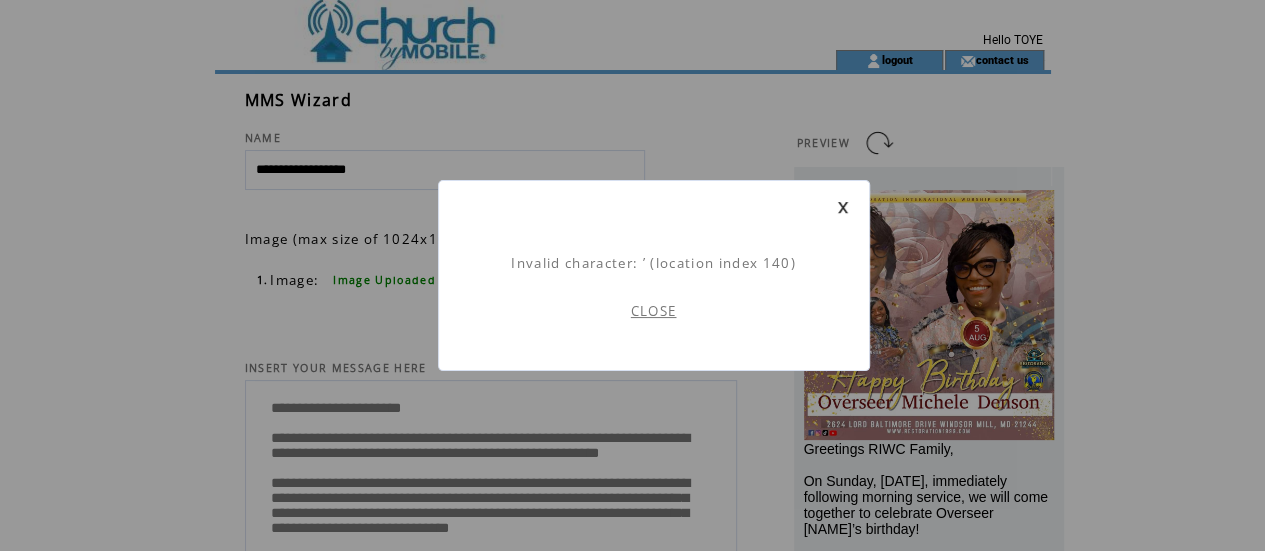 click on "CLOSE" at bounding box center [654, 311] 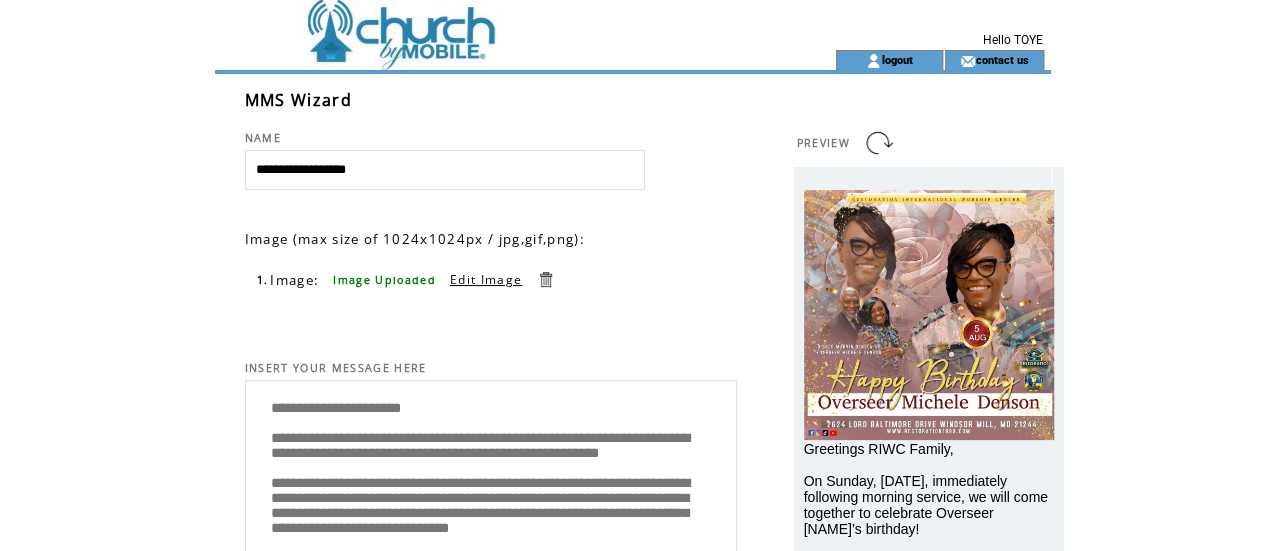 scroll, scrollTop: 0, scrollLeft: 0, axis: both 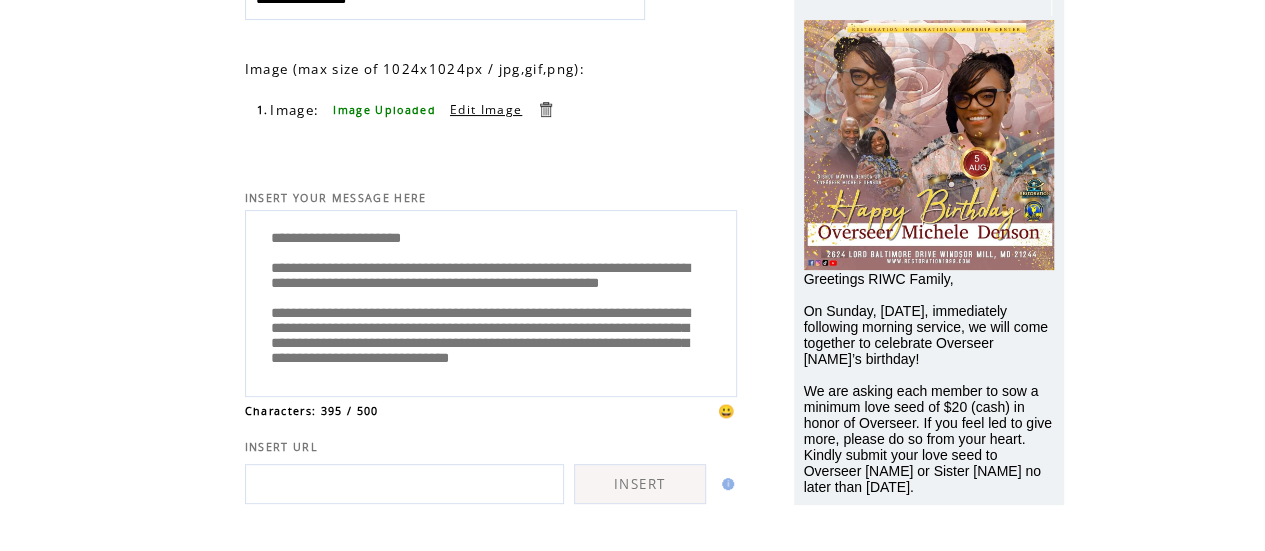 click on "**********" at bounding box center [491, 301] 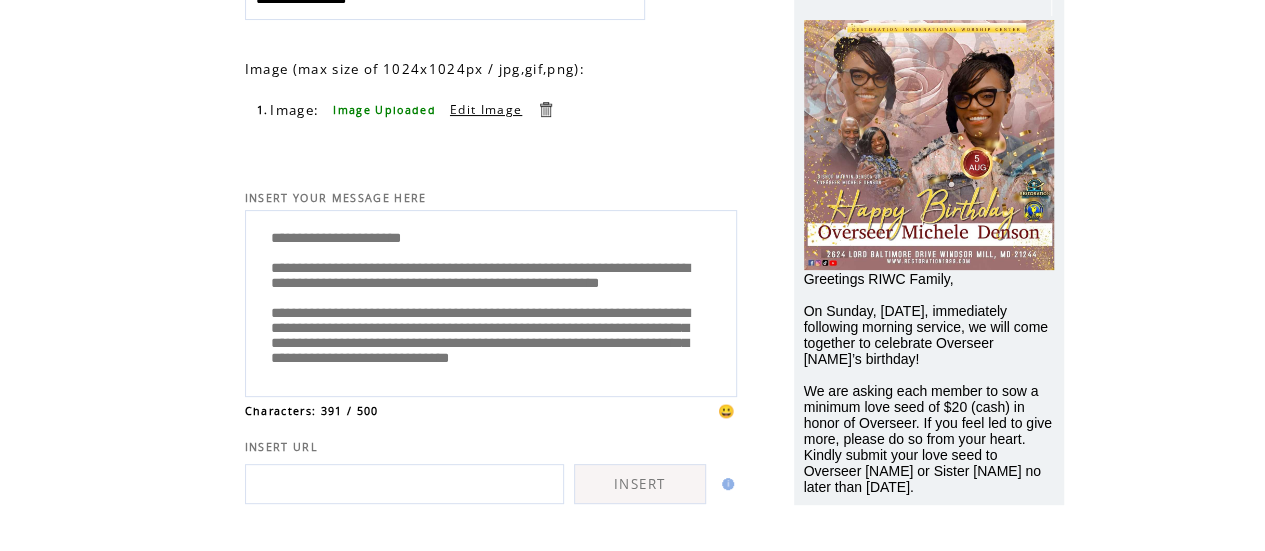 click on "**********" at bounding box center (491, 301) 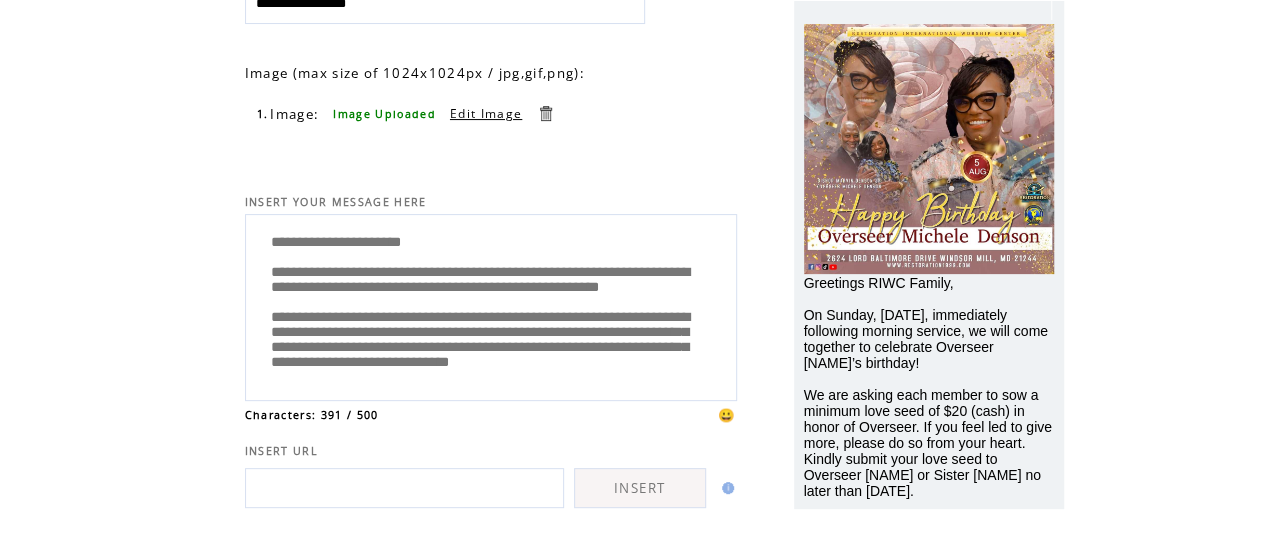 scroll, scrollTop: 80, scrollLeft: 0, axis: vertical 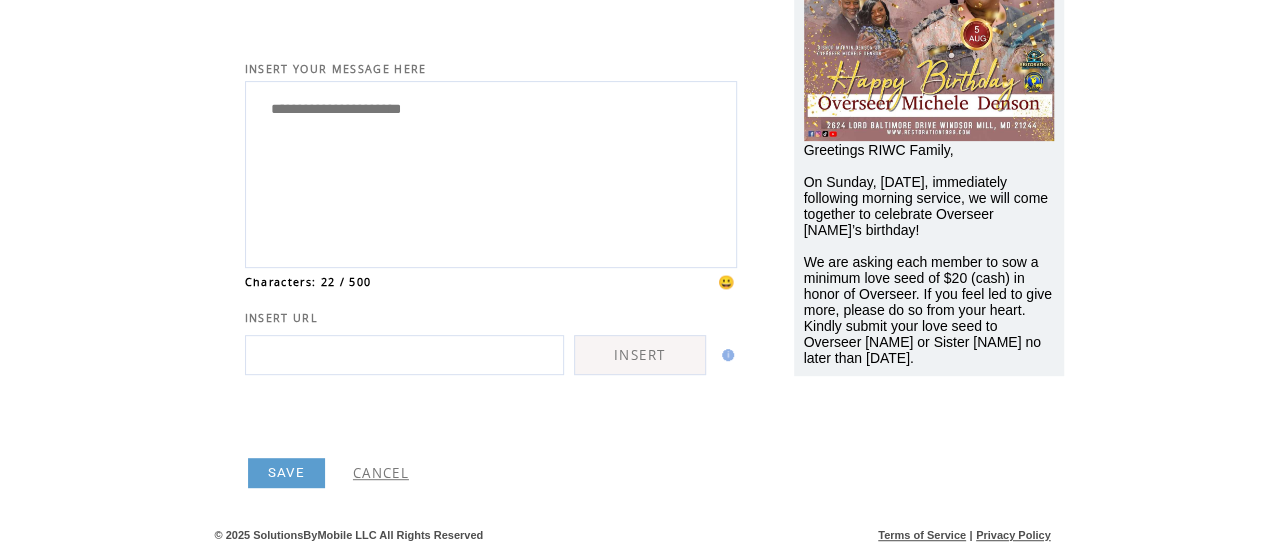 type on "**********" 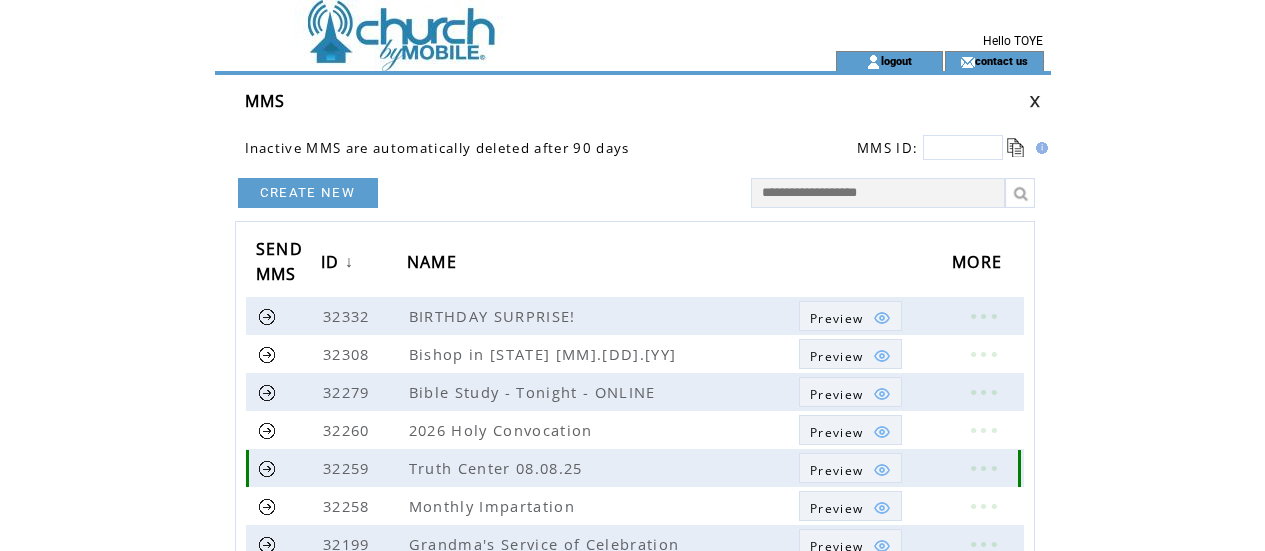 scroll, scrollTop: 0, scrollLeft: 0, axis: both 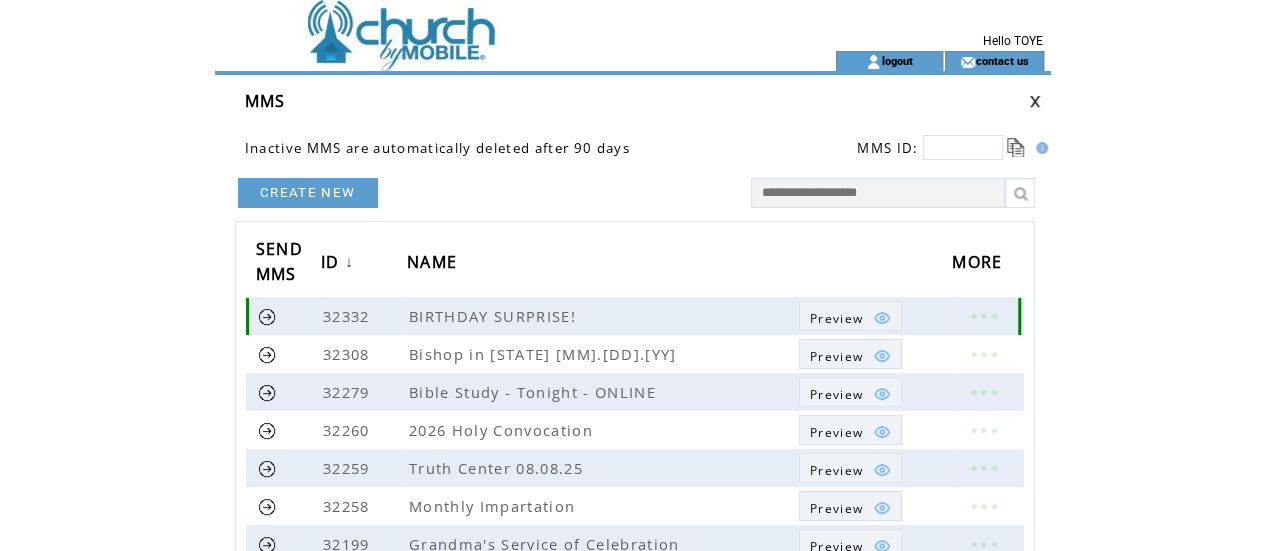 click at bounding box center [983, 316] 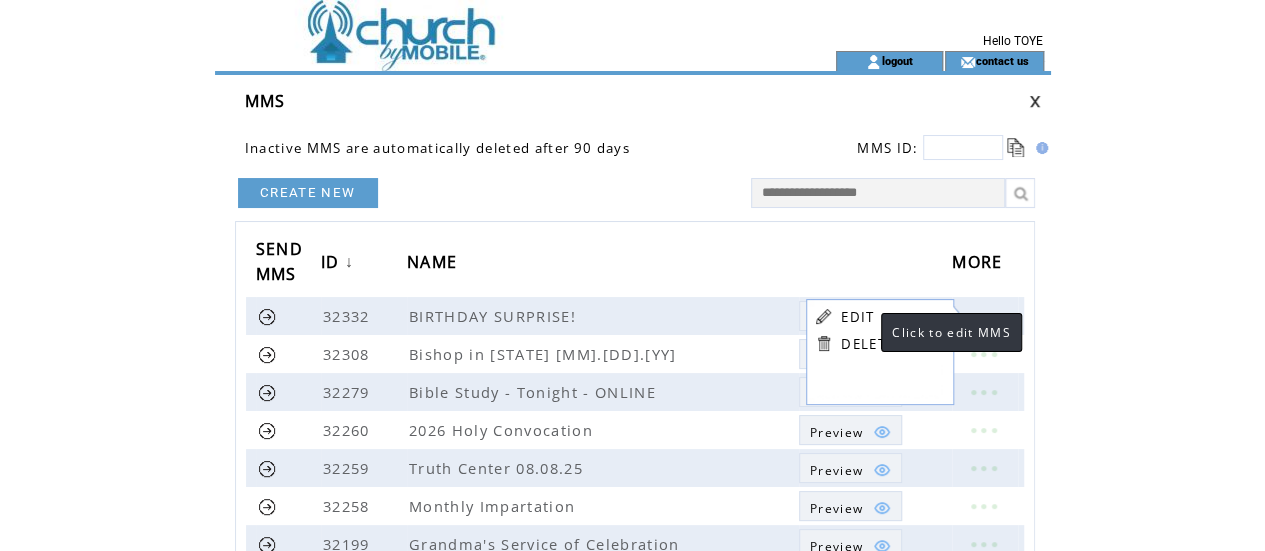 click on "EDIT" at bounding box center [857, 317] 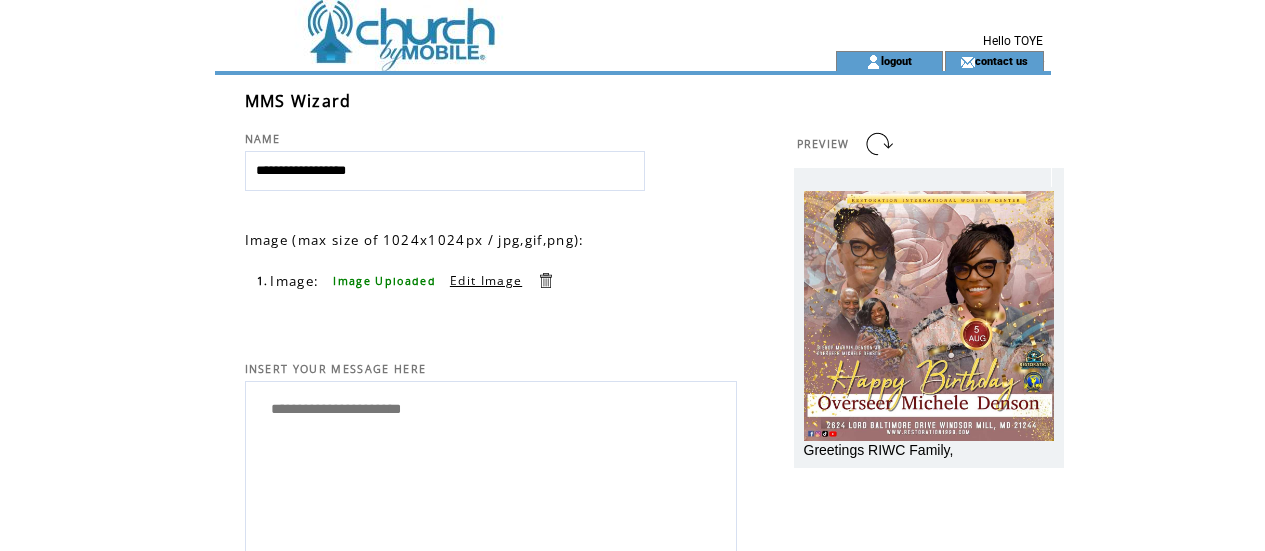 scroll, scrollTop: 0, scrollLeft: 0, axis: both 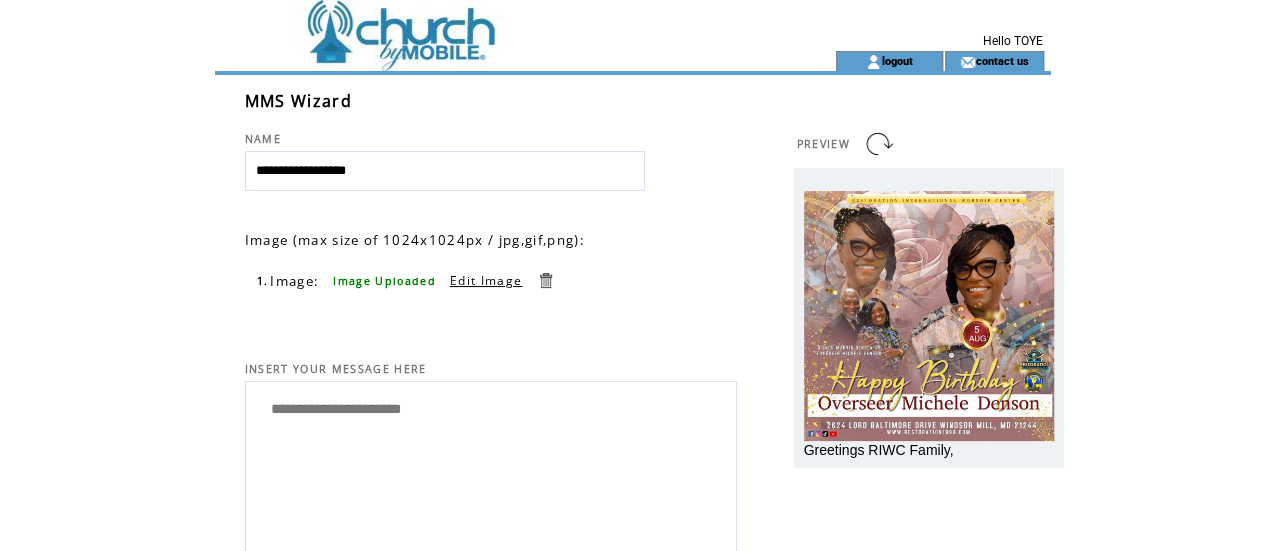 click on "**********" at bounding box center [491, 472] 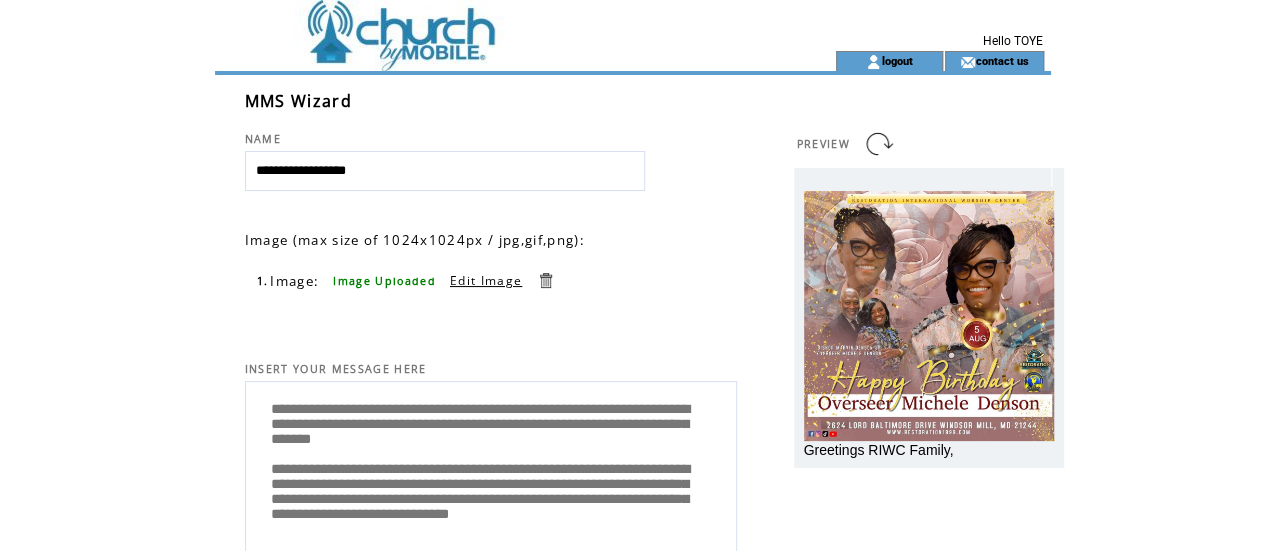scroll, scrollTop: 6, scrollLeft: 0, axis: vertical 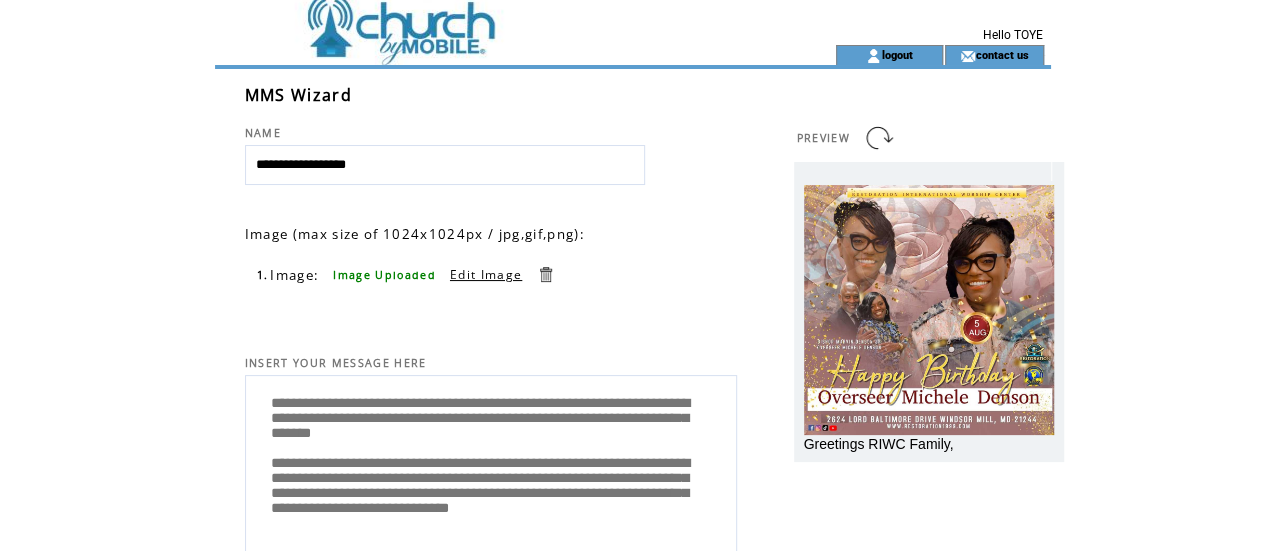 click on "**********" at bounding box center (491, 466) 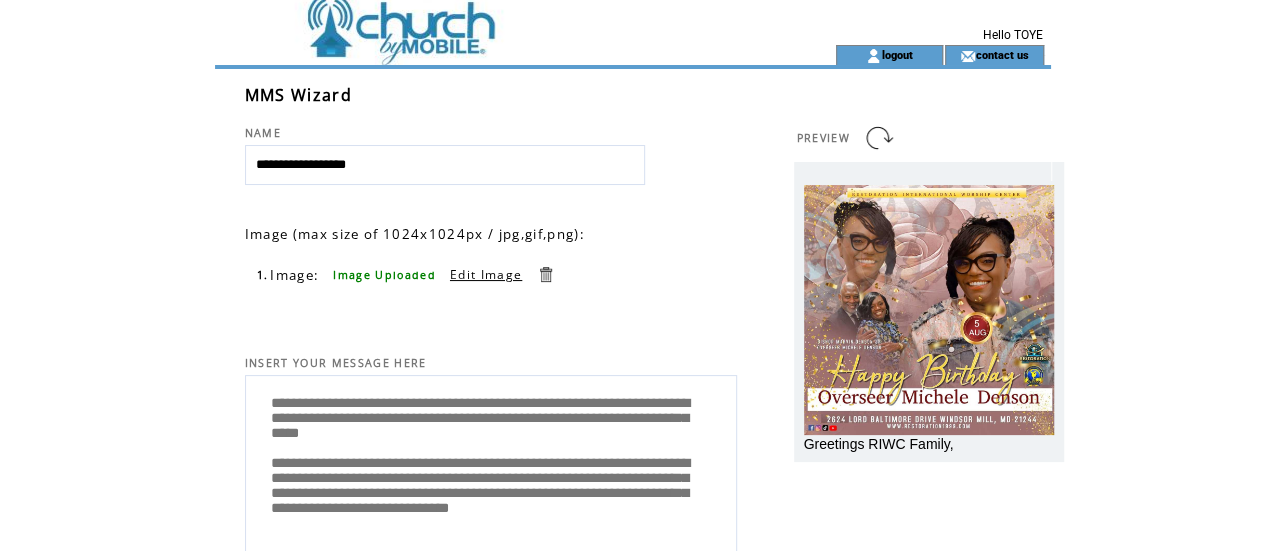 scroll, scrollTop: 60, scrollLeft: 0, axis: vertical 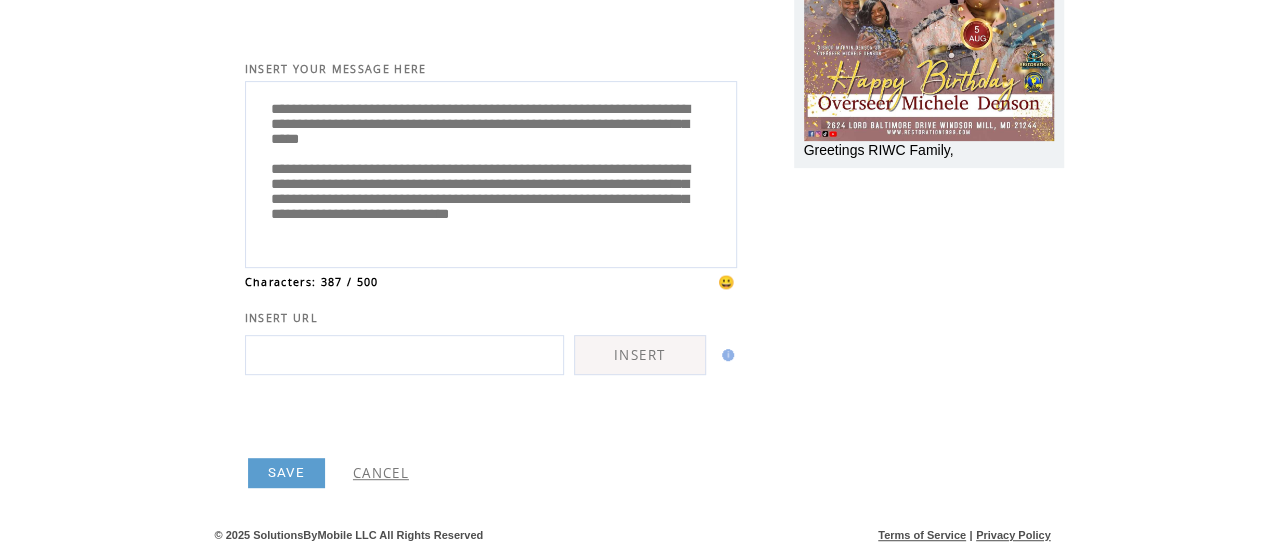 type on "**********" 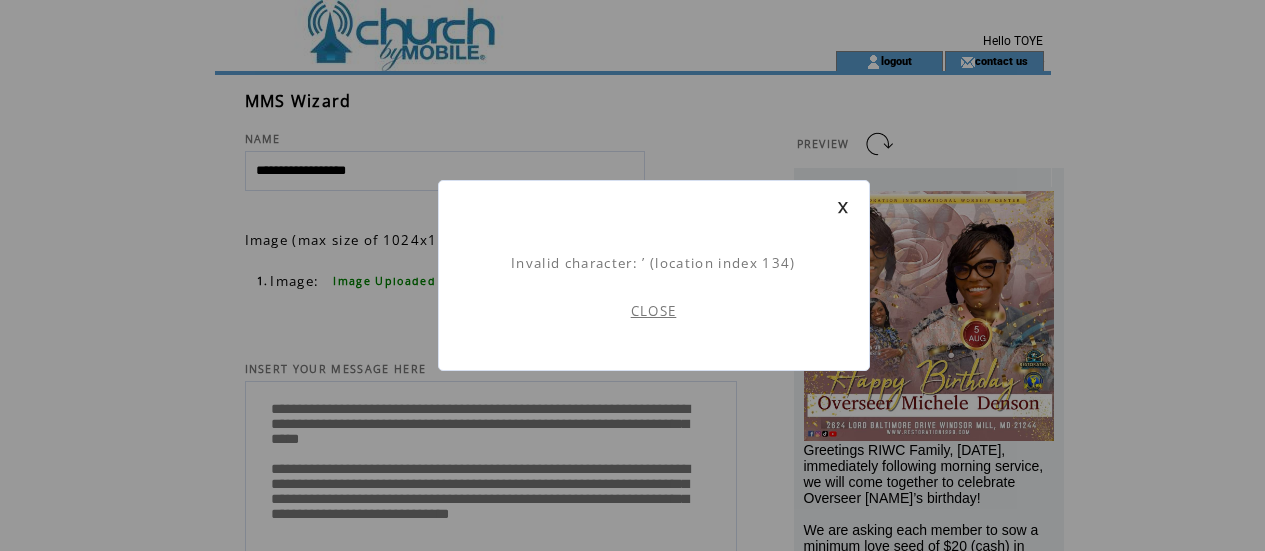 scroll, scrollTop: 1, scrollLeft: 0, axis: vertical 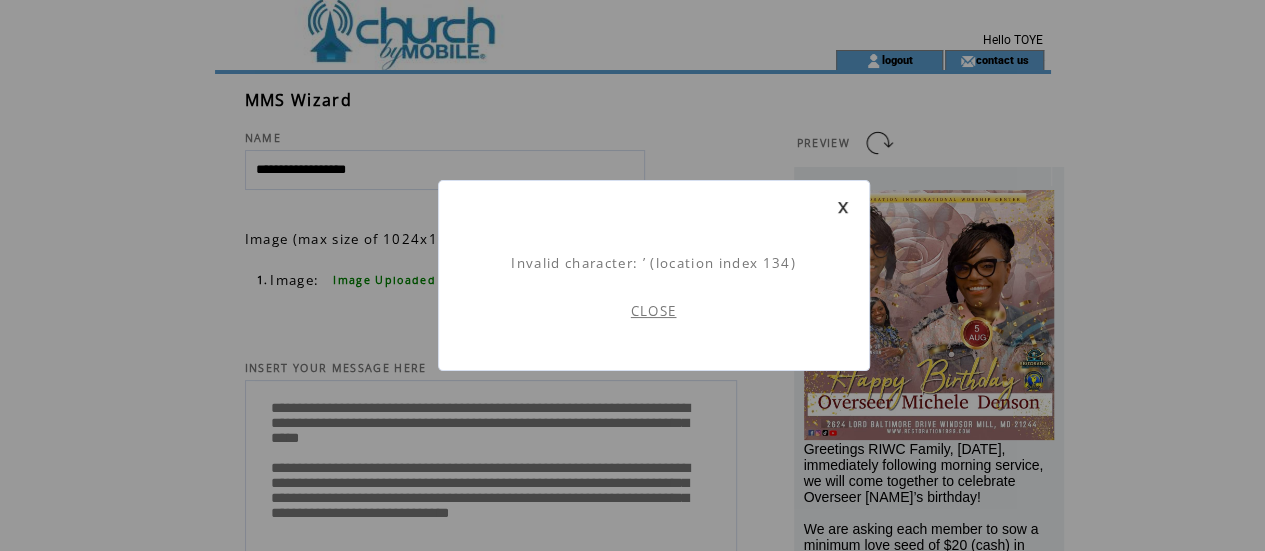 click on "CLOSE" at bounding box center [654, 311] 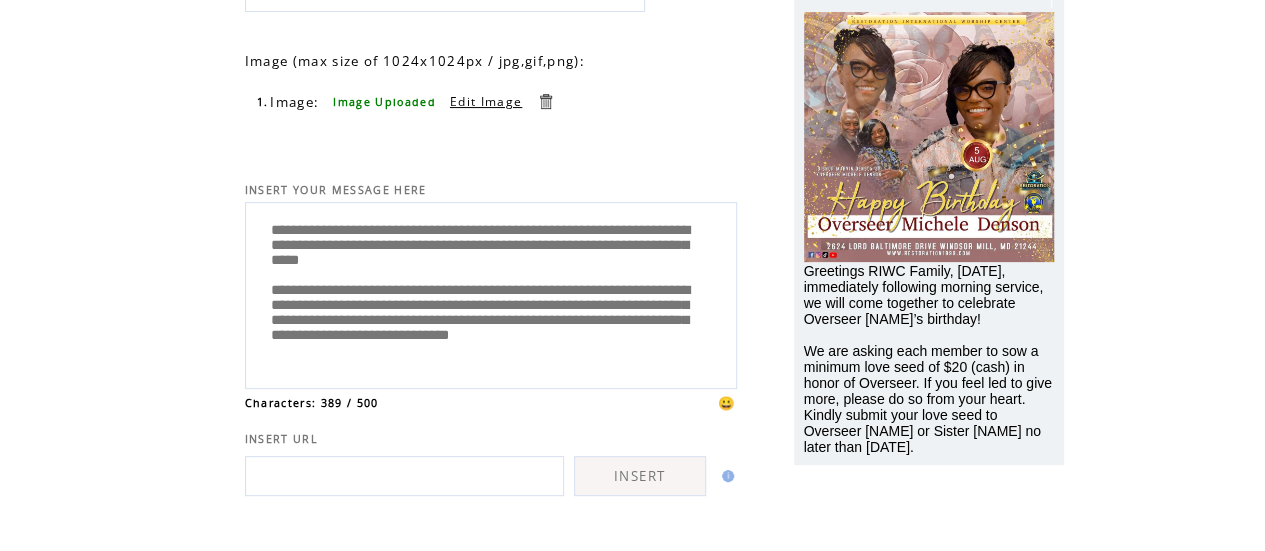 scroll, scrollTop: 180, scrollLeft: 0, axis: vertical 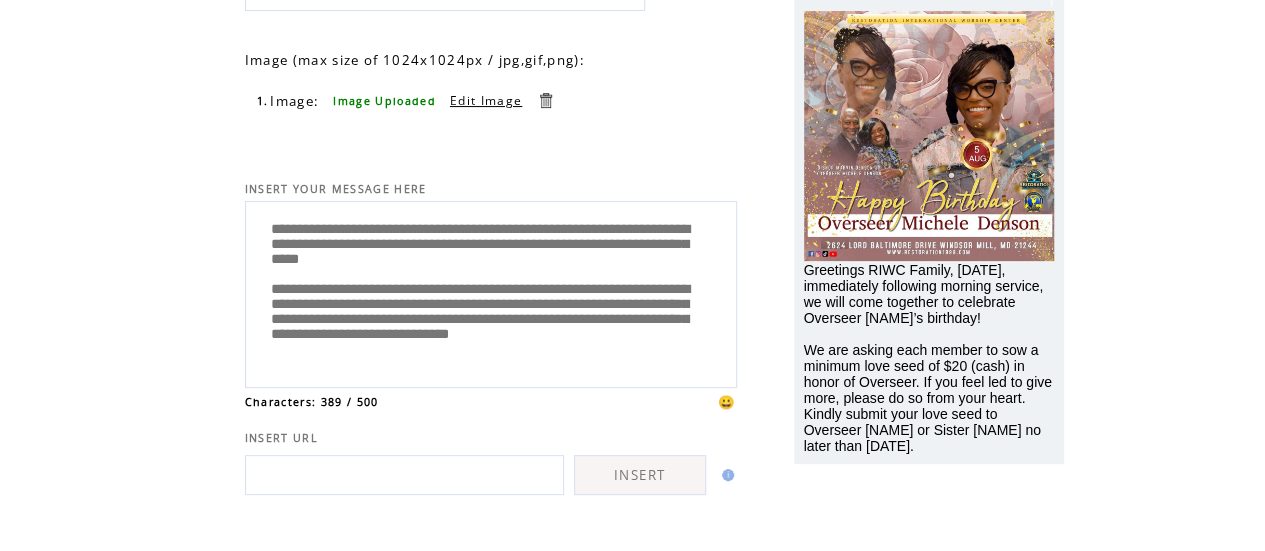 click on "**********" at bounding box center (491, 292) 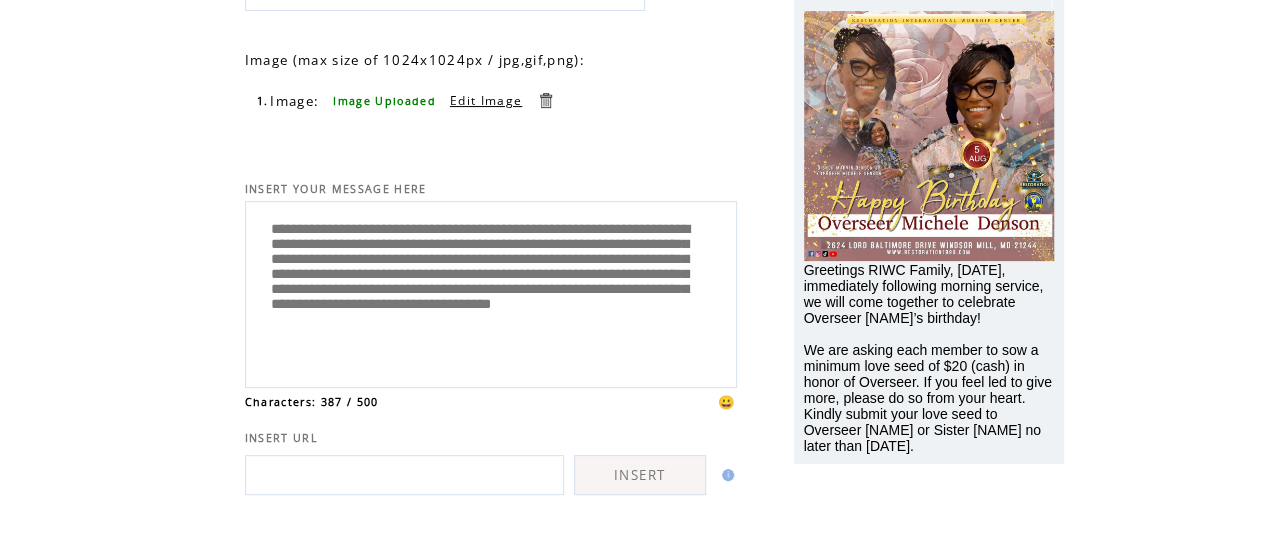scroll, scrollTop: 39, scrollLeft: 0, axis: vertical 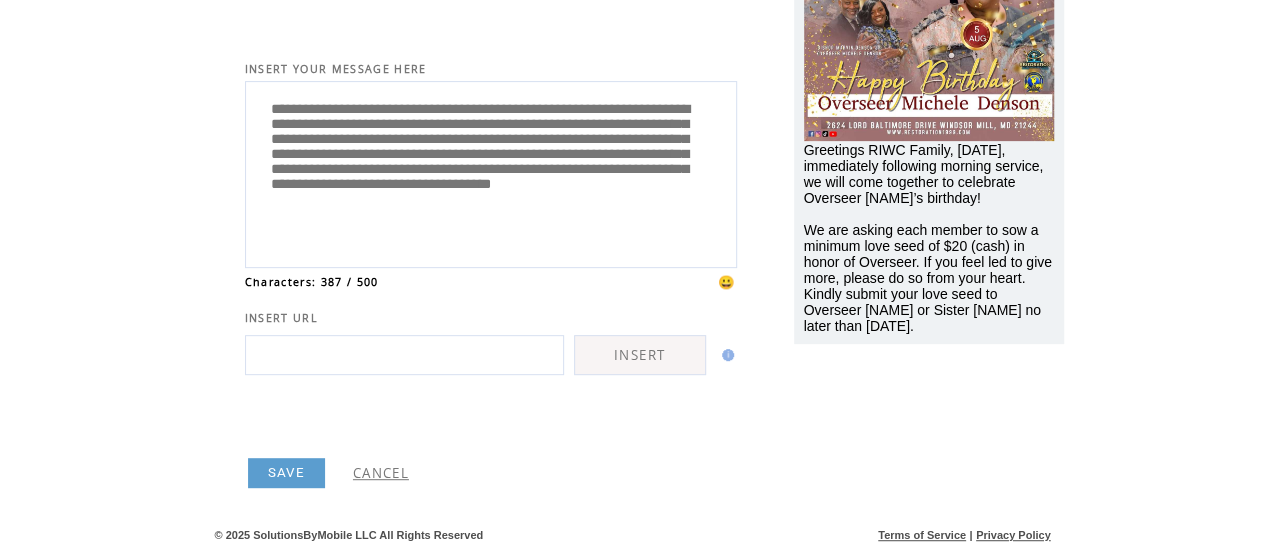 type on "**********" 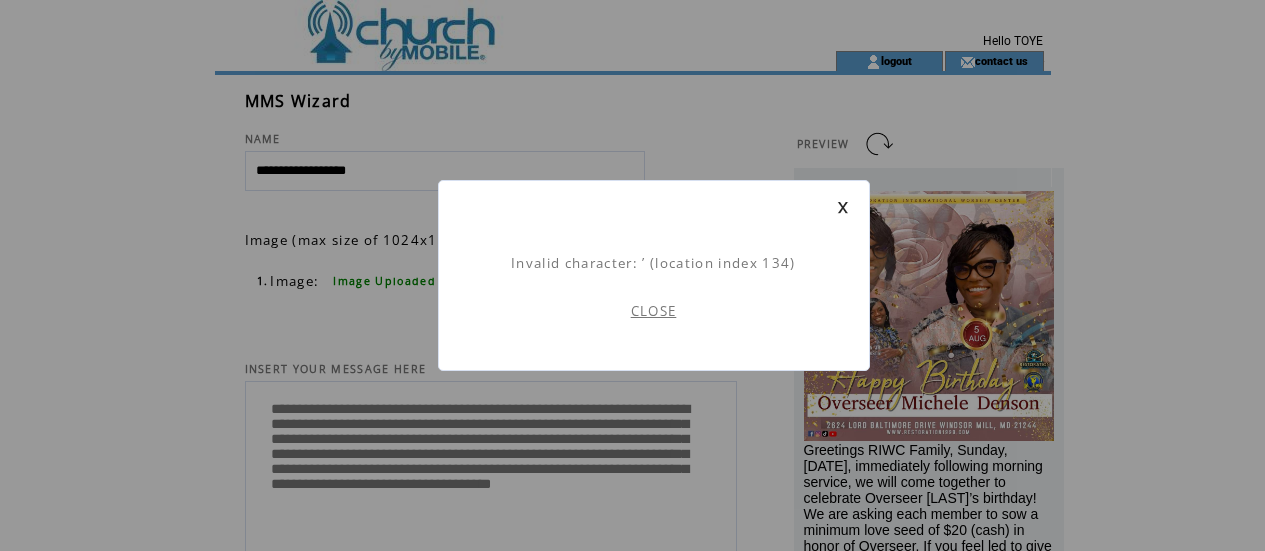 scroll, scrollTop: 1, scrollLeft: 0, axis: vertical 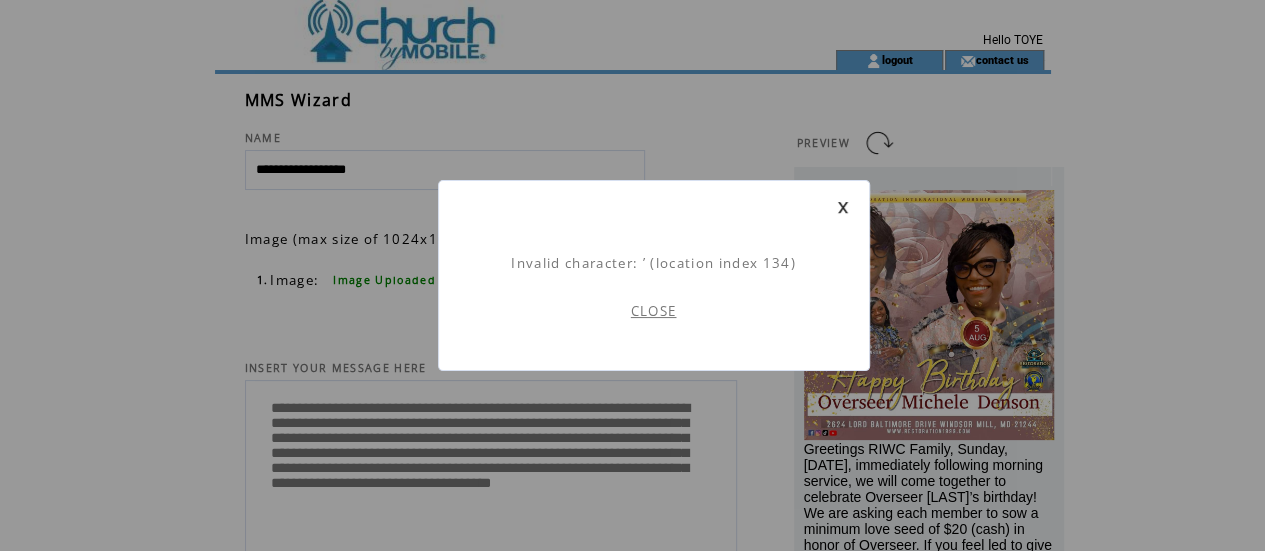 click on "CLOSE" at bounding box center [654, 311] 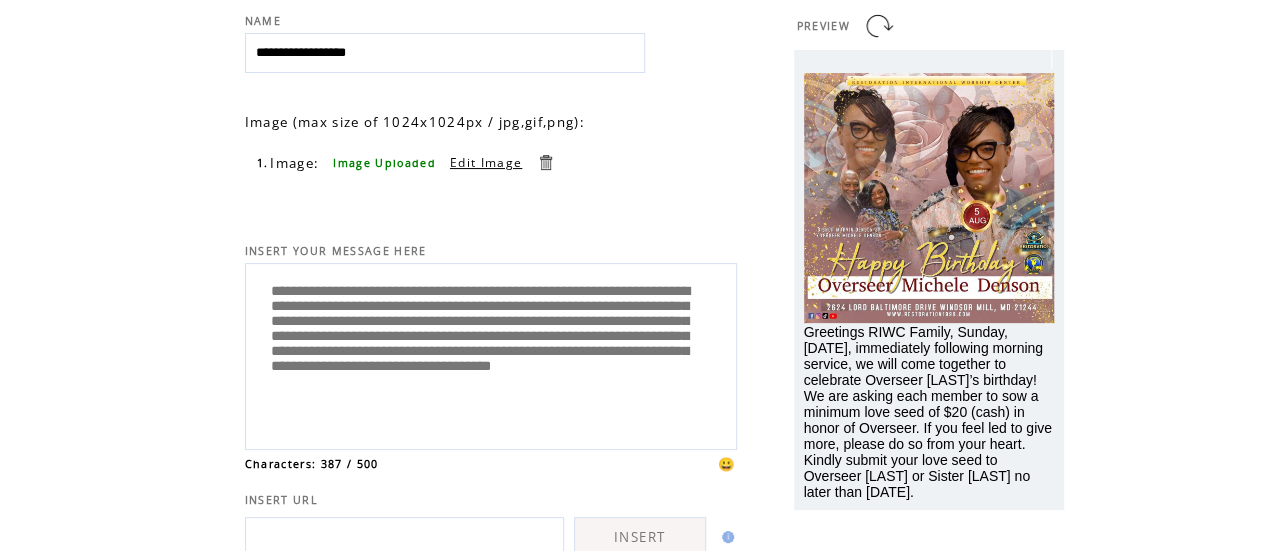 scroll, scrollTop: 135, scrollLeft: 0, axis: vertical 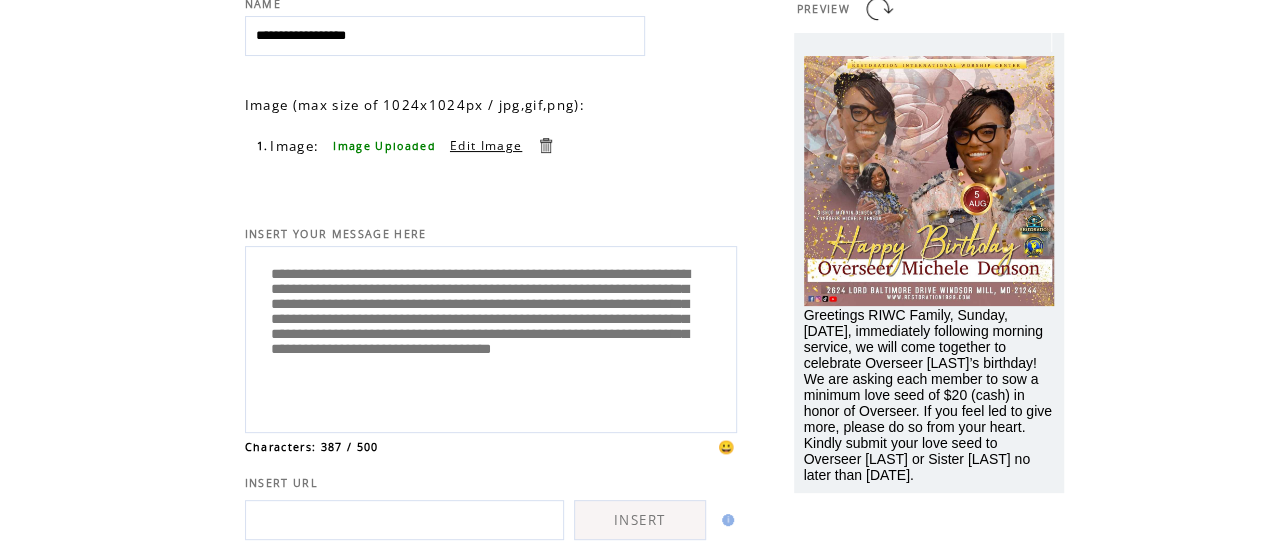 drag, startPoint x: 377, startPoint y: 413, endPoint x: 356, endPoint y: 336, distance: 79.81228 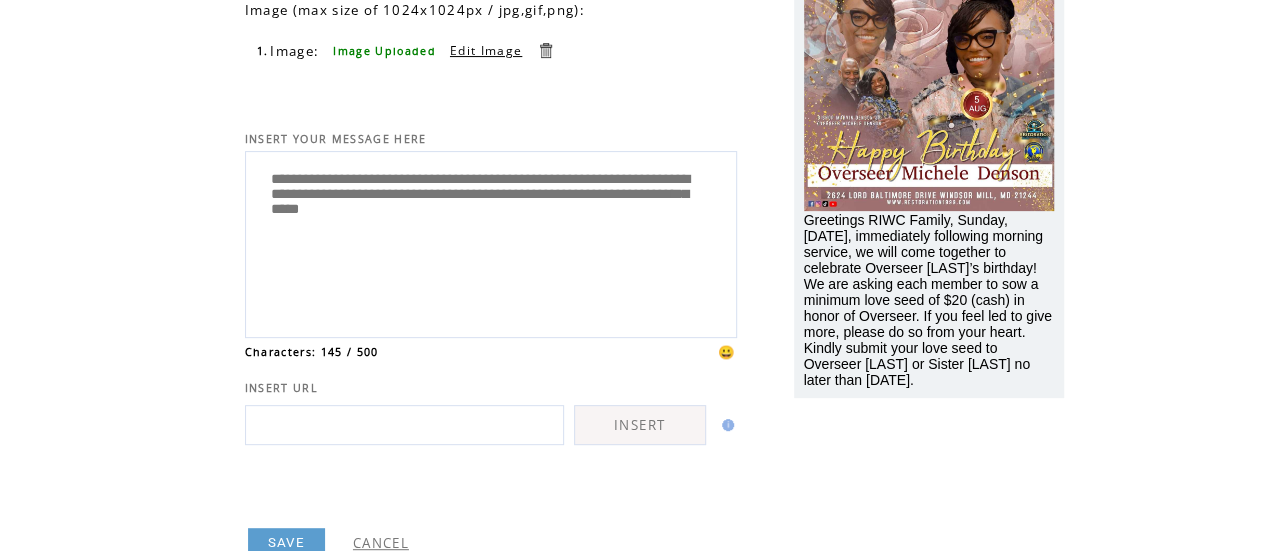 scroll, scrollTop: 295, scrollLeft: 0, axis: vertical 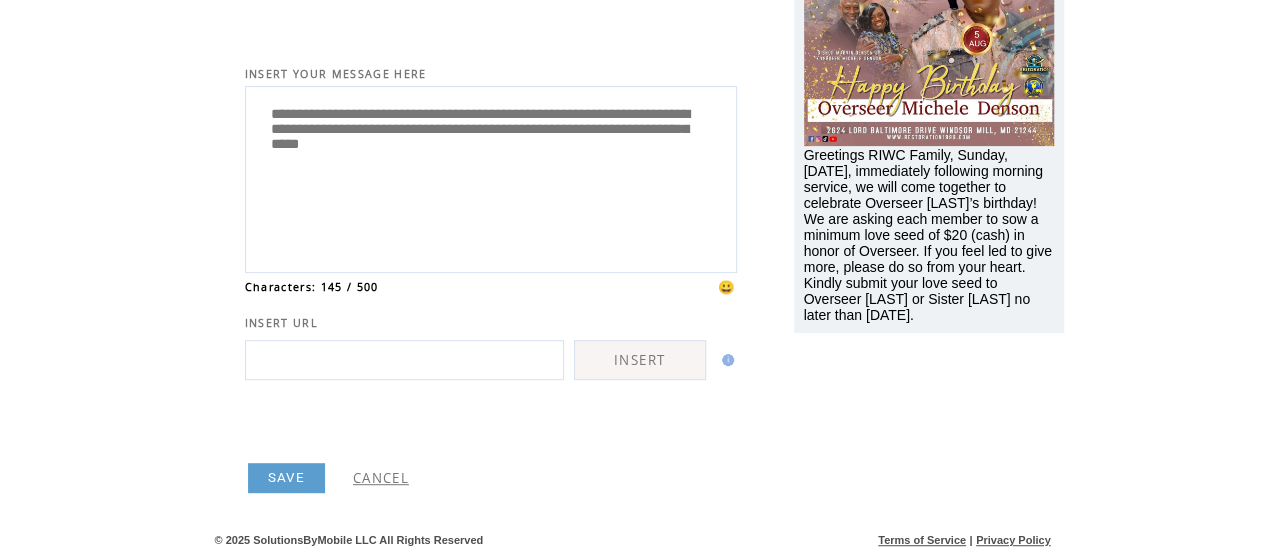 type on "**********" 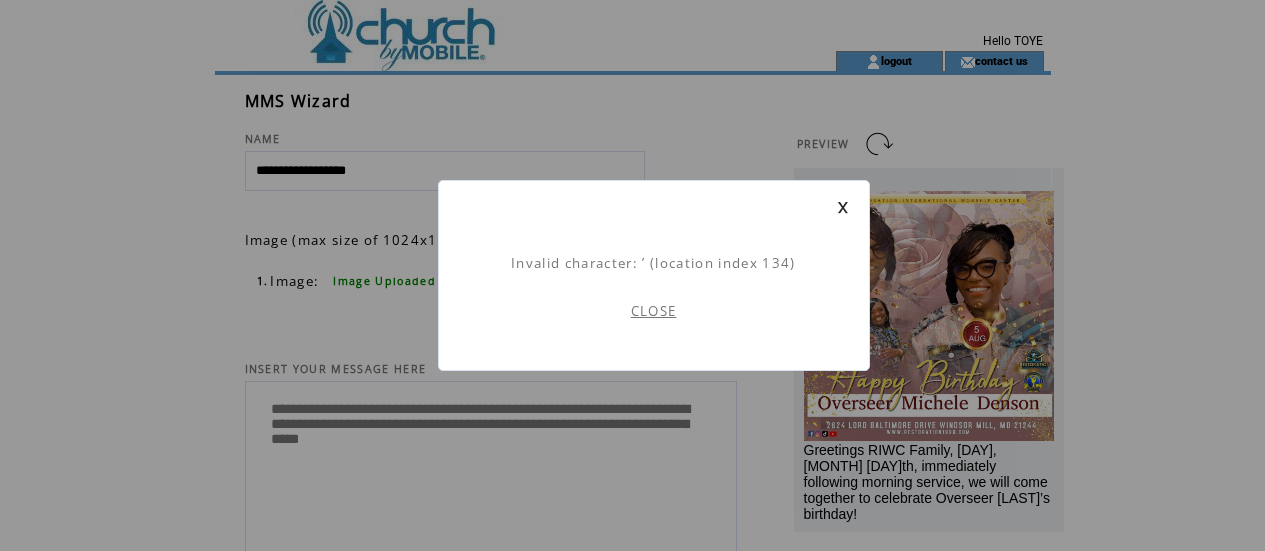 scroll, scrollTop: 1, scrollLeft: 0, axis: vertical 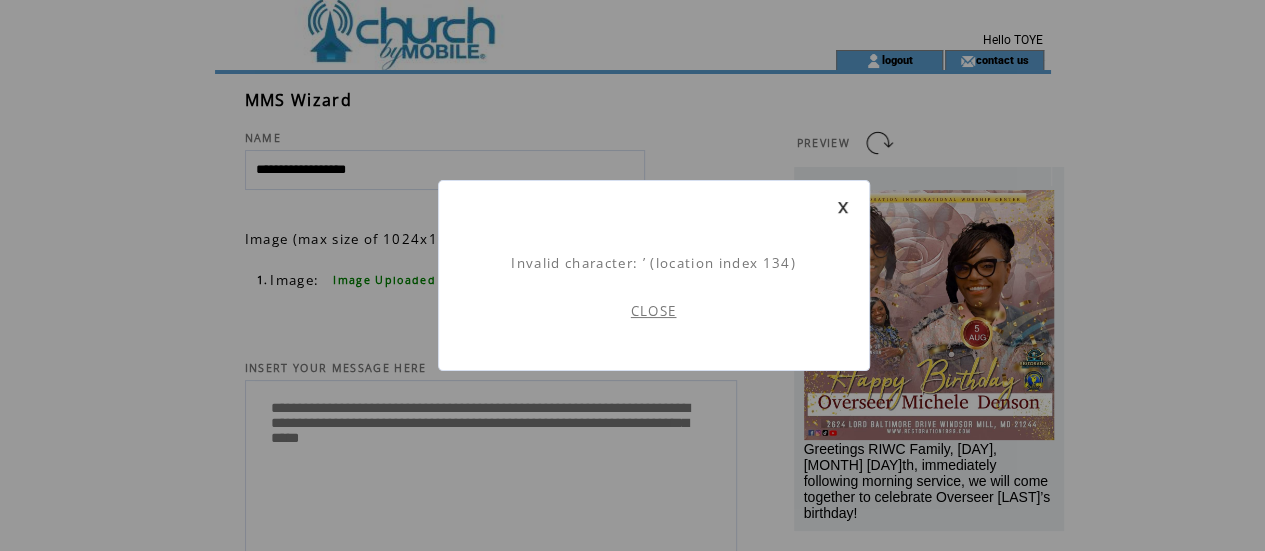 click on "CLOSE" at bounding box center (654, 311) 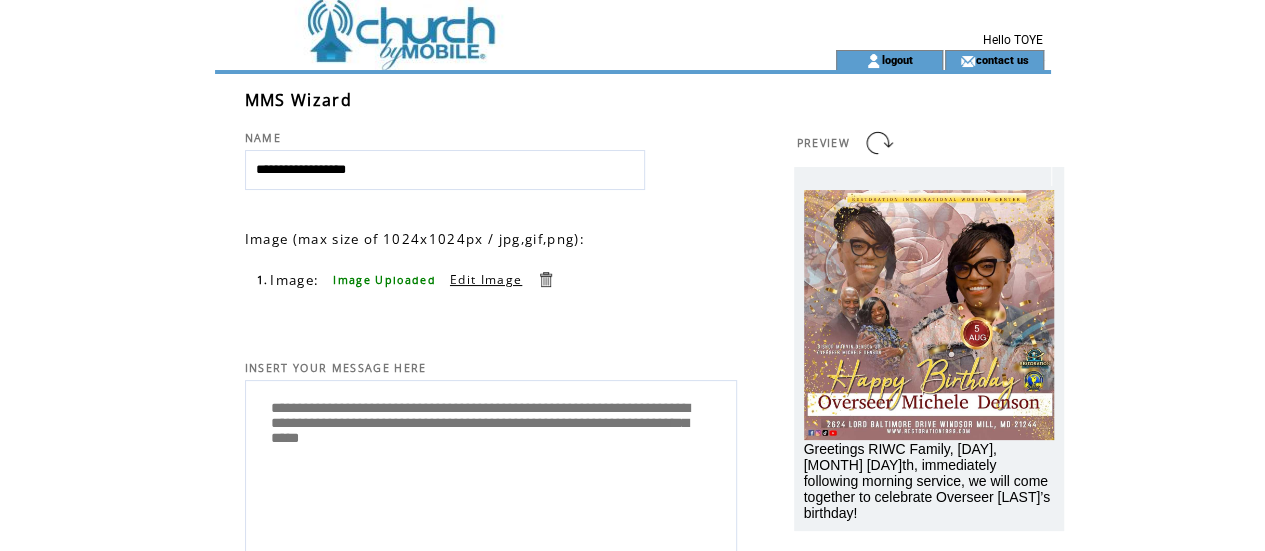 scroll, scrollTop: 0, scrollLeft: 0, axis: both 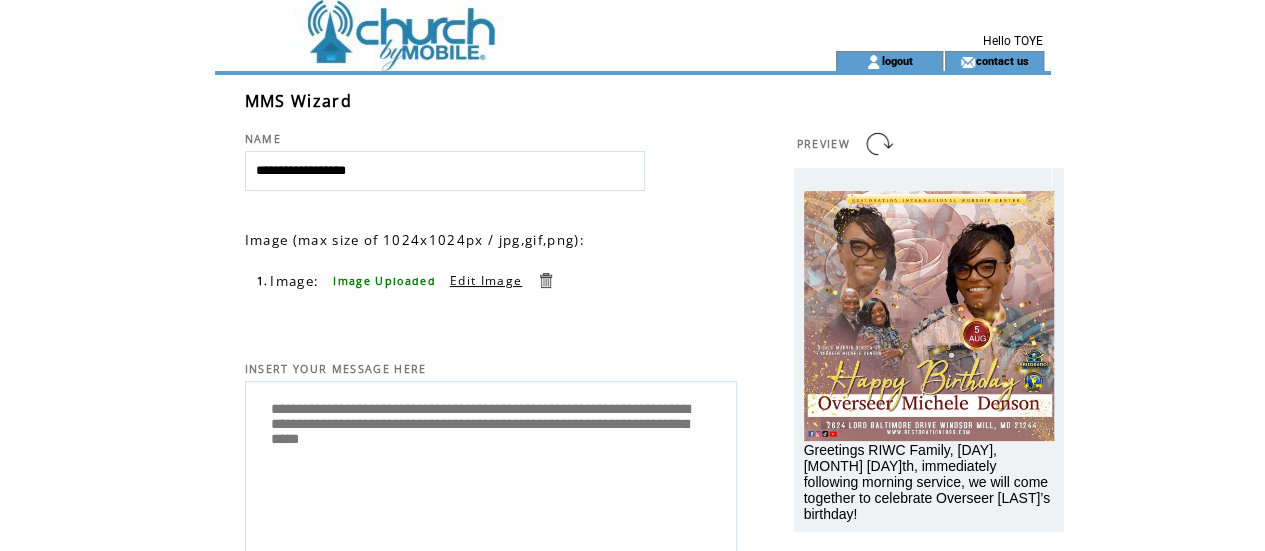 click on "**********" at bounding box center (491, 472) 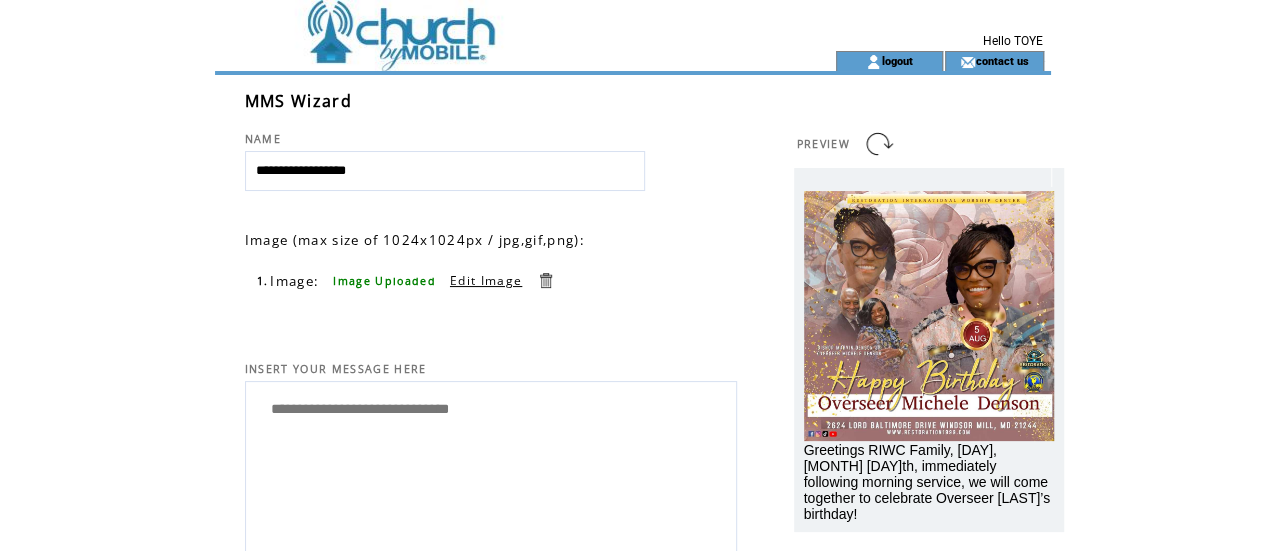 type on "**********" 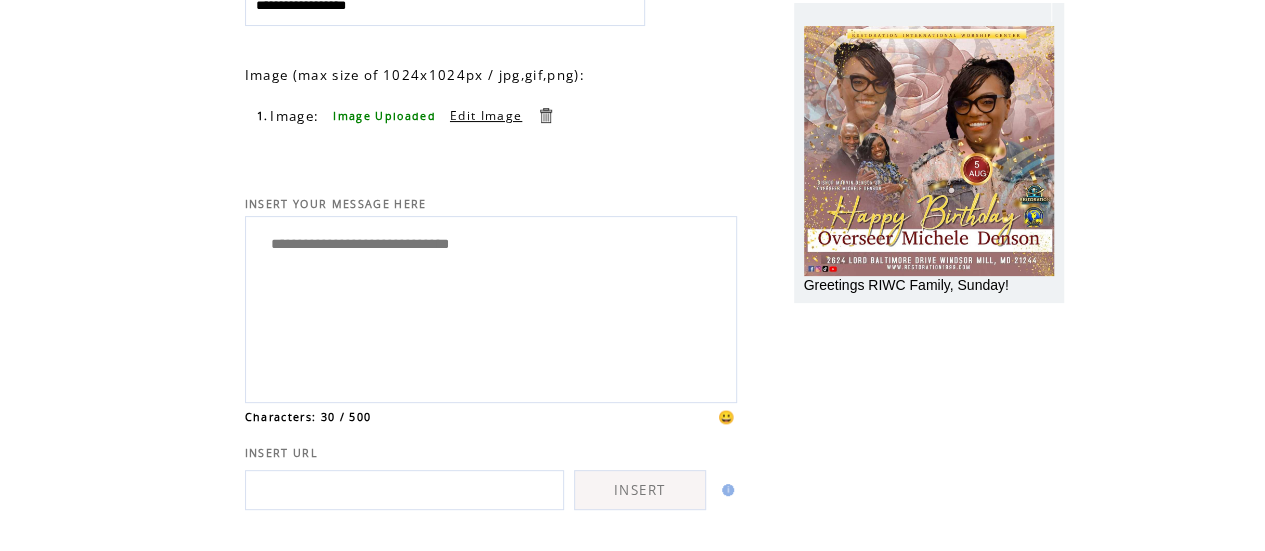 scroll, scrollTop: 293, scrollLeft: 0, axis: vertical 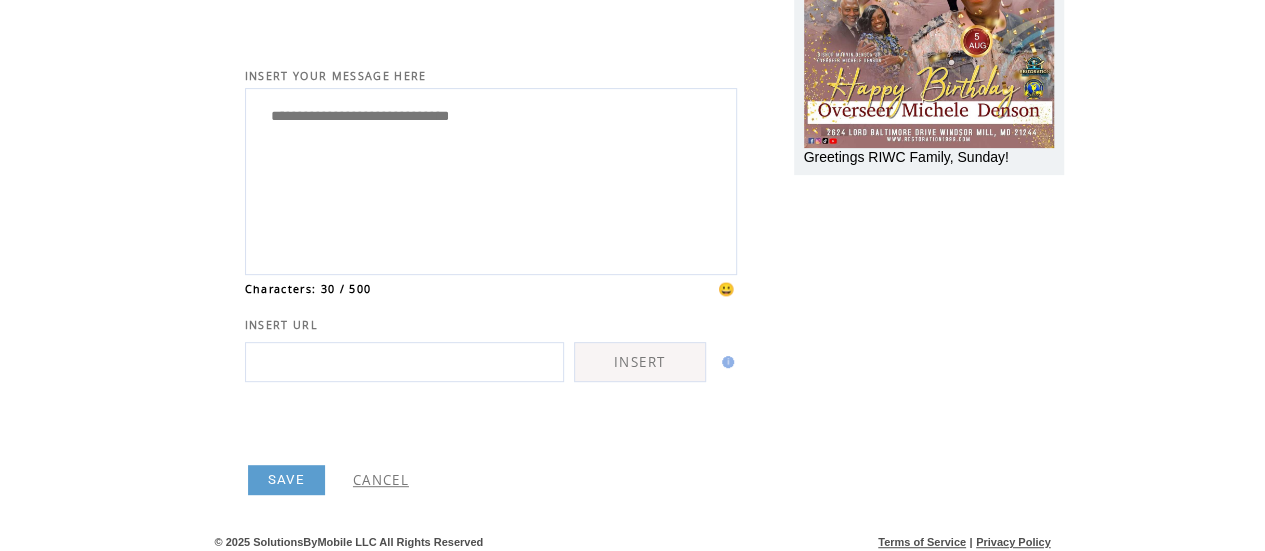 click on "SAVE" at bounding box center (286, 480) 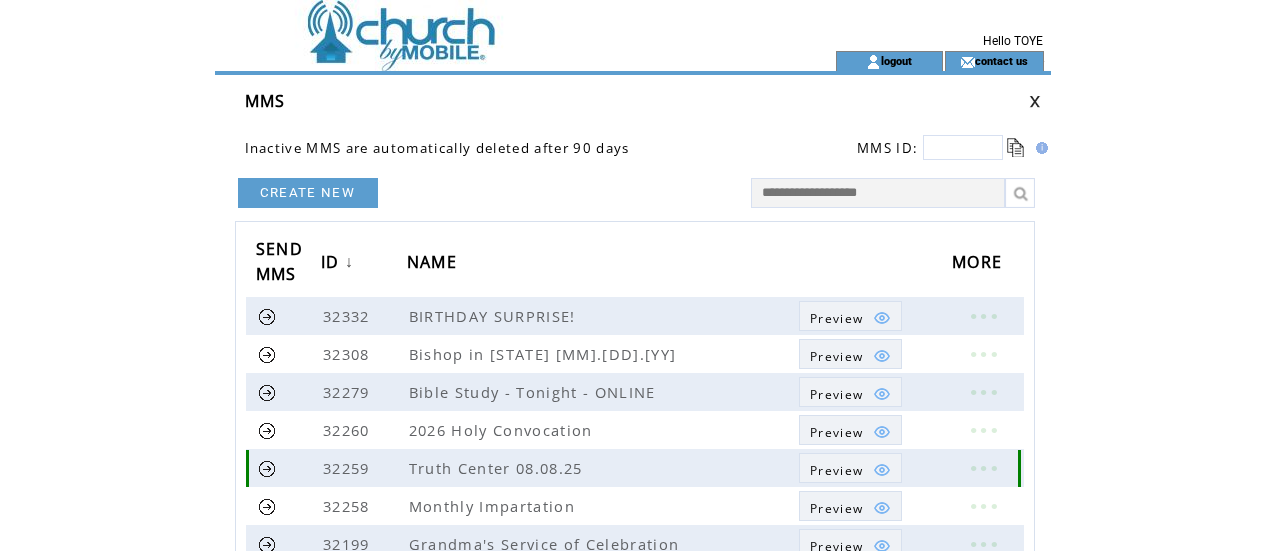scroll, scrollTop: 0, scrollLeft: 0, axis: both 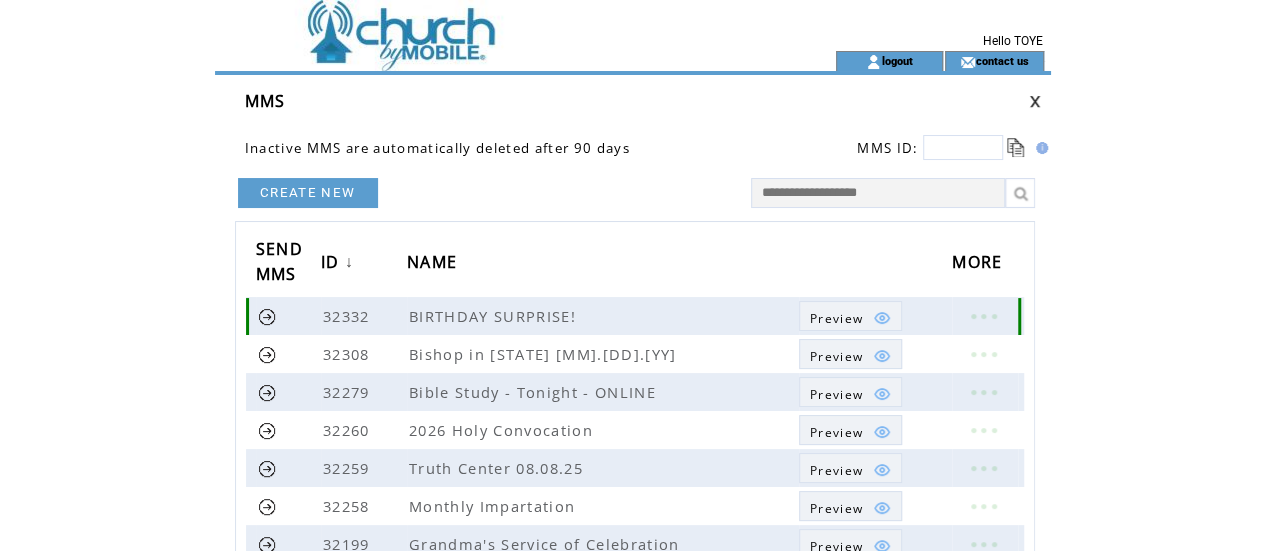 click at bounding box center [267, 316] 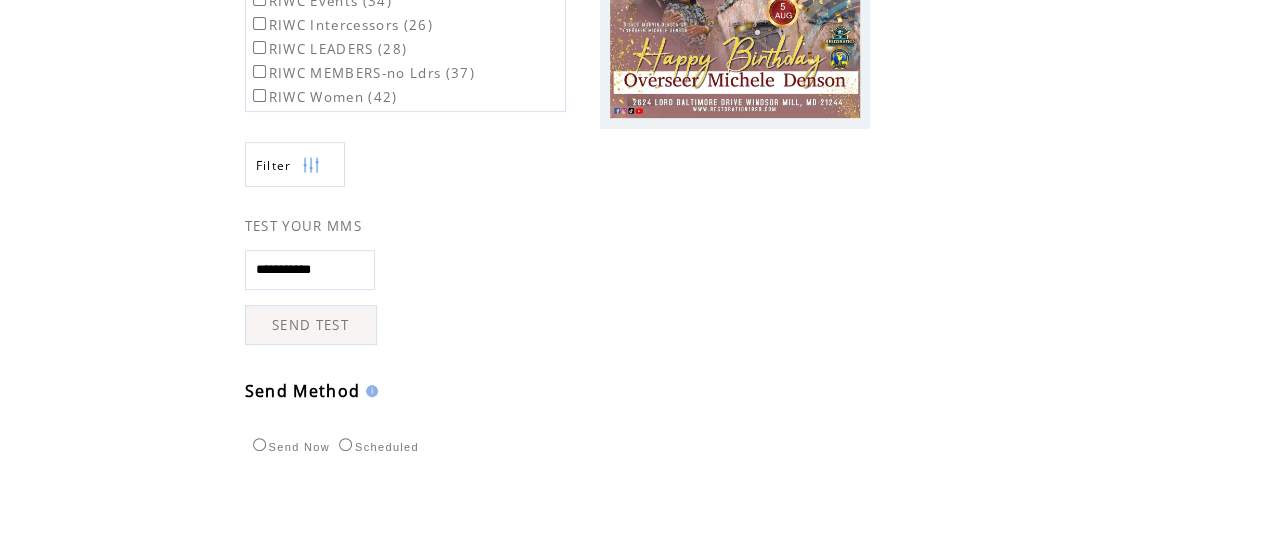 scroll, scrollTop: 351, scrollLeft: 0, axis: vertical 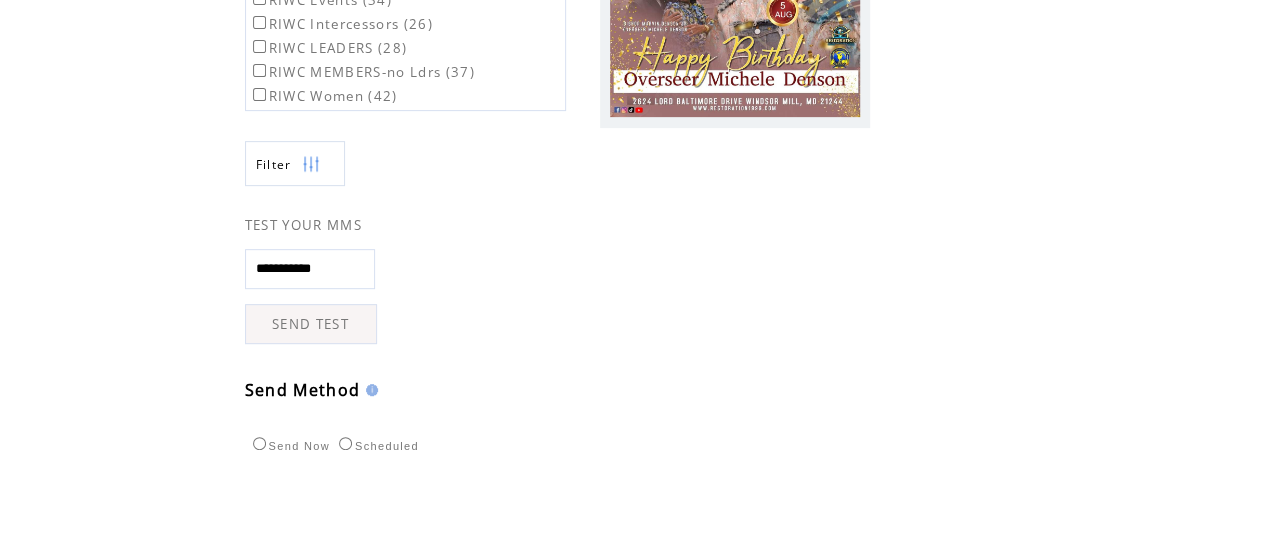 click on "SEND TEST" at bounding box center (311, 324) 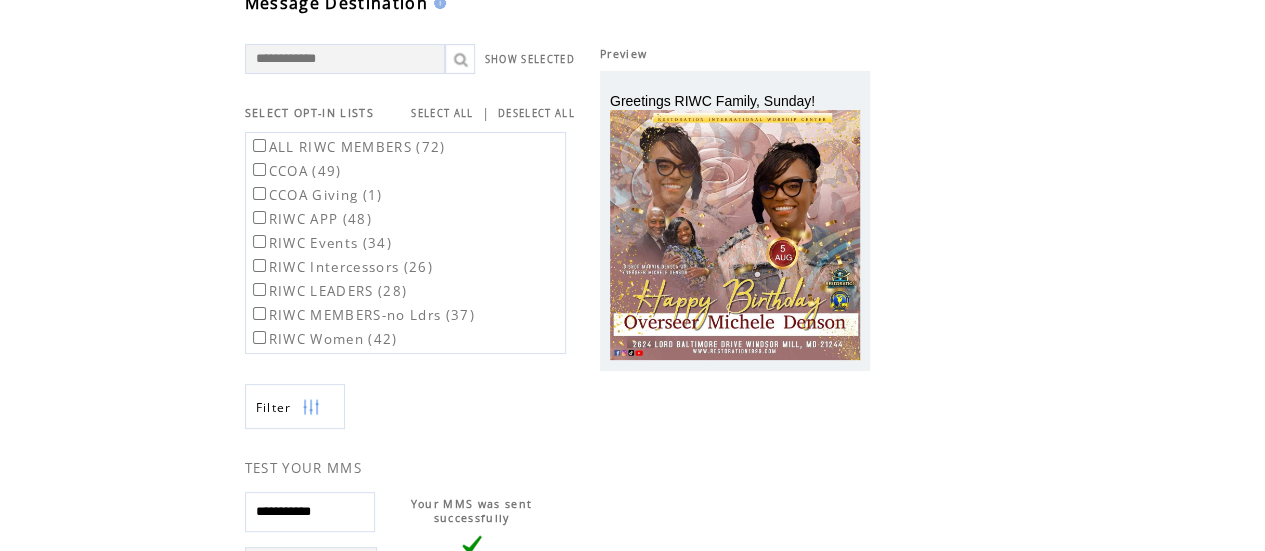 scroll, scrollTop: 101, scrollLeft: 0, axis: vertical 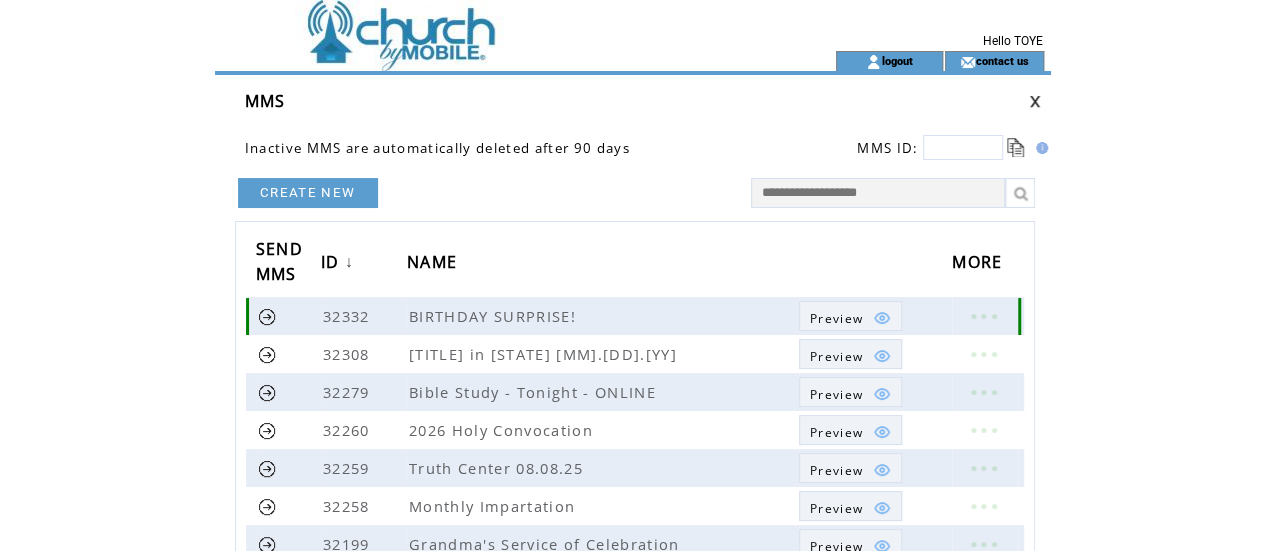 click at bounding box center (983, 316) 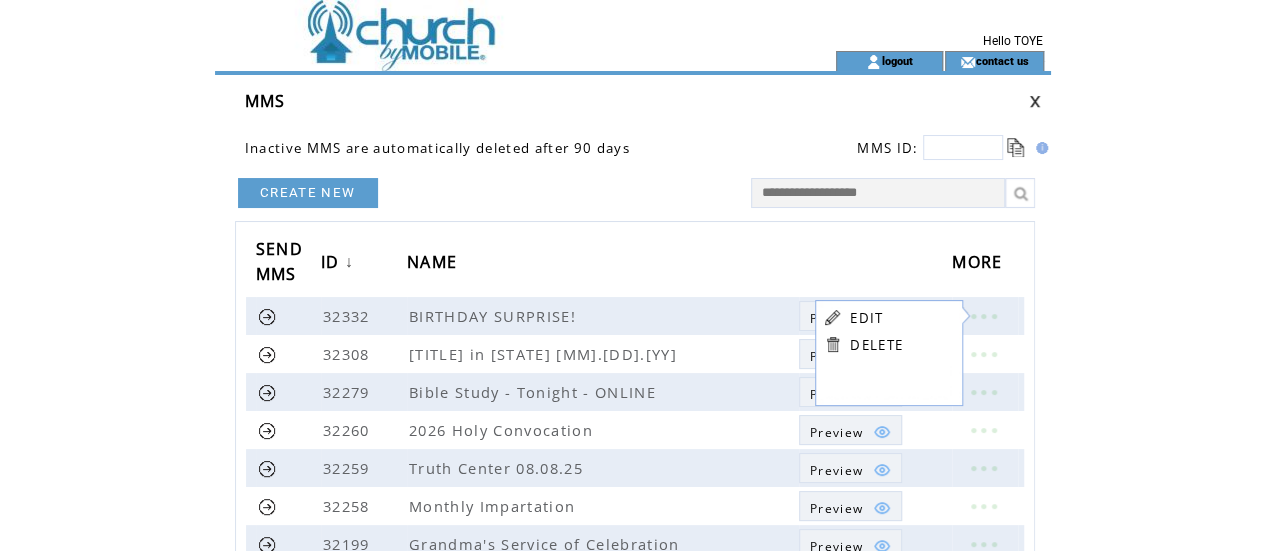 click on "EDIT" at bounding box center [866, 318] 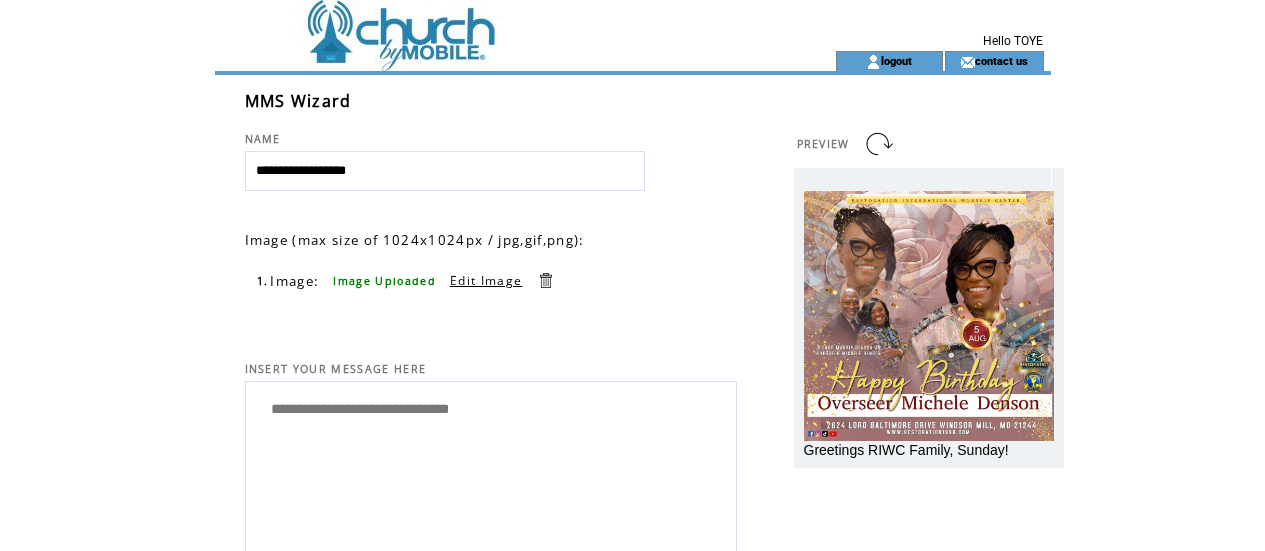 scroll, scrollTop: 0, scrollLeft: 0, axis: both 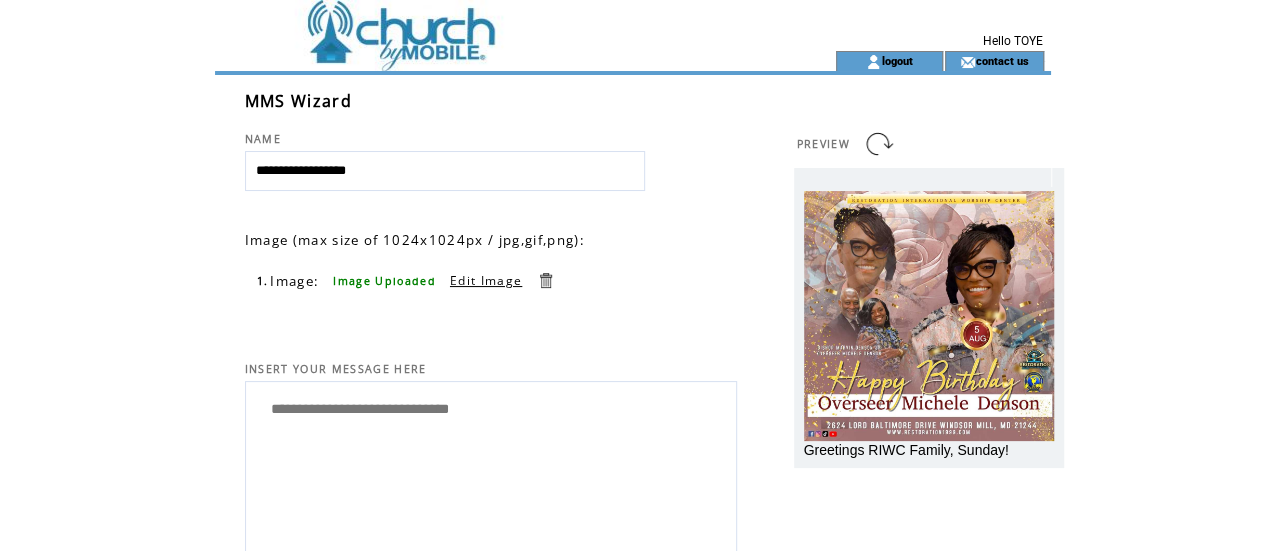 click on "**********" at bounding box center [491, 472] 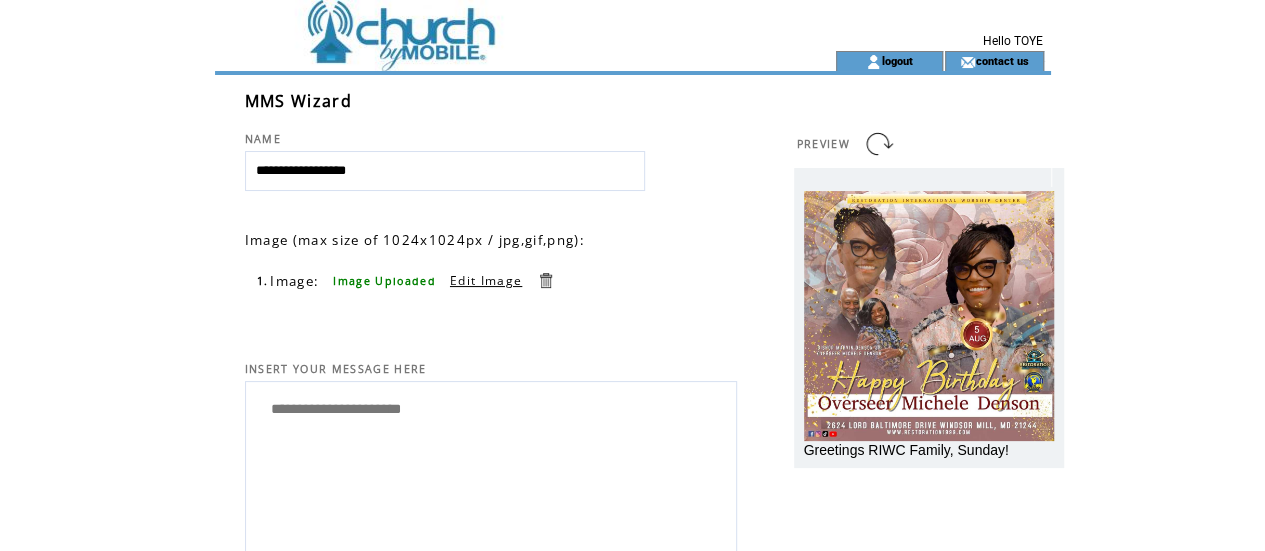 type on "**********" 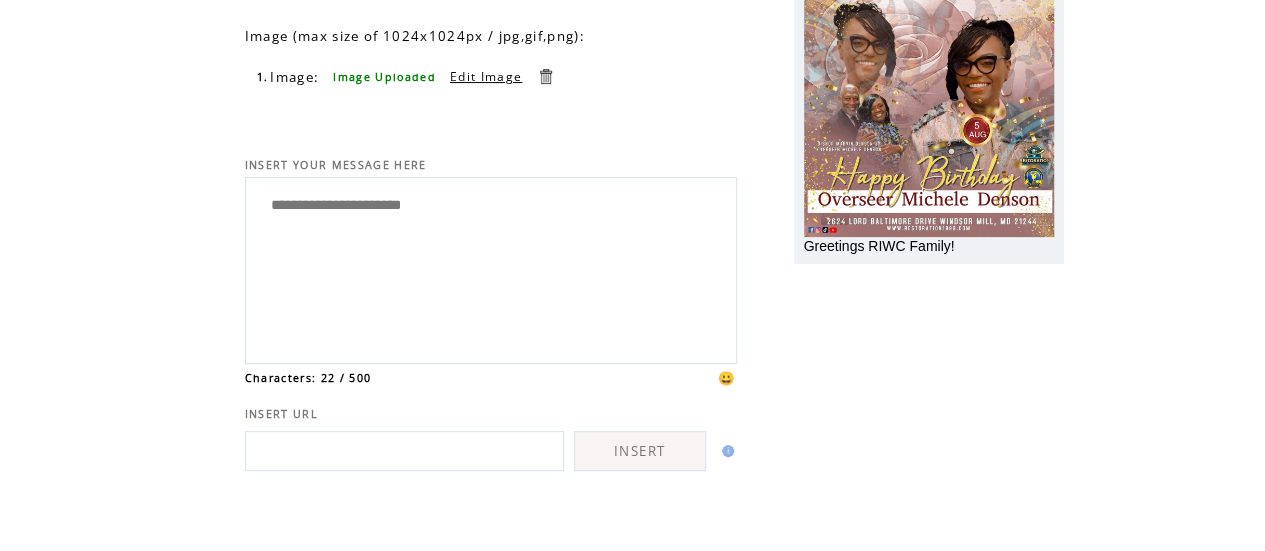 scroll, scrollTop: 302, scrollLeft: 0, axis: vertical 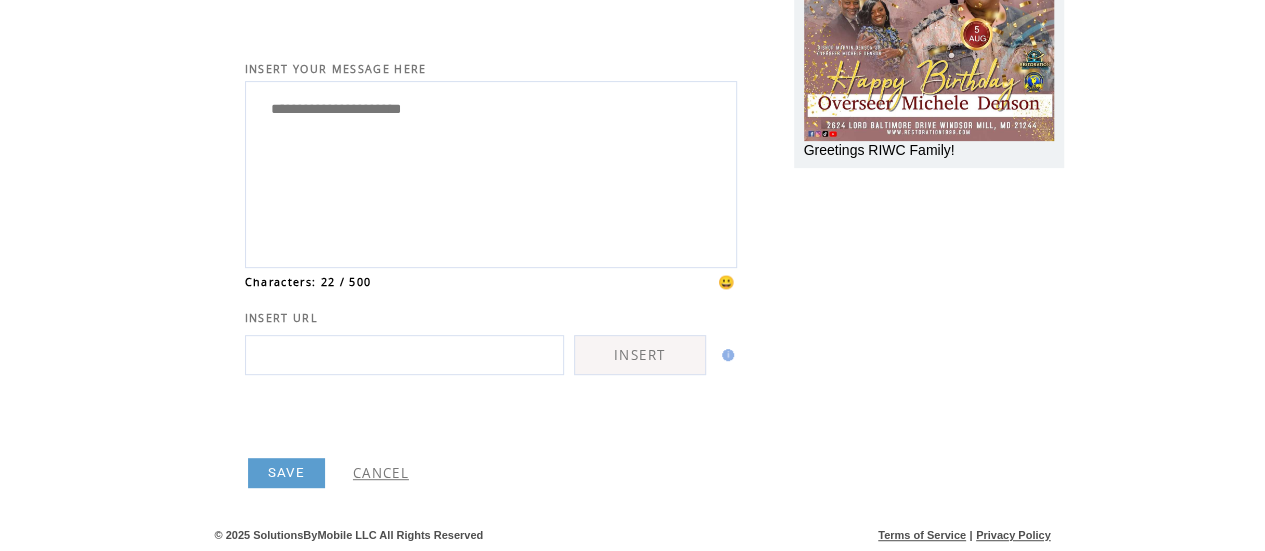 click on "SAVE" at bounding box center (286, 473) 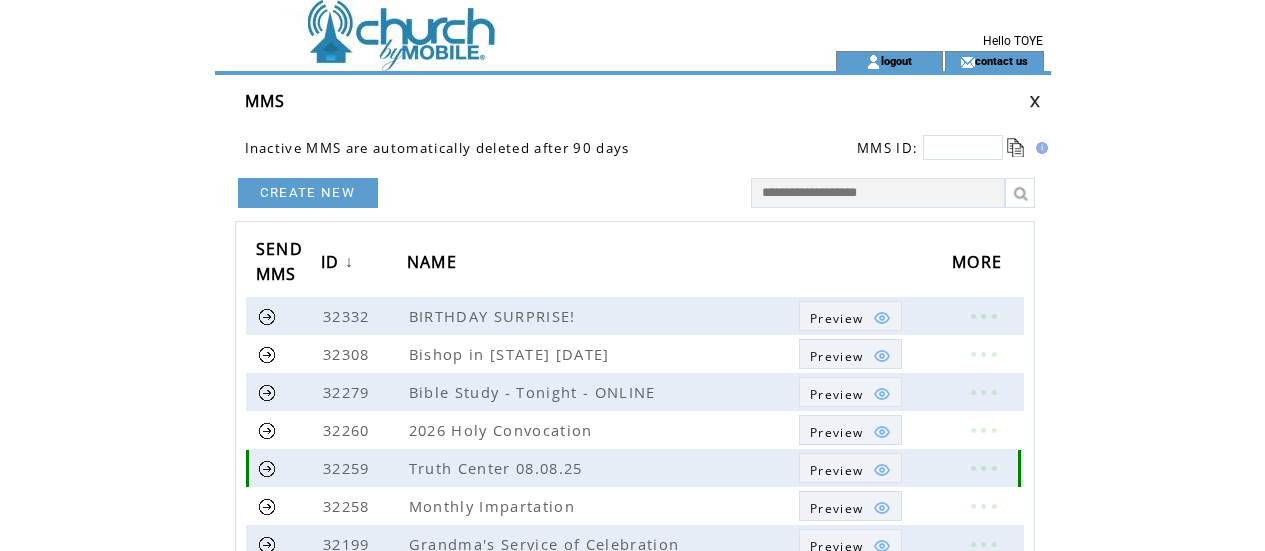 scroll, scrollTop: 0, scrollLeft: 0, axis: both 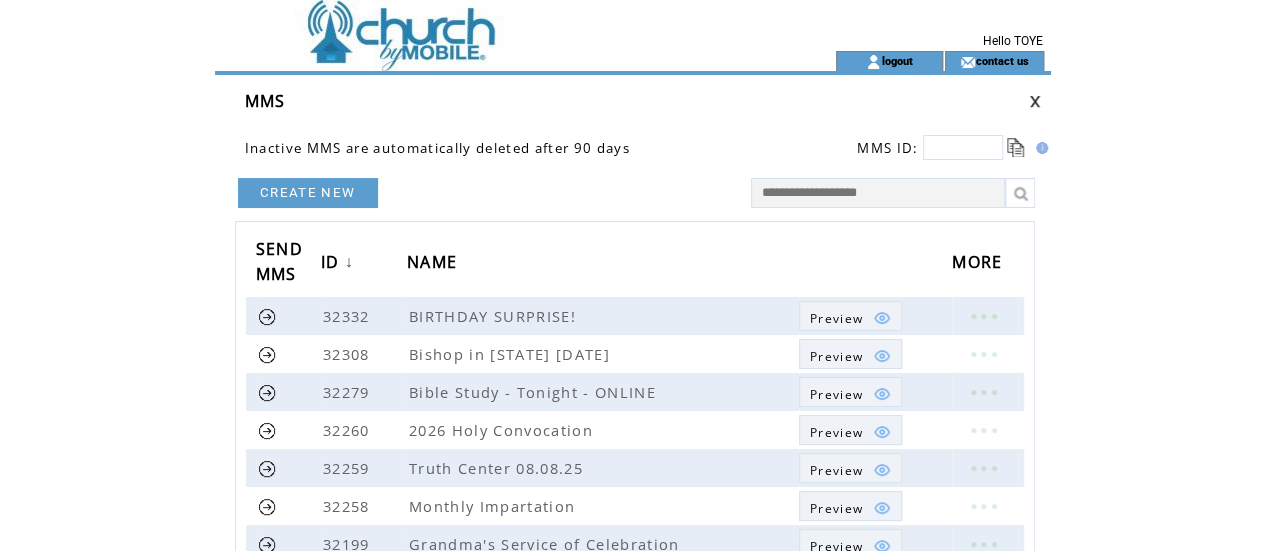 click at bounding box center [489, 25] 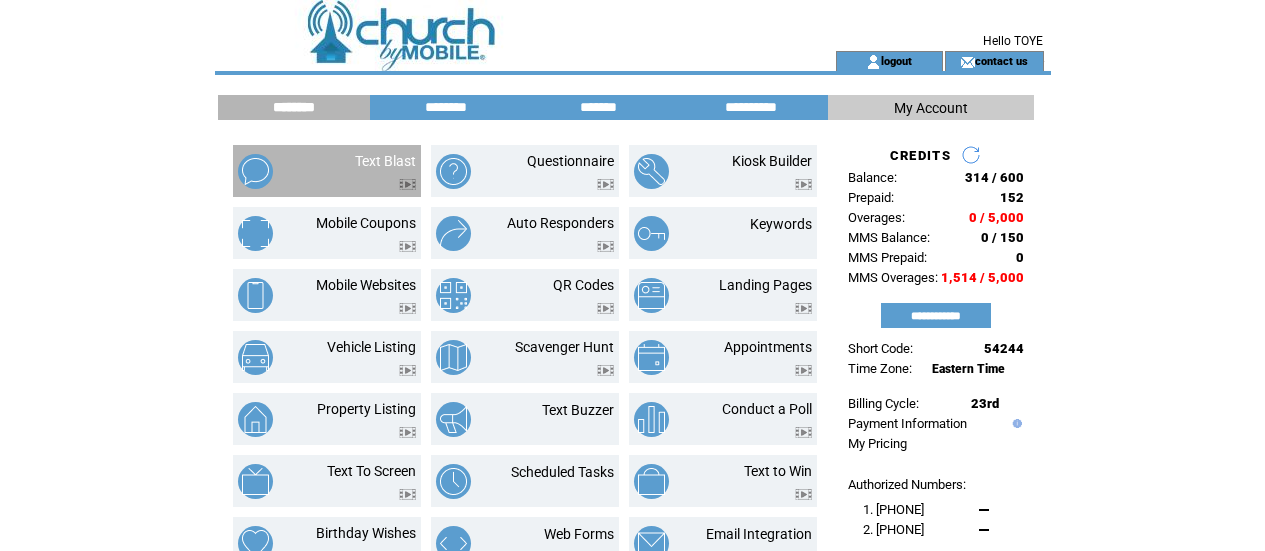 scroll, scrollTop: 0, scrollLeft: 0, axis: both 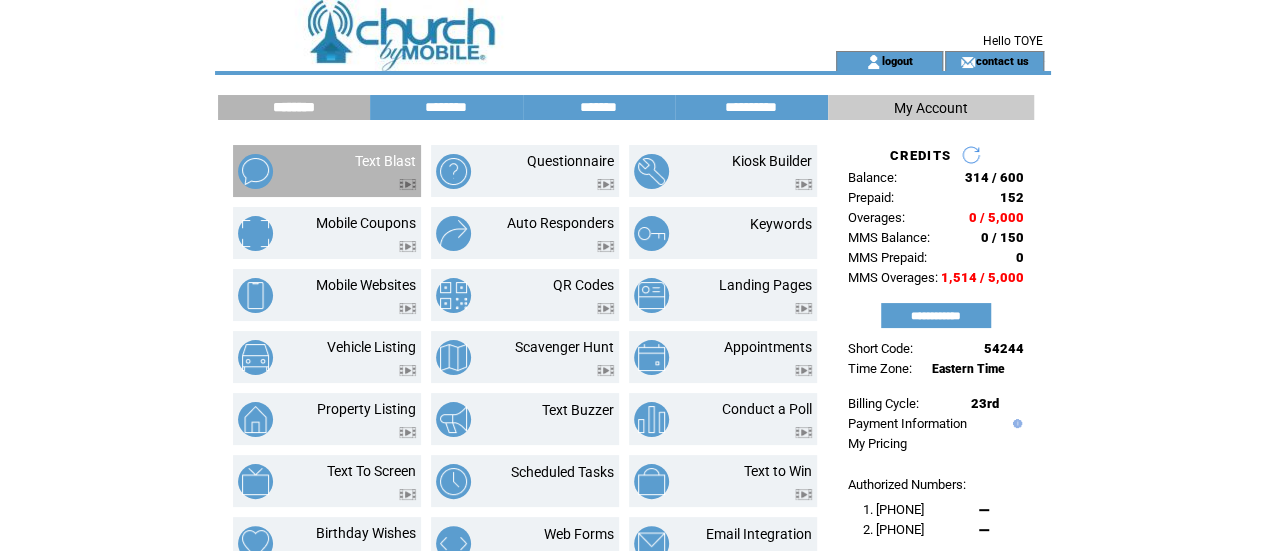 click at bounding box center [273, 171] 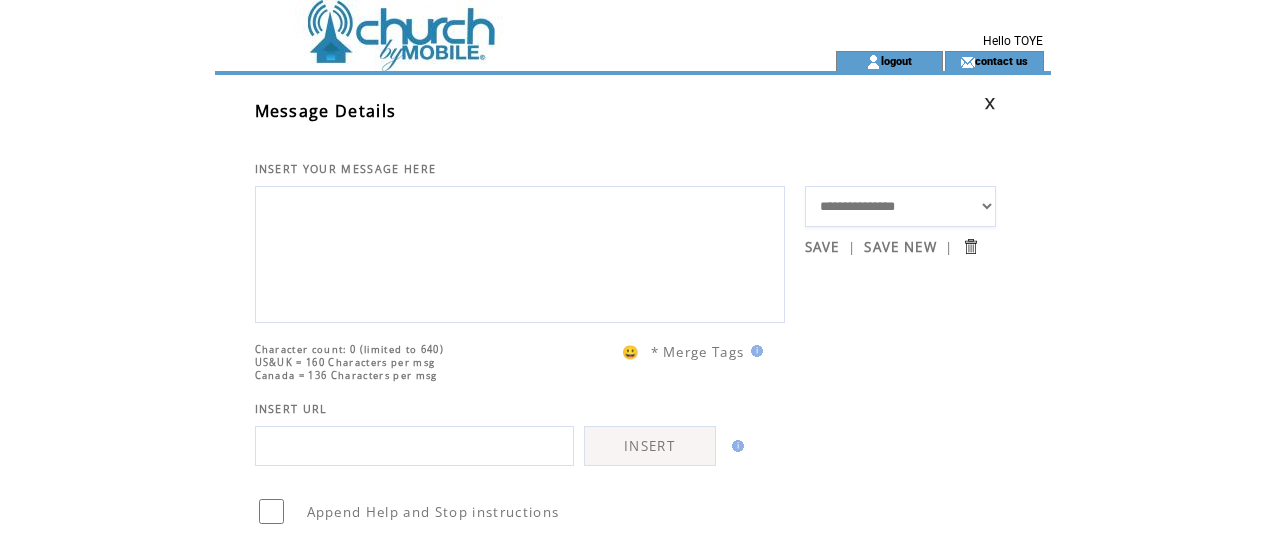 scroll, scrollTop: 0, scrollLeft: 0, axis: both 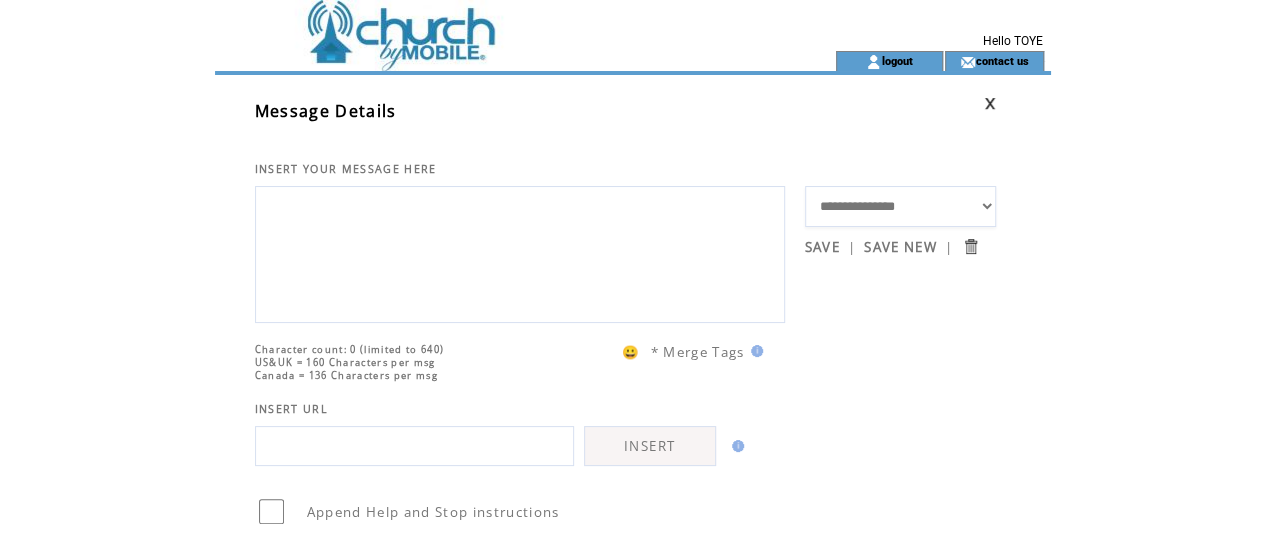 click at bounding box center [520, 252] 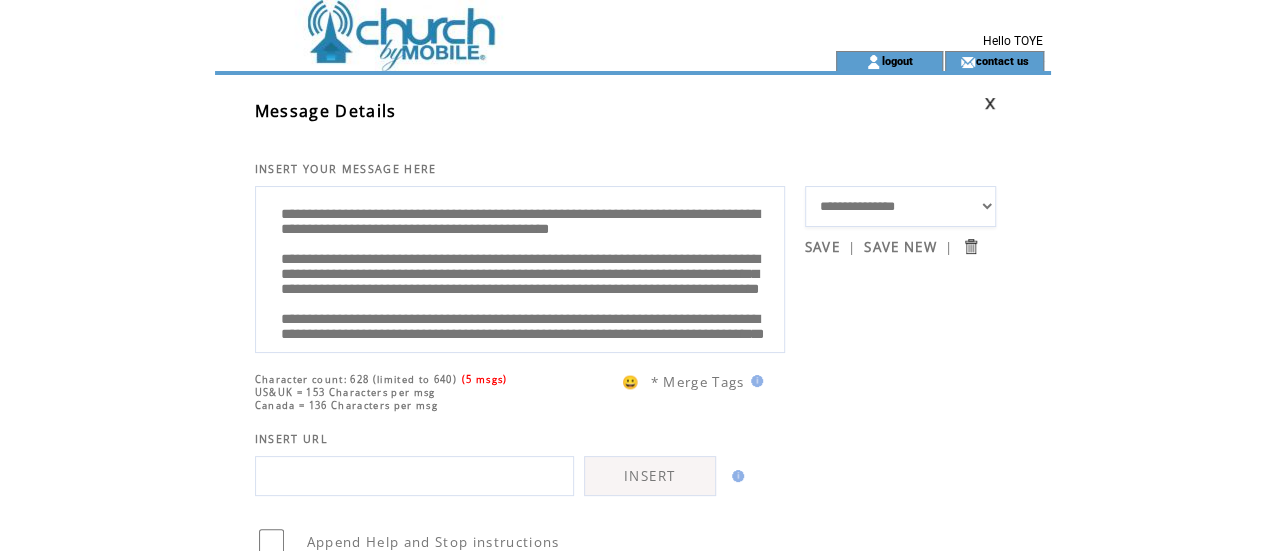 scroll, scrollTop: 0, scrollLeft: 0, axis: both 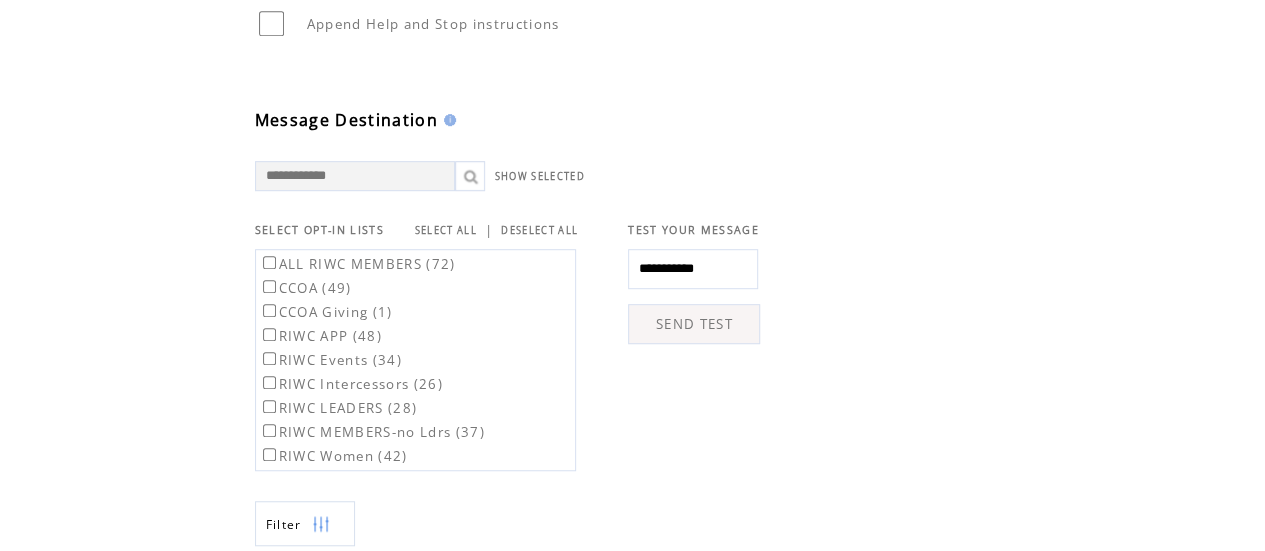 type on "**********" 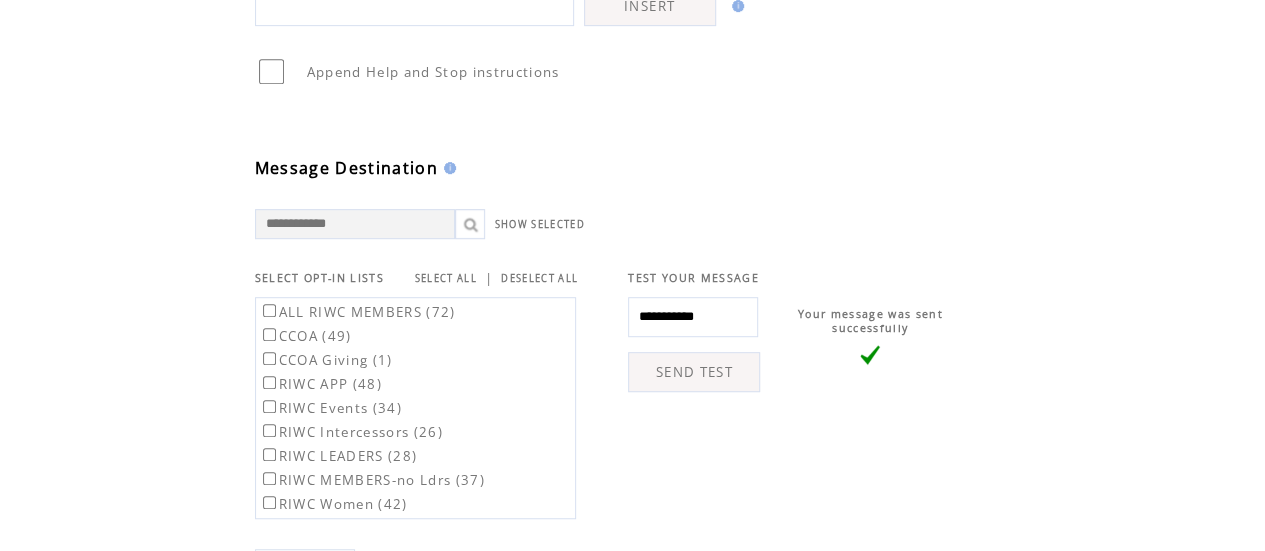 scroll, scrollTop: 474, scrollLeft: 0, axis: vertical 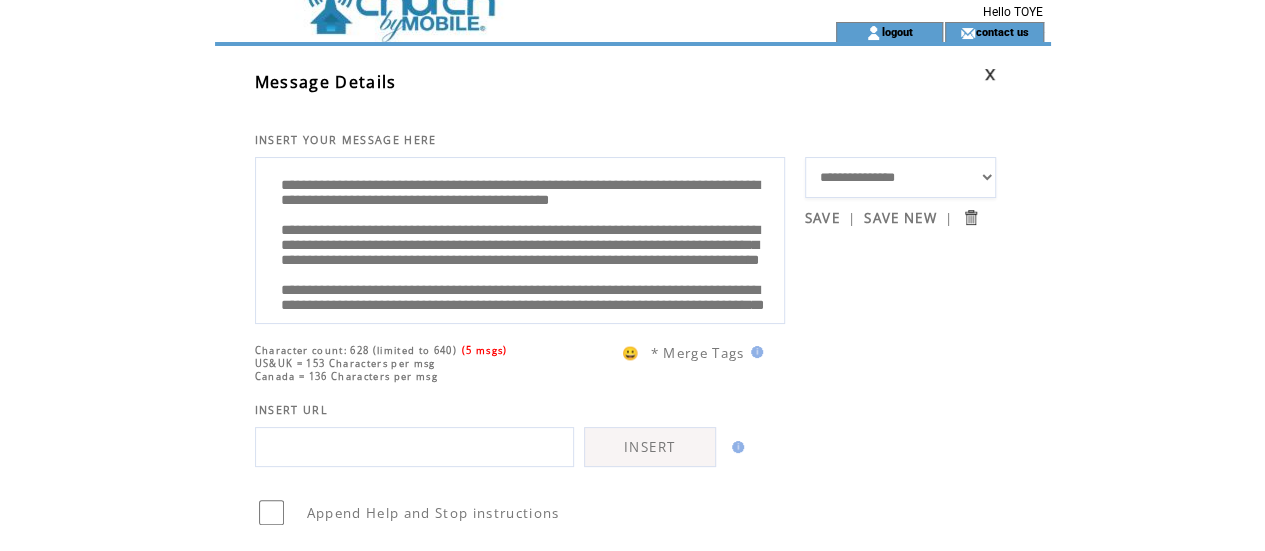 click on "**********" at bounding box center [900, 177] 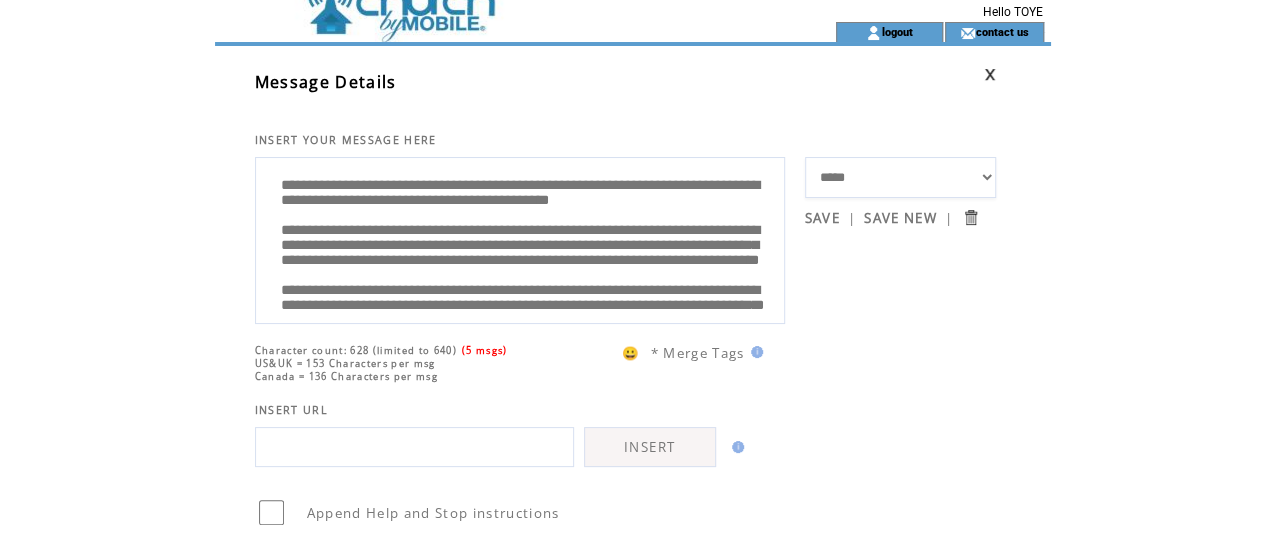 click on "**********" at bounding box center (900, 177) 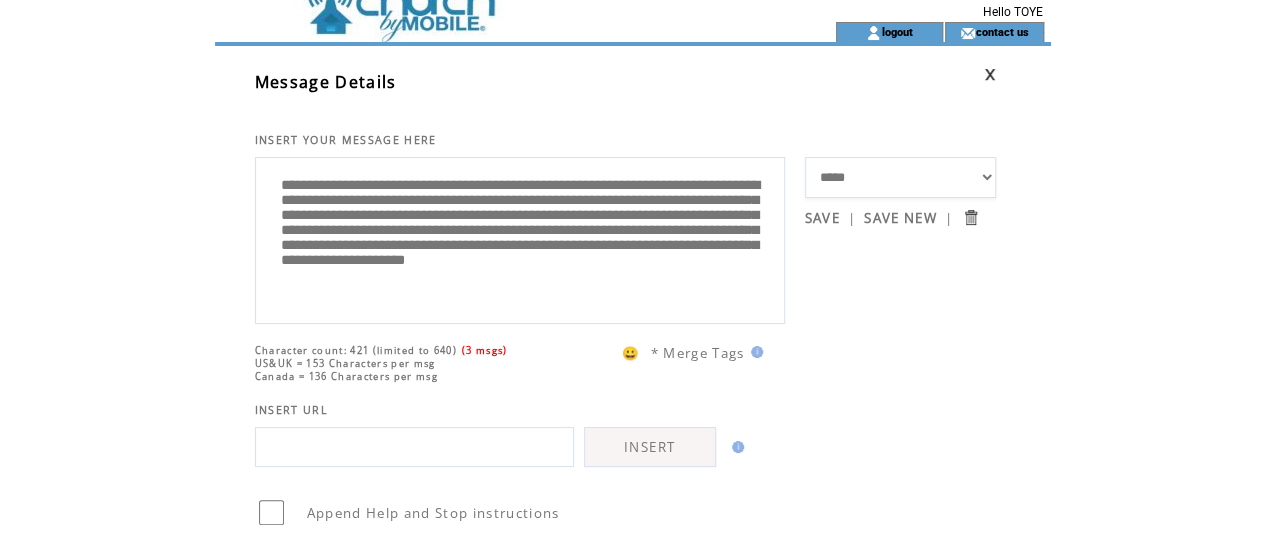 scroll, scrollTop: 0, scrollLeft: 0, axis: both 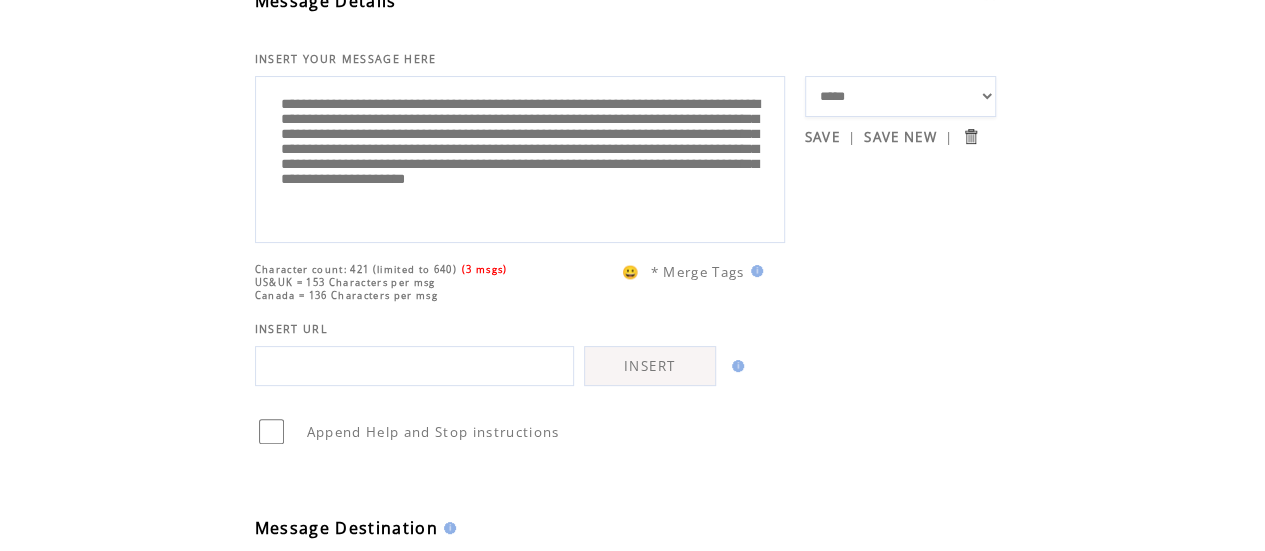 click on "**********" at bounding box center [900, 96] 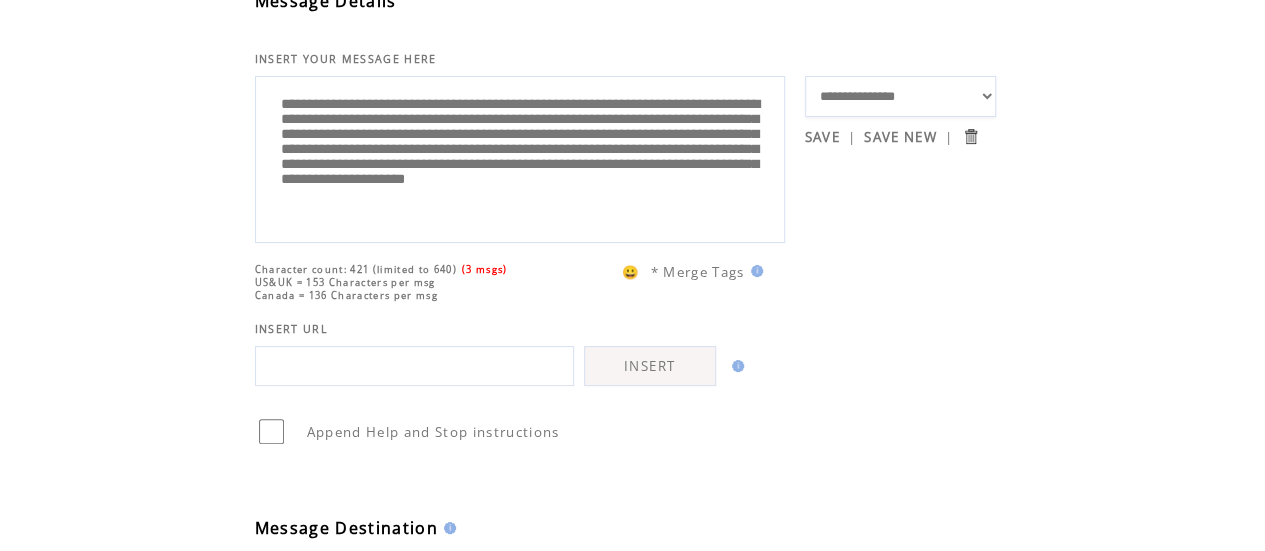 click on "**********" at bounding box center [900, 96] 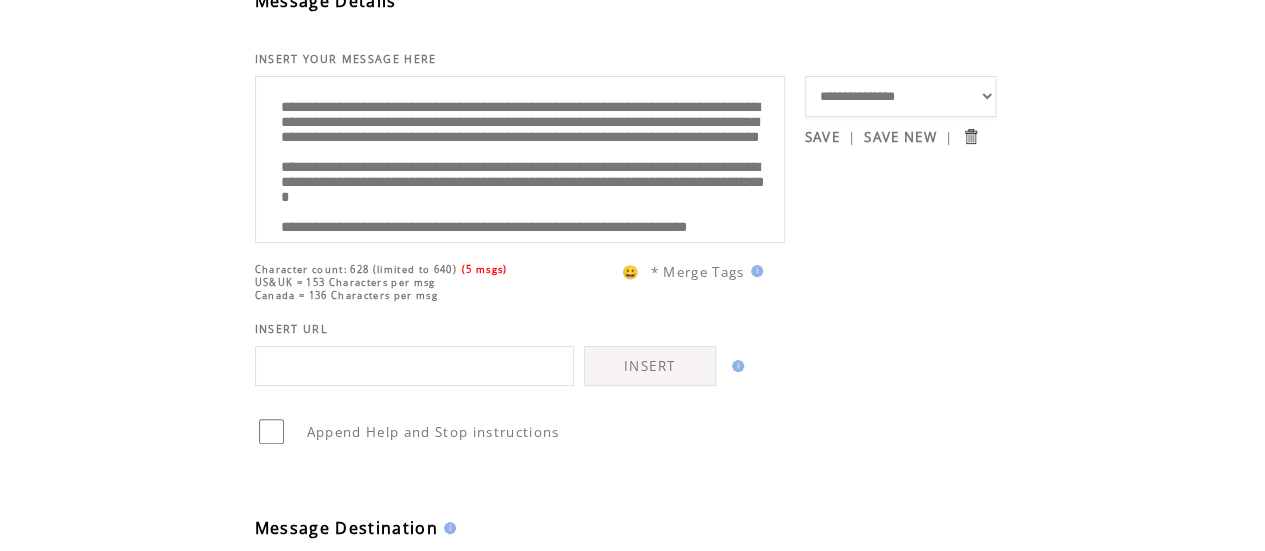 scroll, scrollTop: 41, scrollLeft: 0, axis: vertical 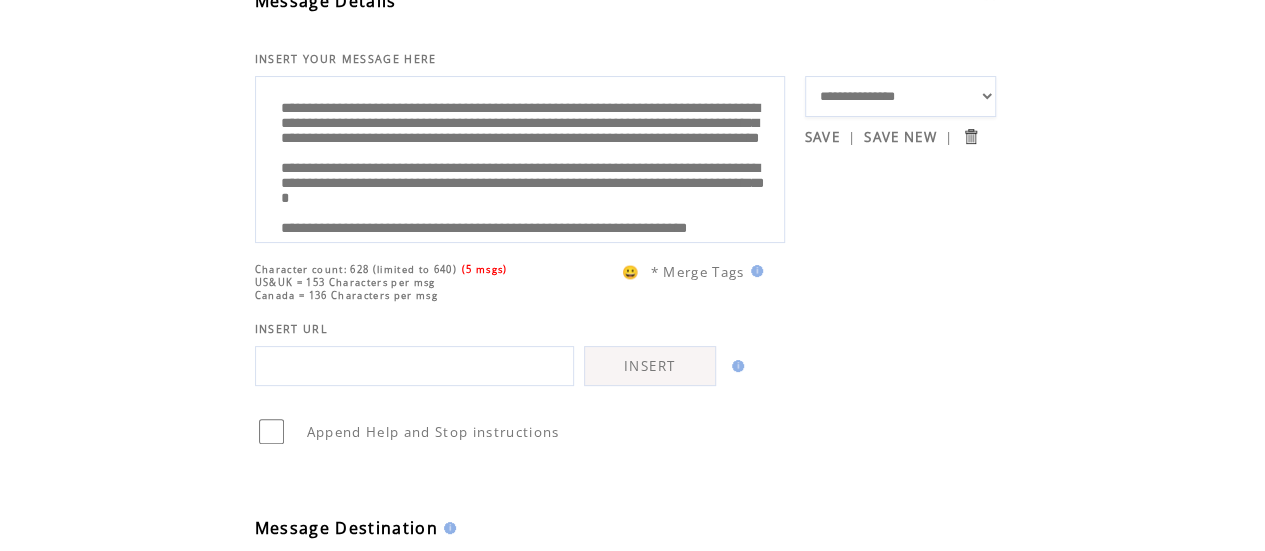 click on "**********" at bounding box center [520, 157] 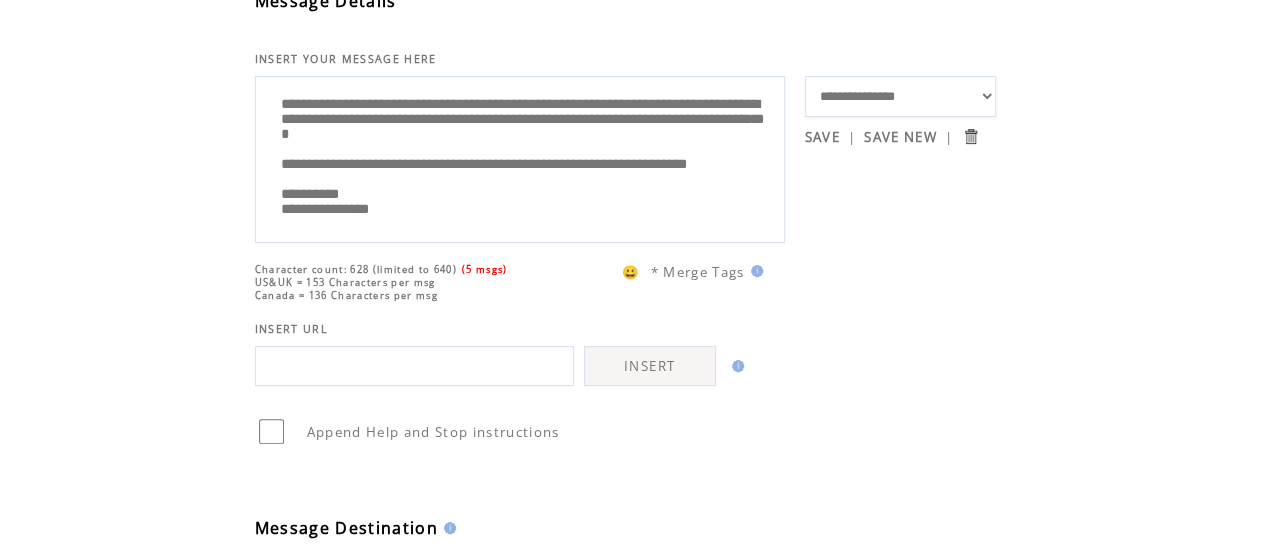 scroll, scrollTop: 148, scrollLeft: 0, axis: vertical 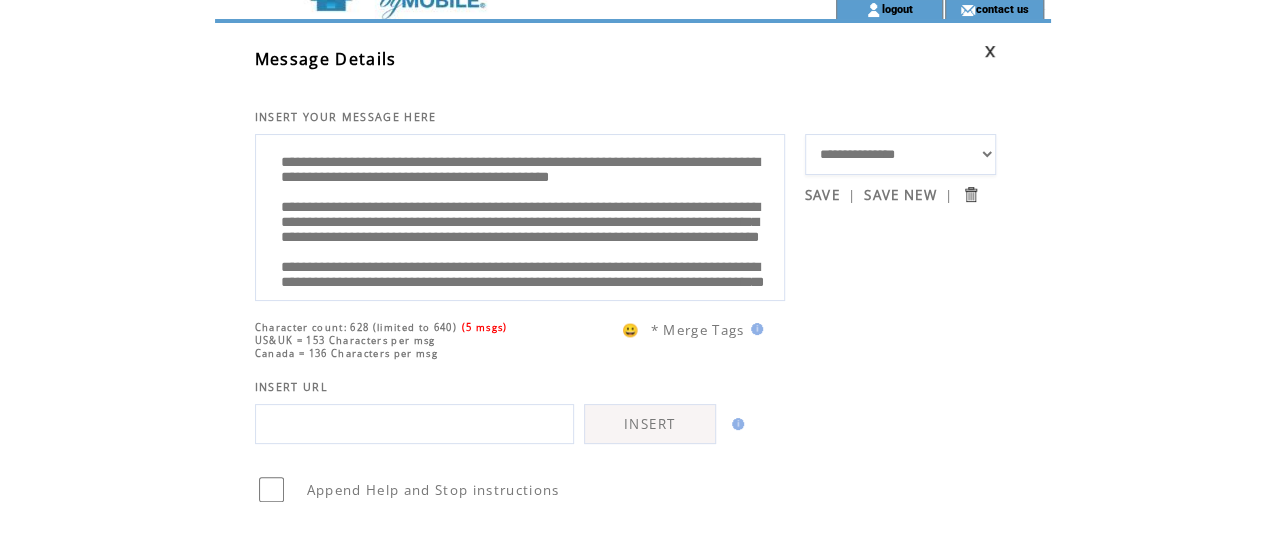 type on "**********" 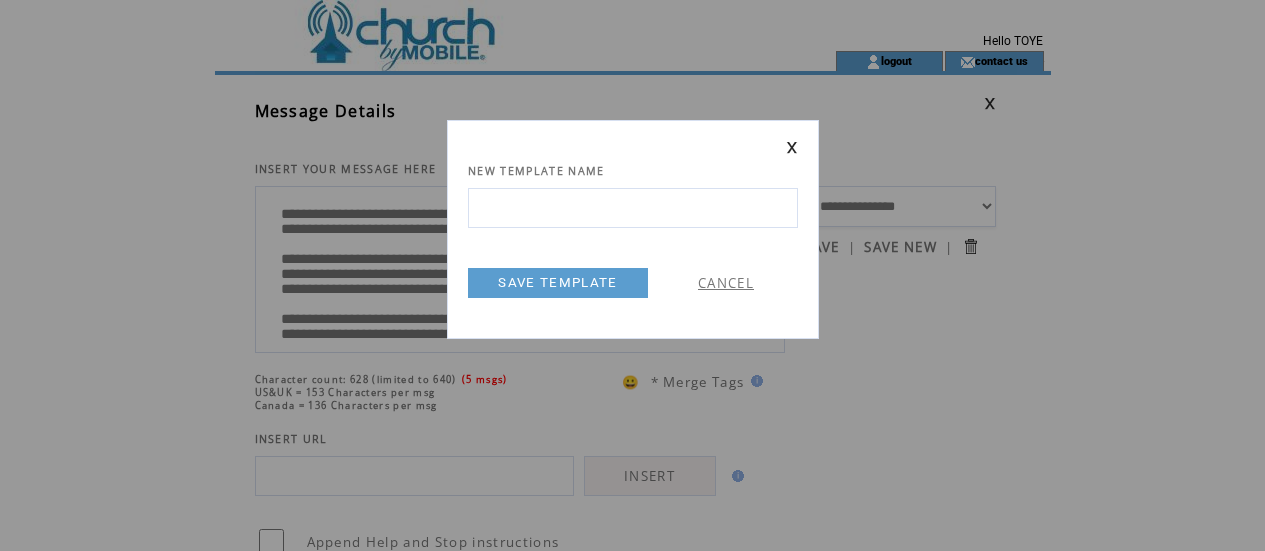 scroll, scrollTop: 0, scrollLeft: 0, axis: both 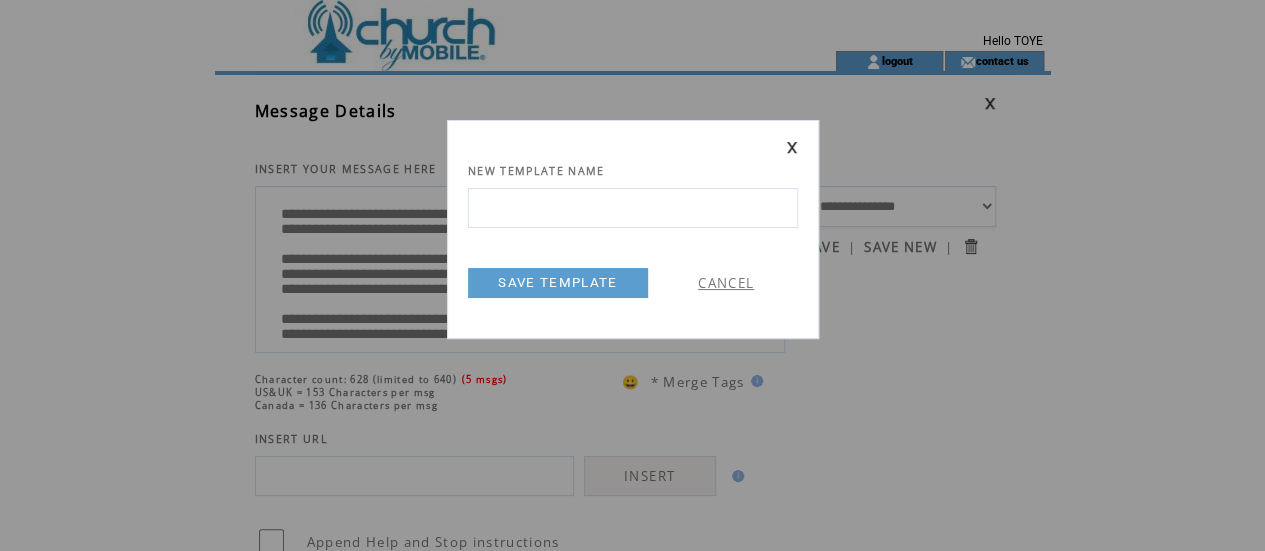 click at bounding box center [633, 208] 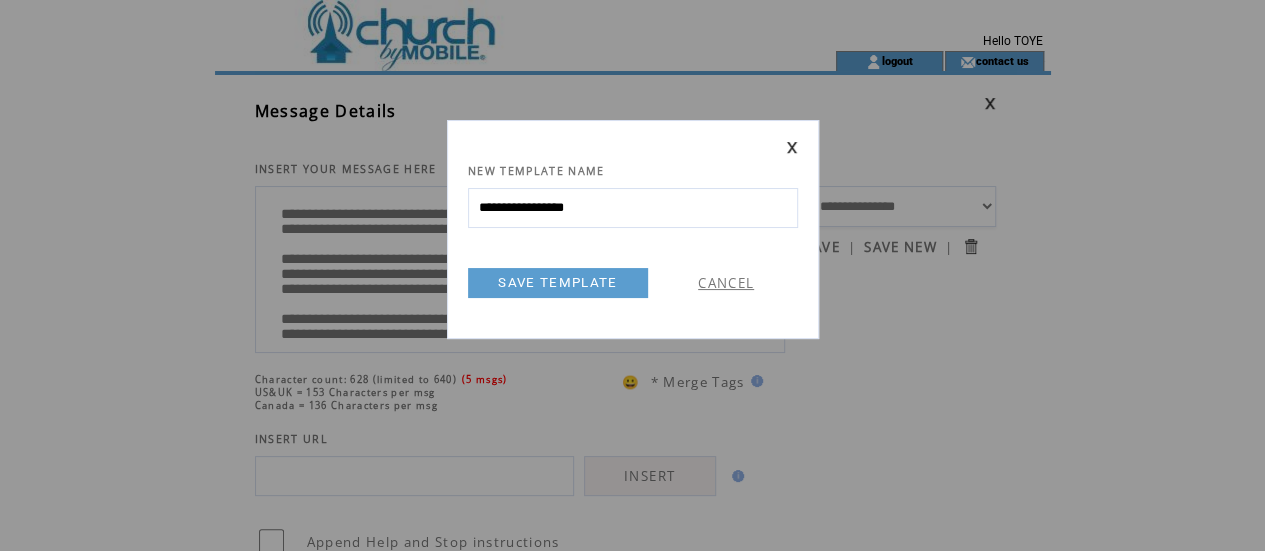 type on "**********" 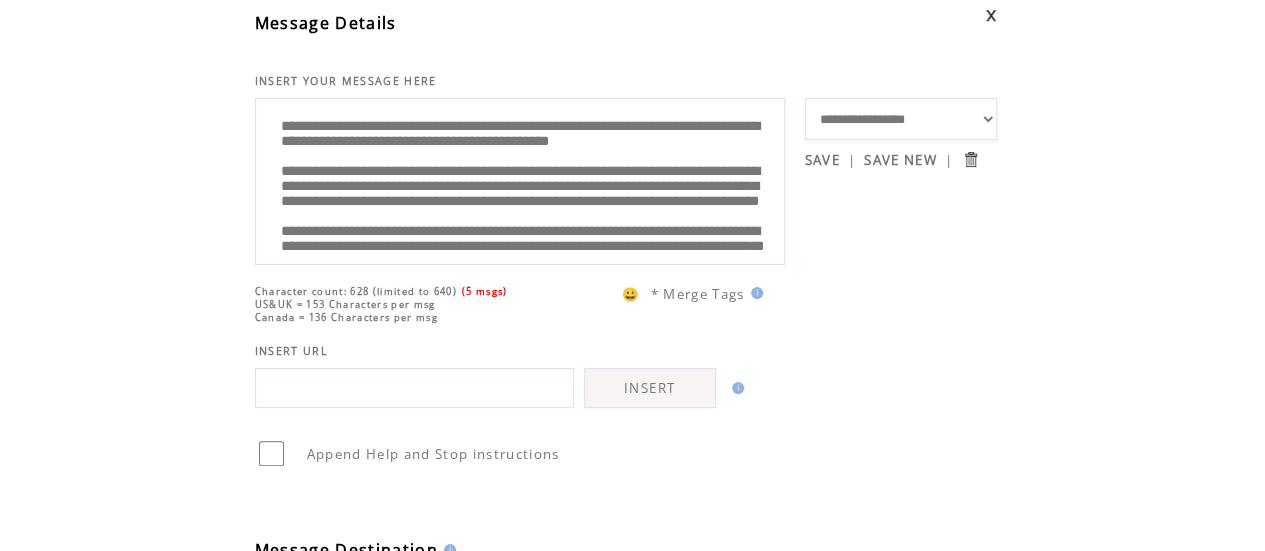 scroll, scrollTop: 0, scrollLeft: 0, axis: both 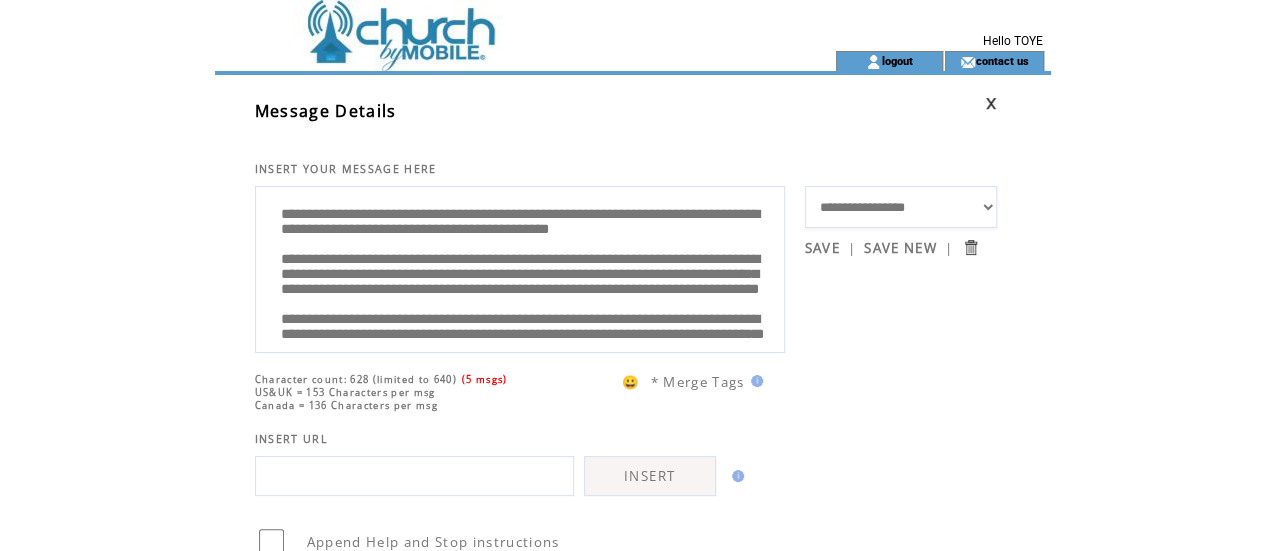 click at bounding box center [489, 25] 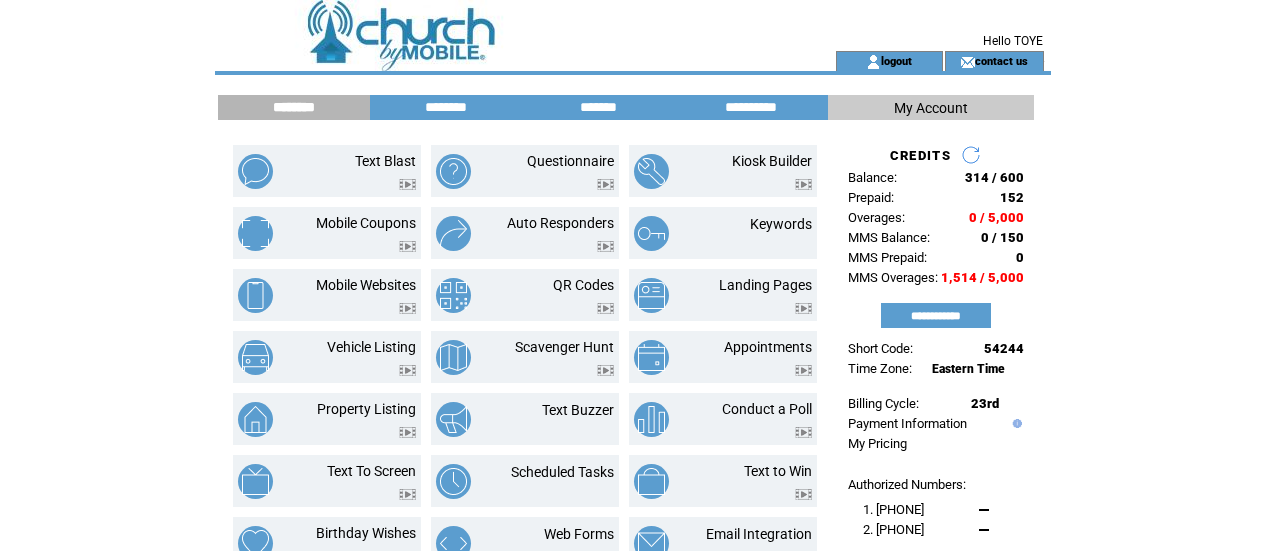 scroll, scrollTop: 0, scrollLeft: 0, axis: both 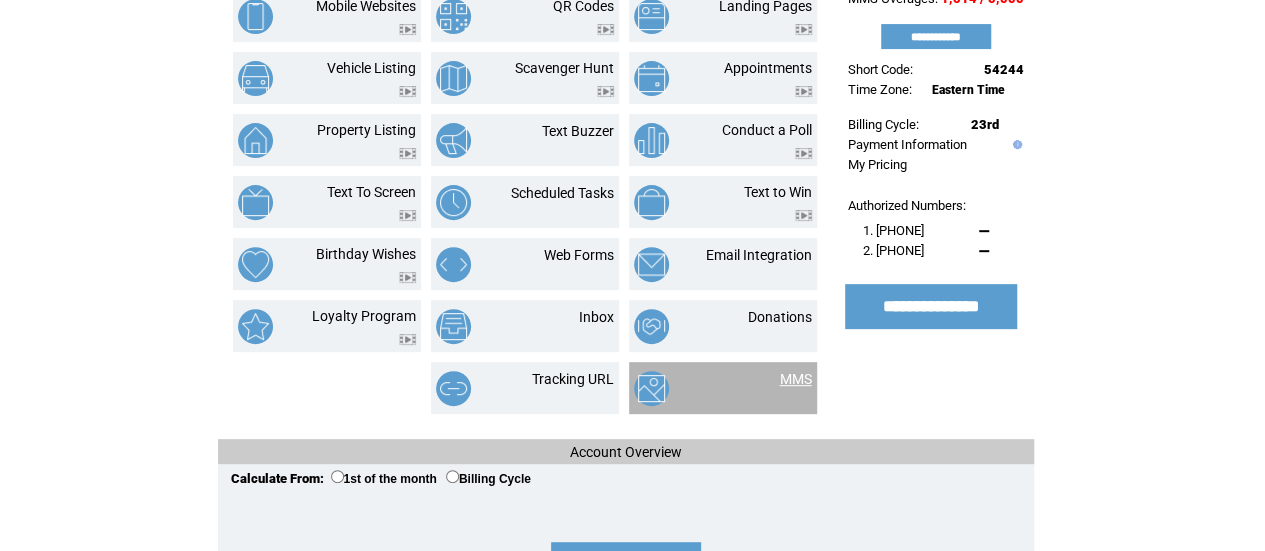 click on "MMS" at bounding box center (796, 379) 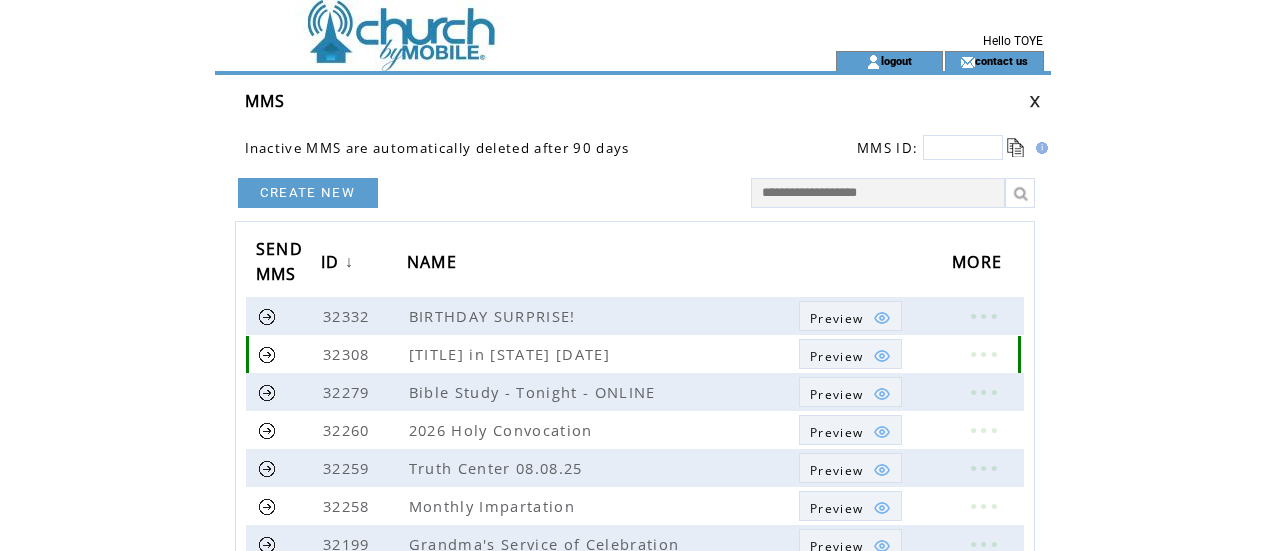 scroll, scrollTop: 0, scrollLeft: 0, axis: both 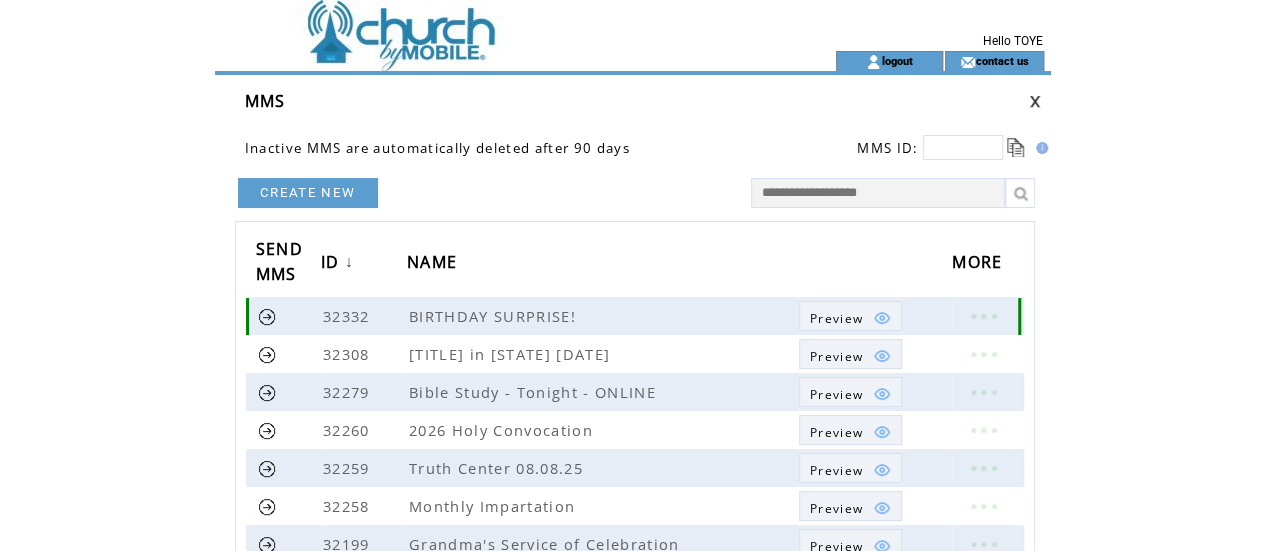 click at bounding box center (267, 316) 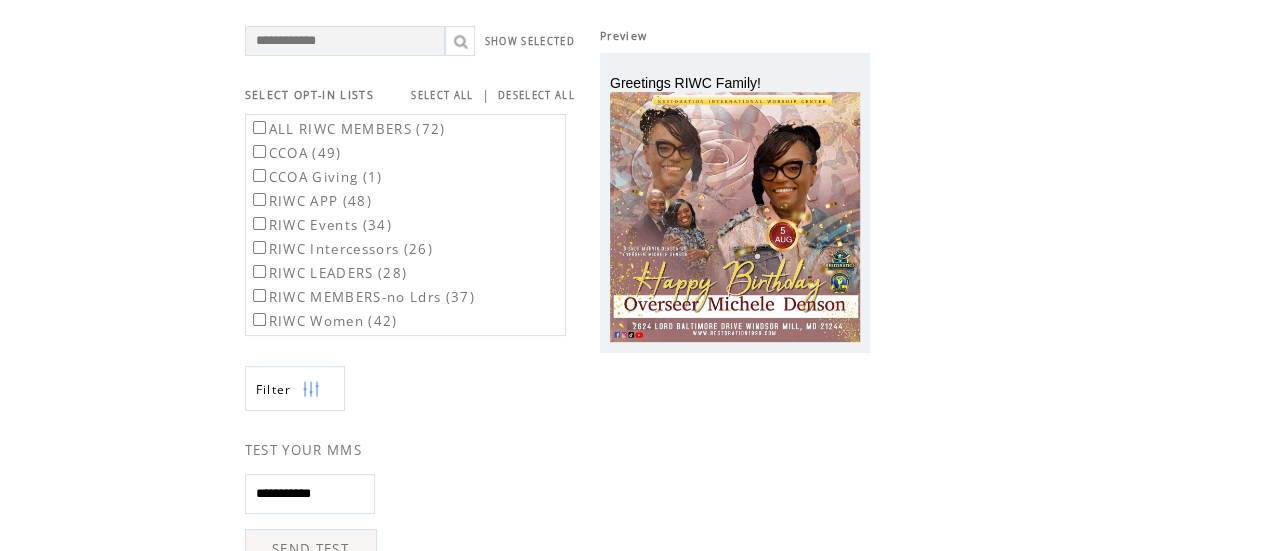 scroll, scrollTop: 123, scrollLeft: 0, axis: vertical 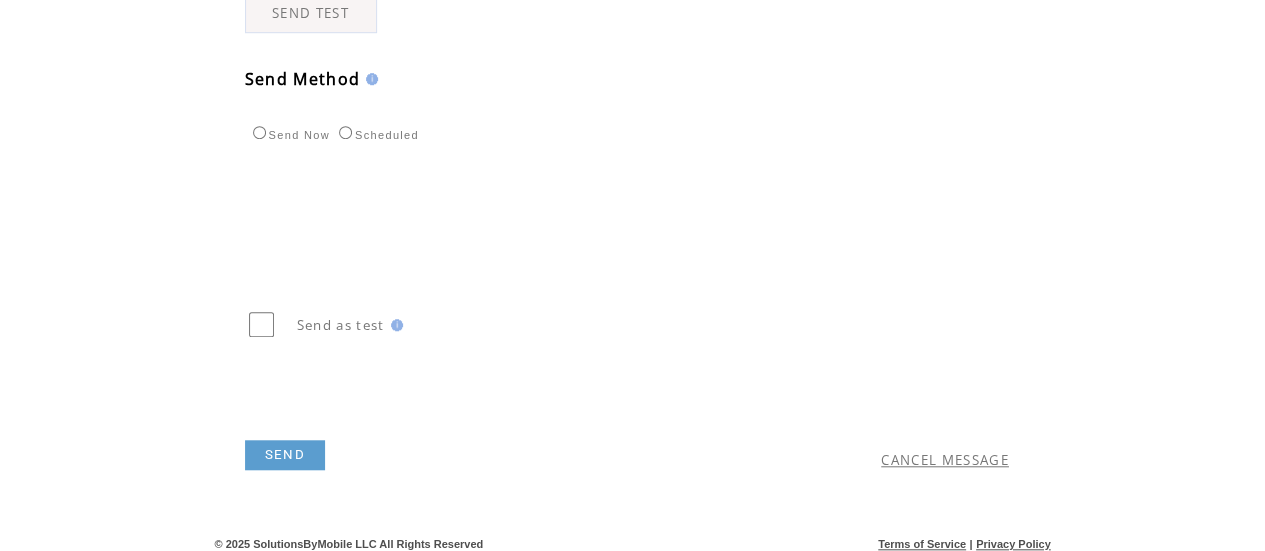 click on "SEND" at bounding box center [285, 455] 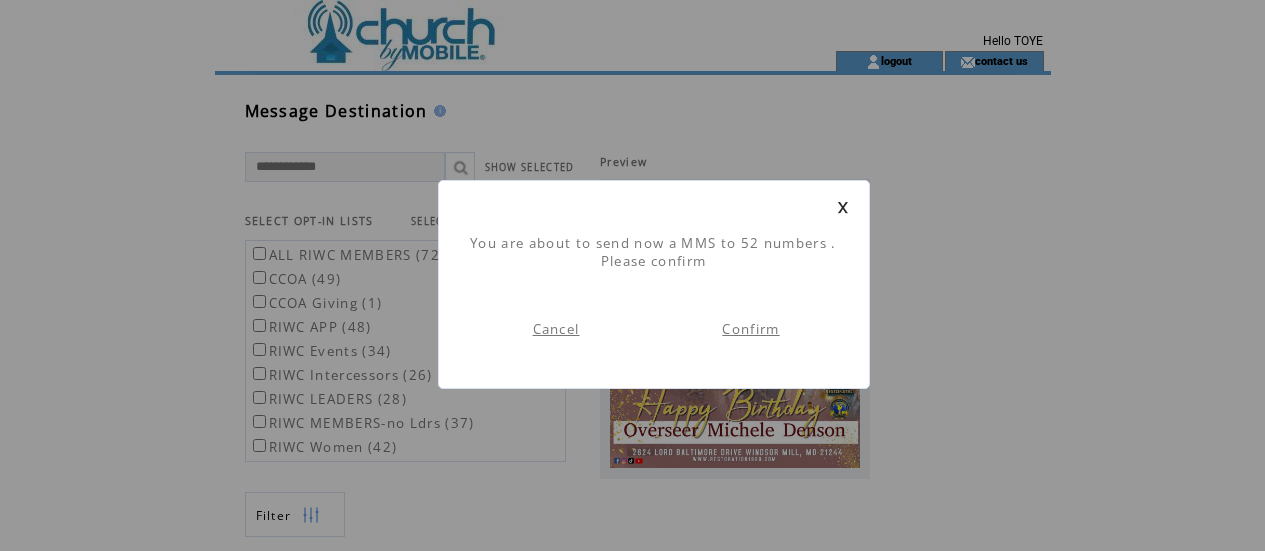 scroll, scrollTop: 1, scrollLeft: 0, axis: vertical 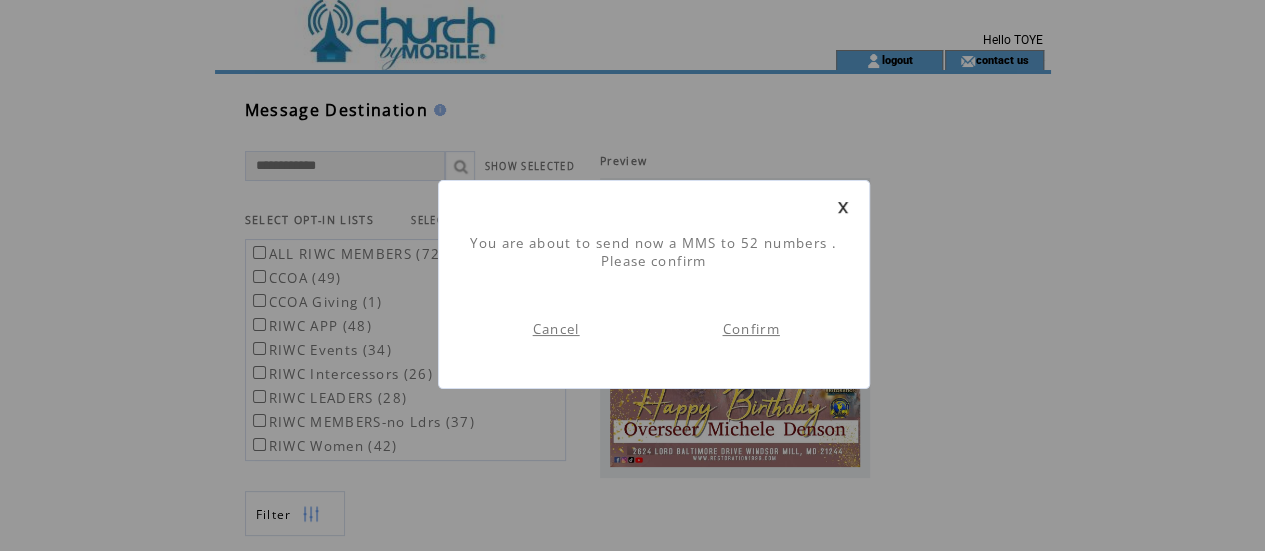 click on "Confirm" at bounding box center [750, 329] 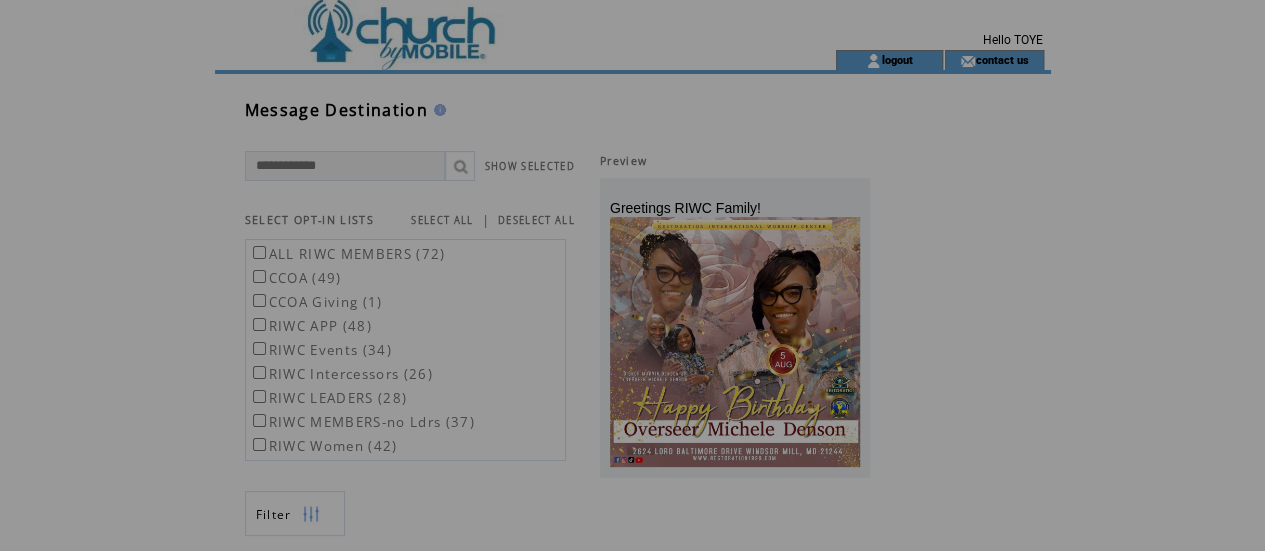 scroll, scrollTop: 0, scrollLeft: 0, axis: both 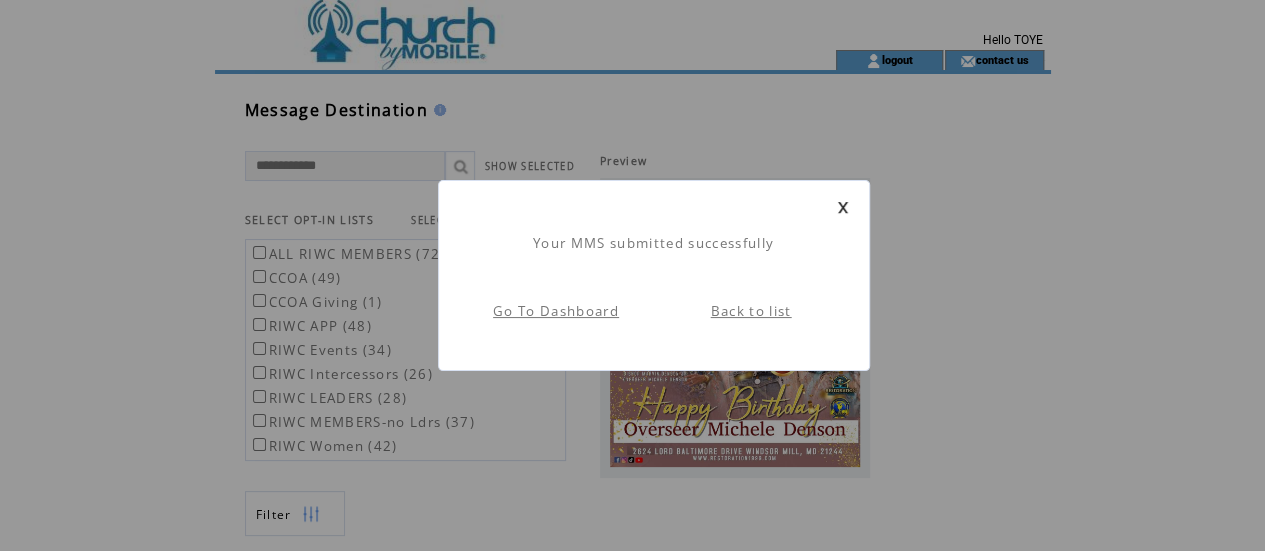 click on "Go To Dashboard" at bounding box center (556, 311) 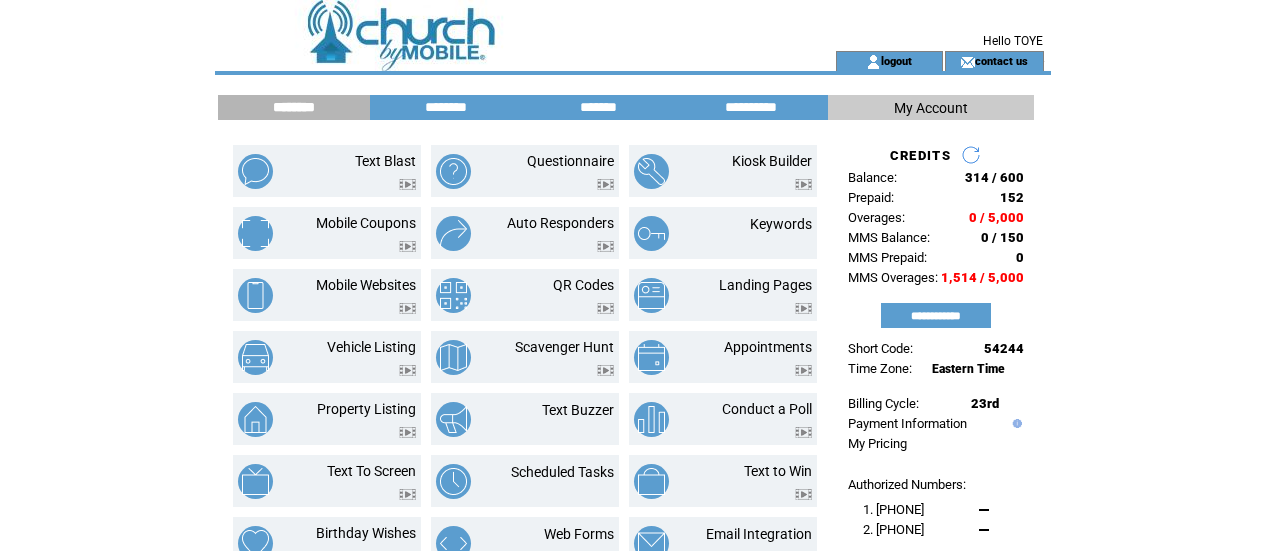 scroll, scrollTop: 0, scrollLeft: 0, axis: both 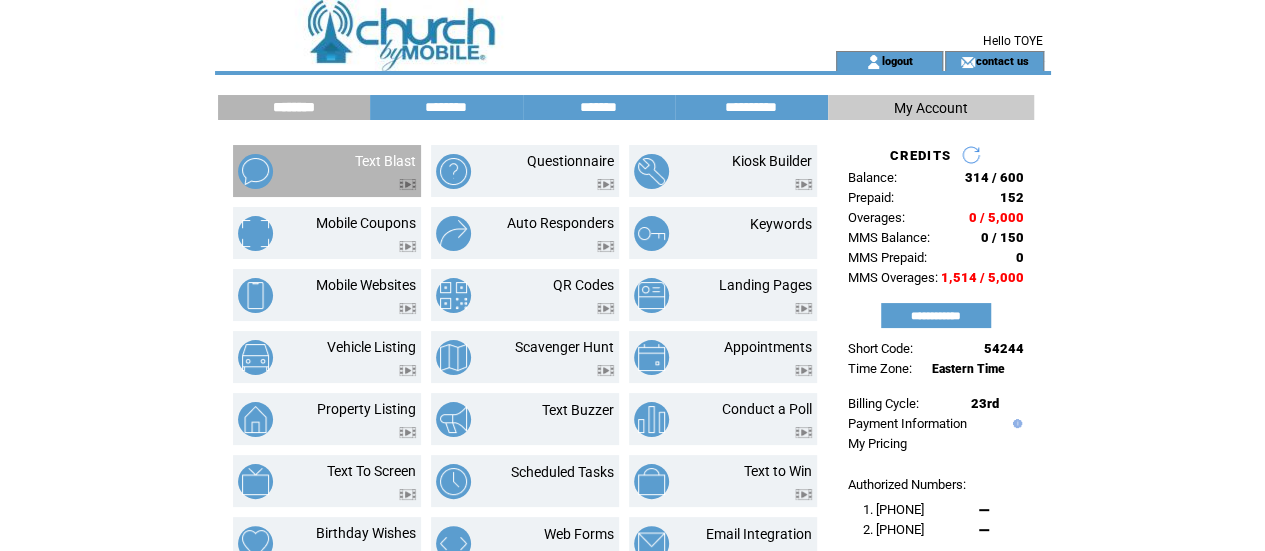 click on "Text Blast" at bounding box center [362, 171] 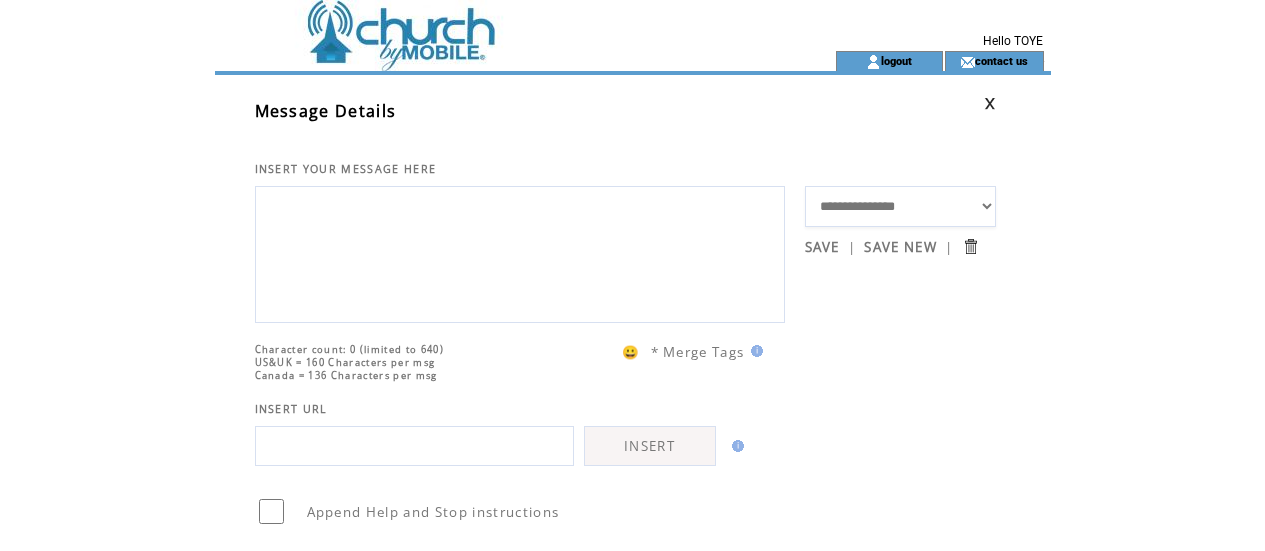 scroll, scrollTop: 0, scrollLeft: 0, axis: both 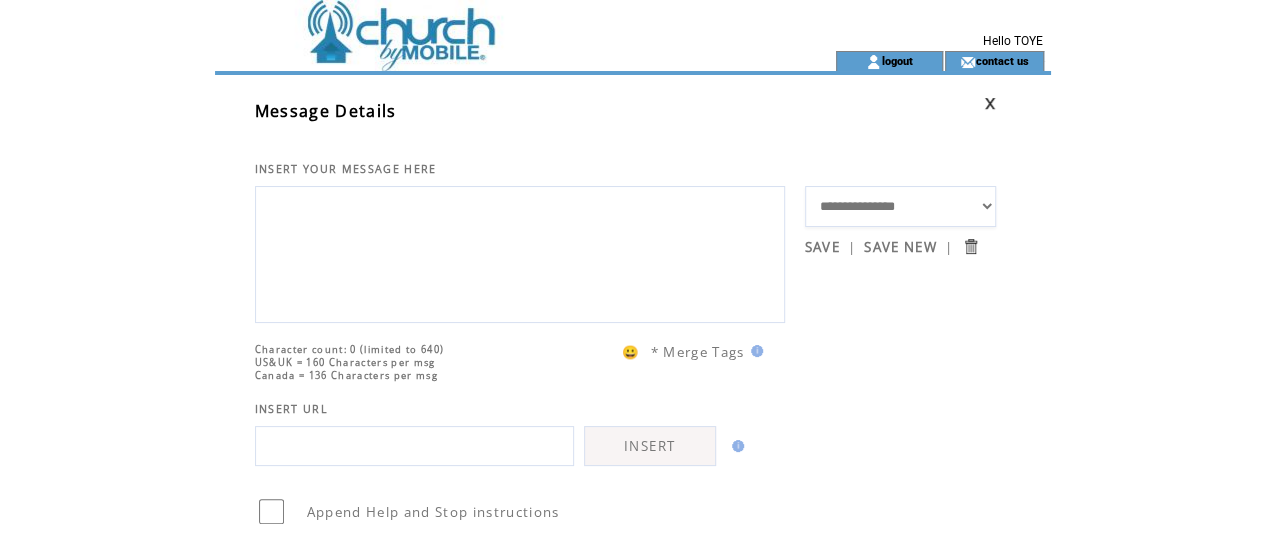 click on "**********" at bounding box center (900, 206) 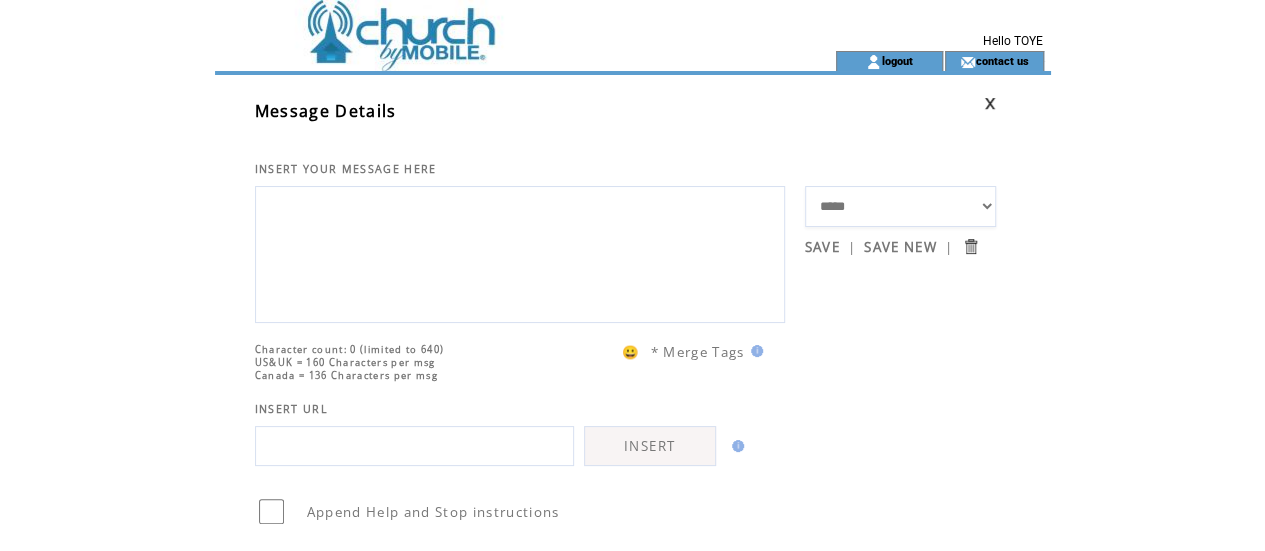 click on "**********" at bounding box center [900, 206] 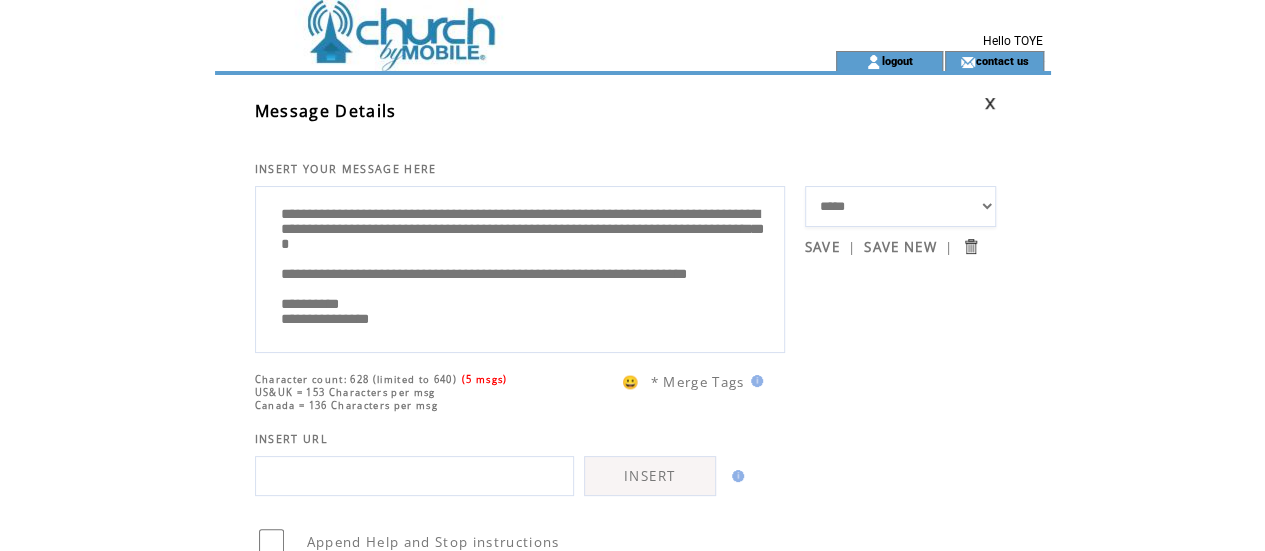 scroll, scrollTop: 260, scrollLeft: 0, axis: vertical 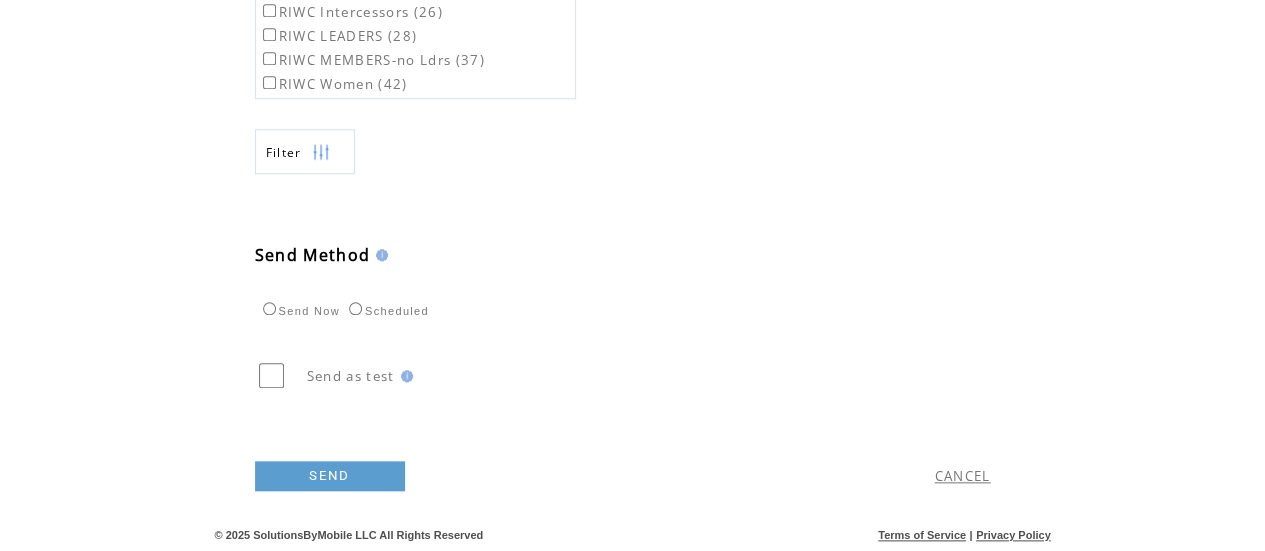 click on "SEND" at bounding box center (330, 476) 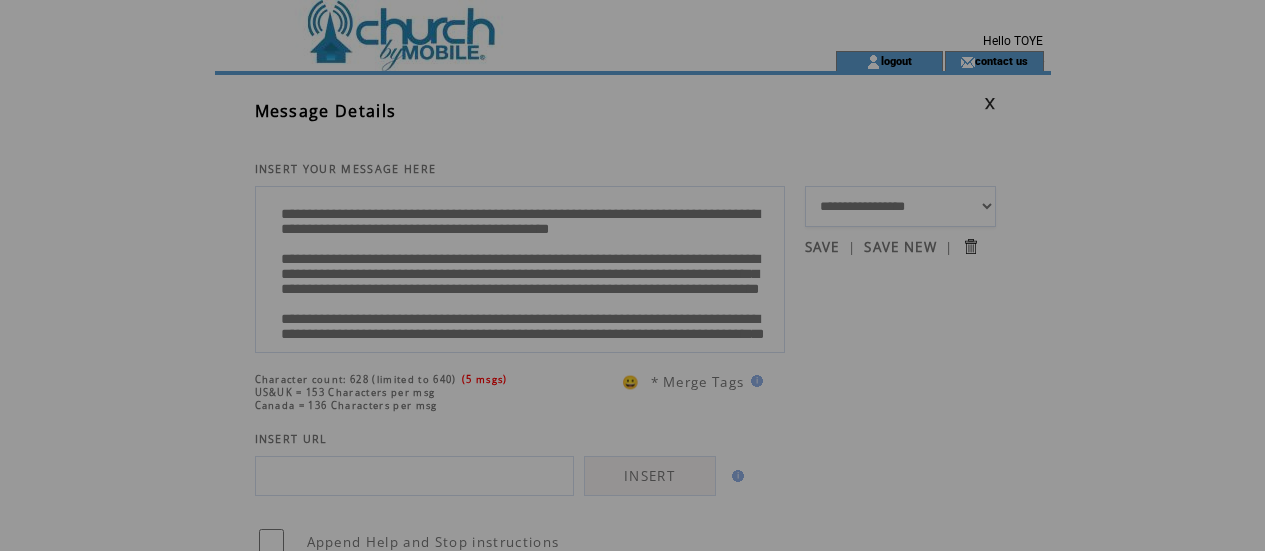 scroll, scrollTop: 0, scrollLeft: 0, axis: both 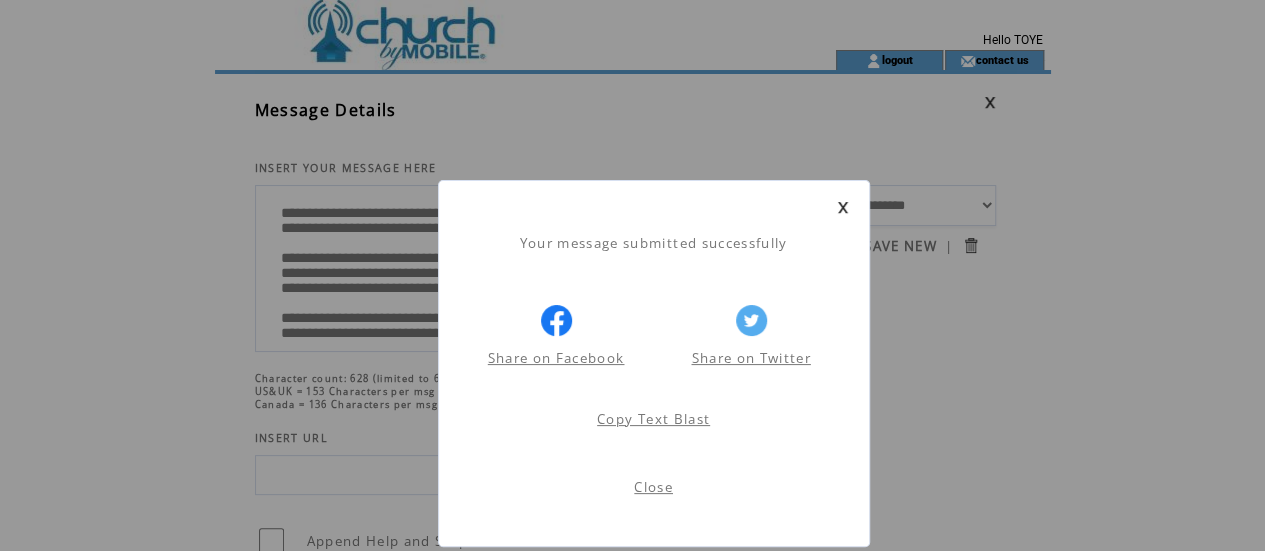 click on "Close" at bounding box center [653, 487] 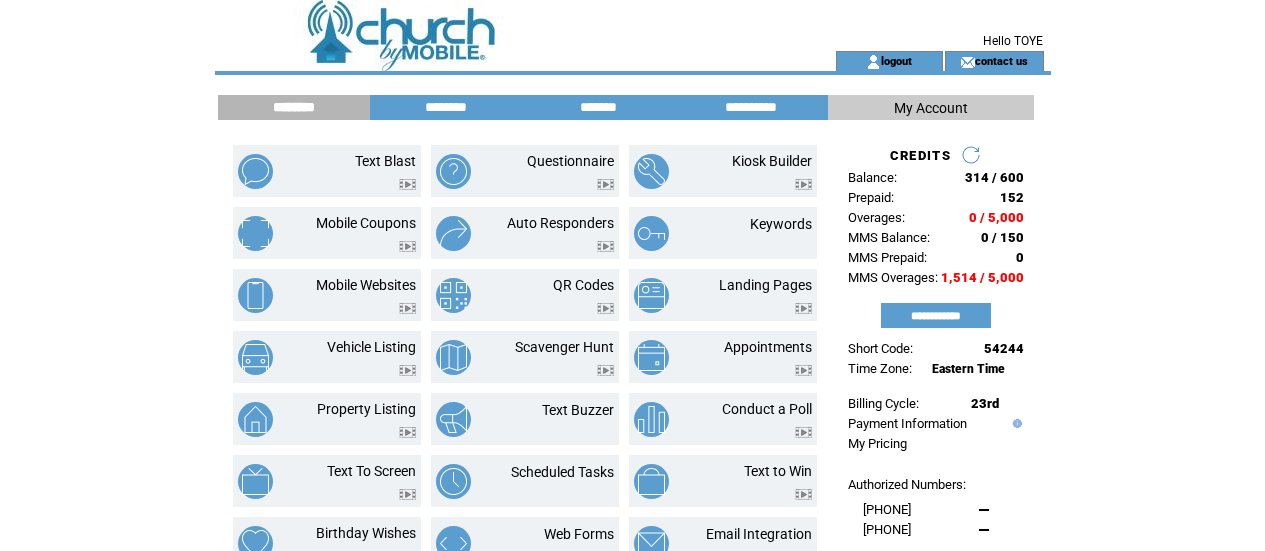 scroll, scrollTop: 0, scrollLeft: 0, axis: both 